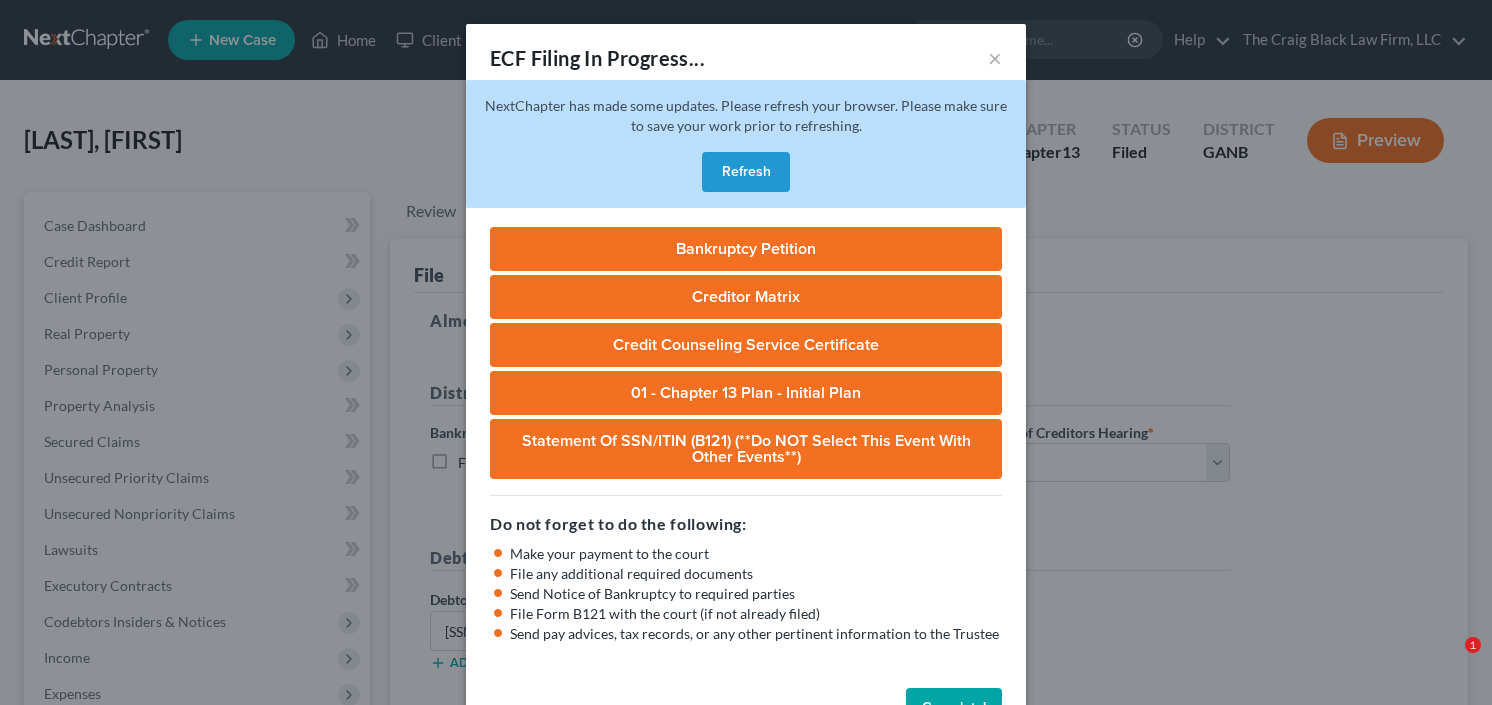 select on "0" 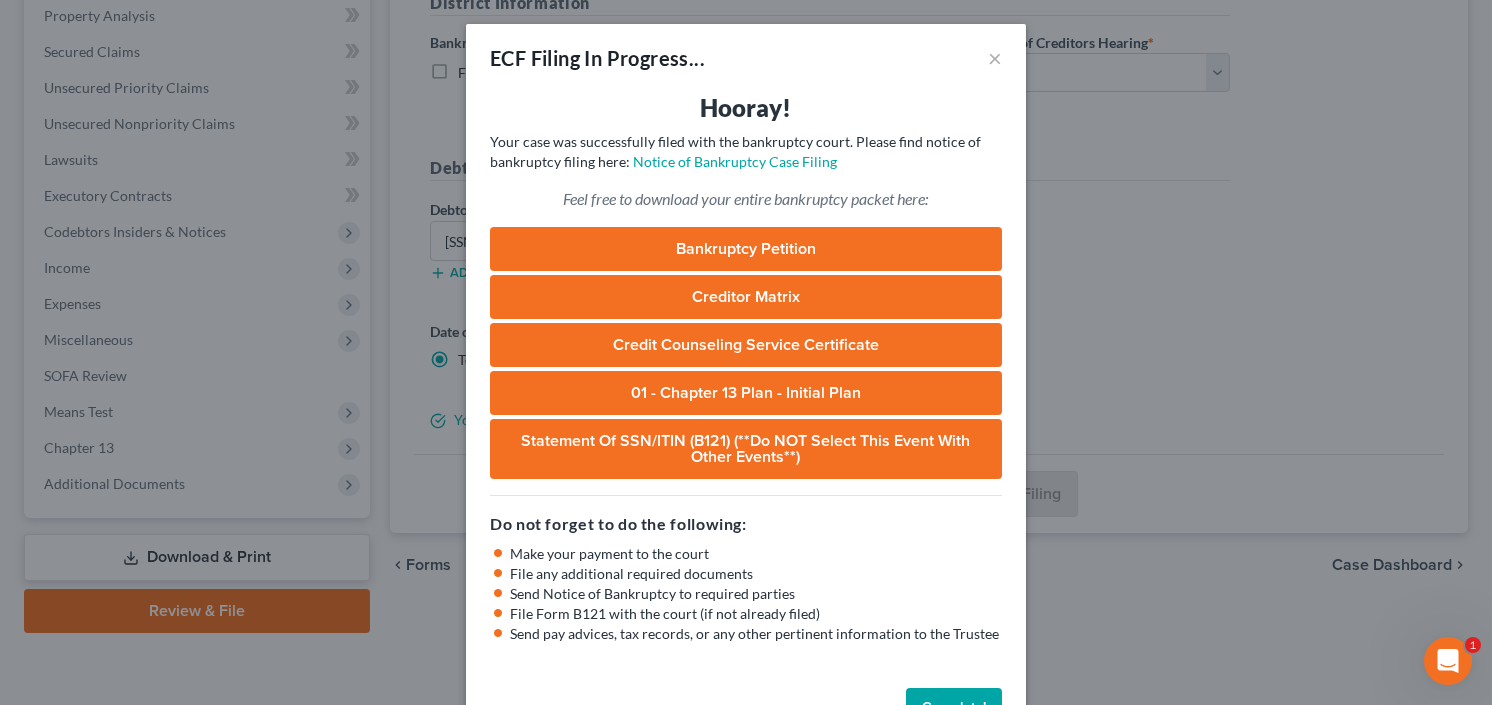 scroll, scrollTop: 0, scrollLeft: 0, axis: both 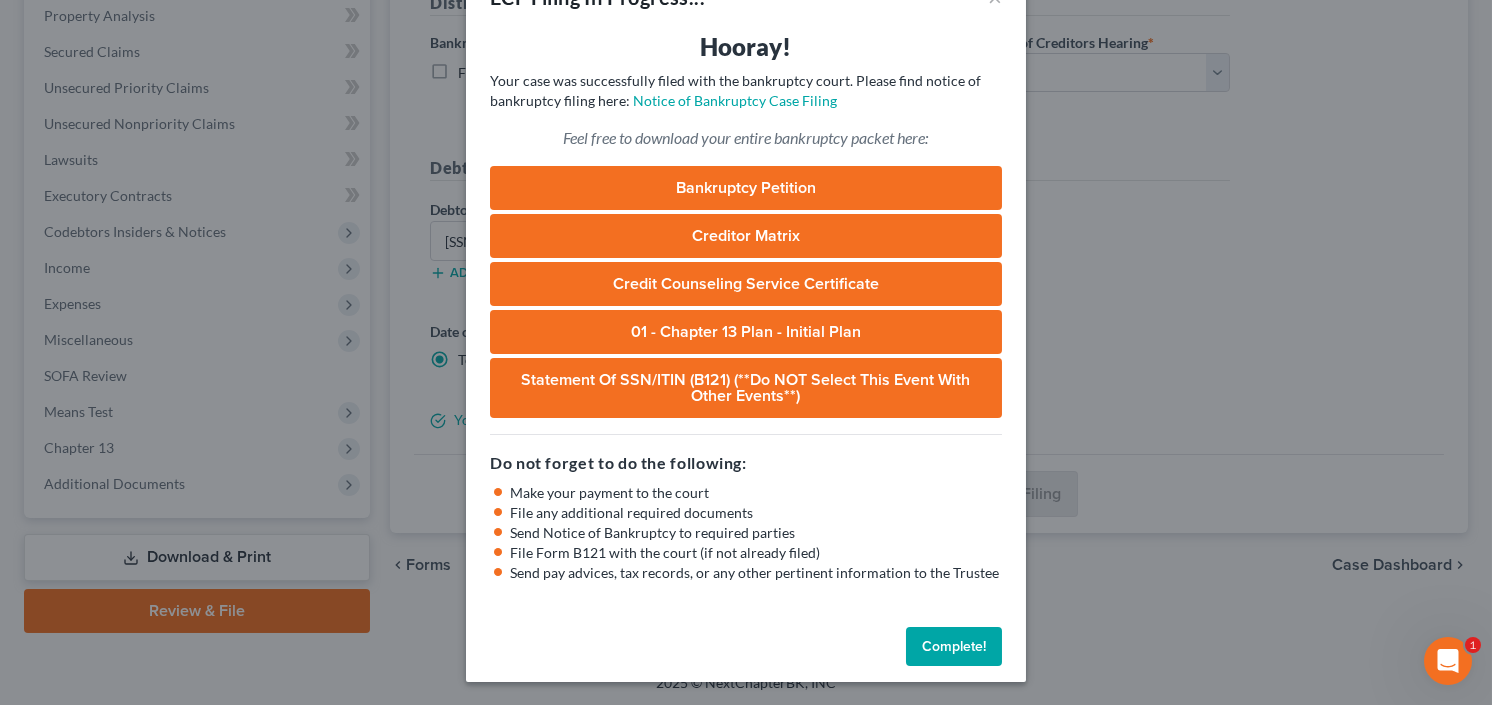 click on "Complete!" at bounding box center [954, 647] 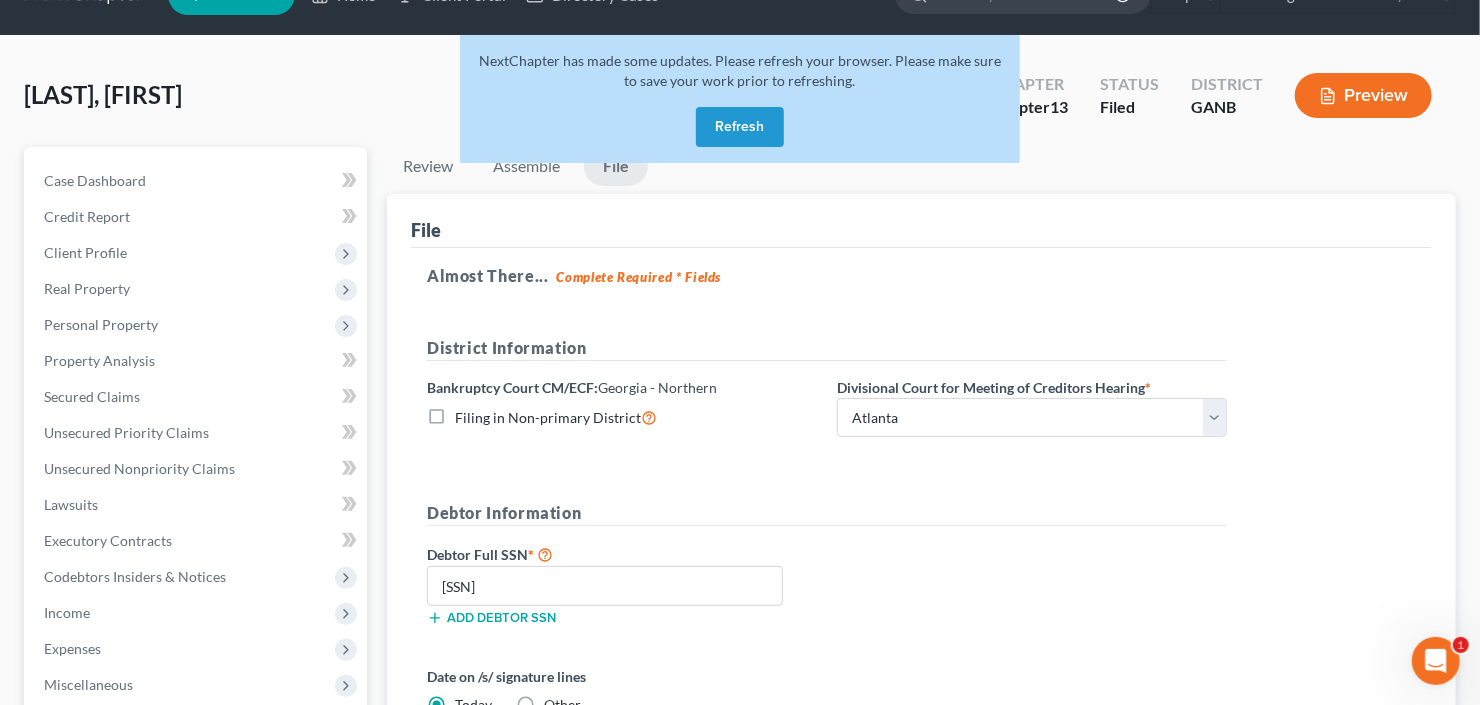 scroll, scrollTop: 0, scrollLeft: 0, axis: both 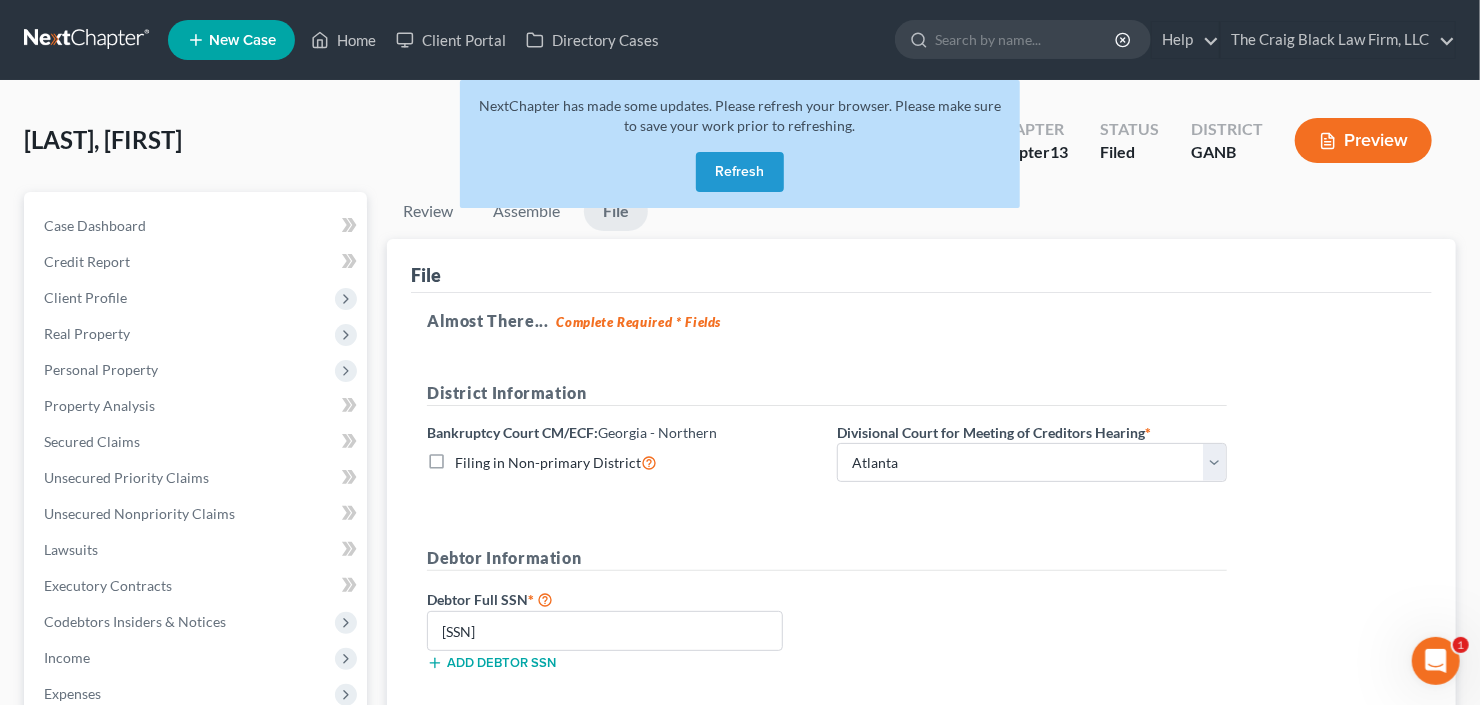 click on "Refresh" at bounding box center (740, 172) 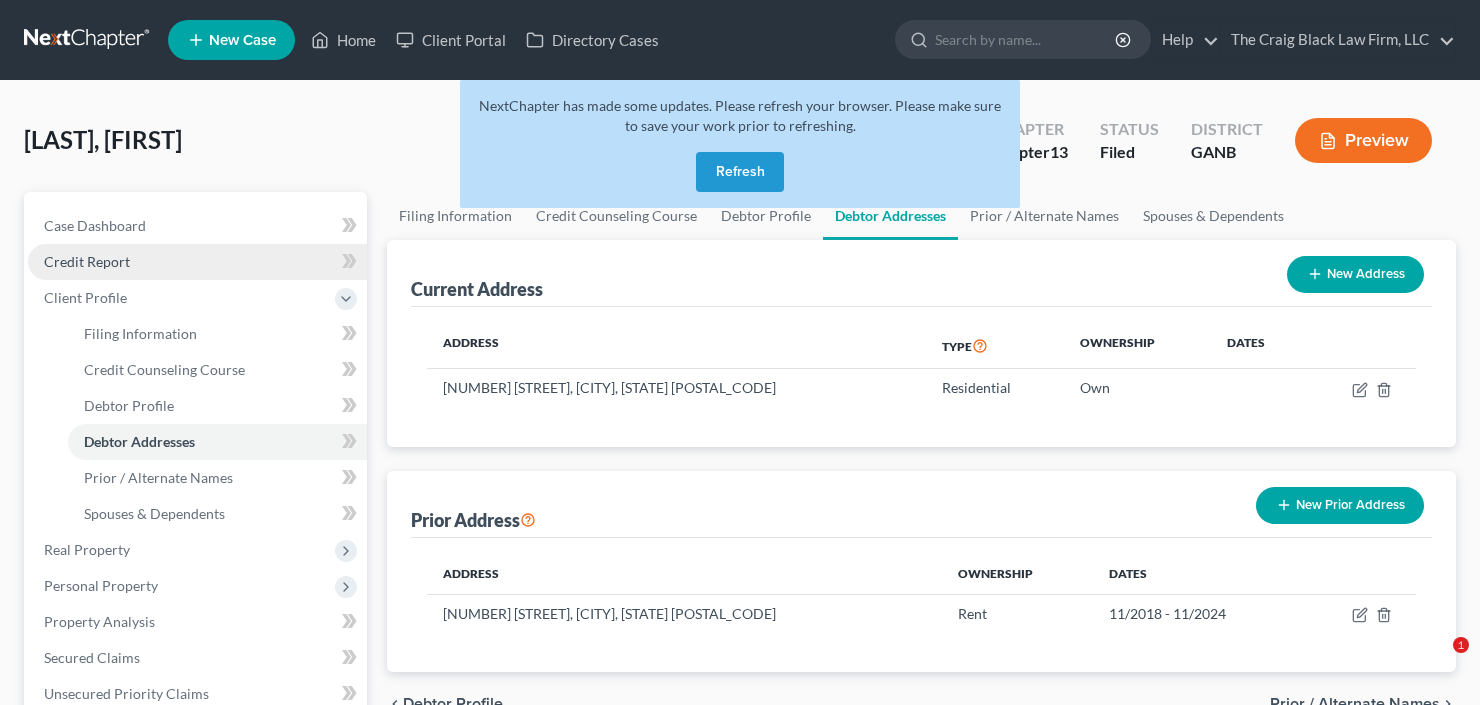 scroll, scrollTop: 0, scrollLeft: 0, axis: both 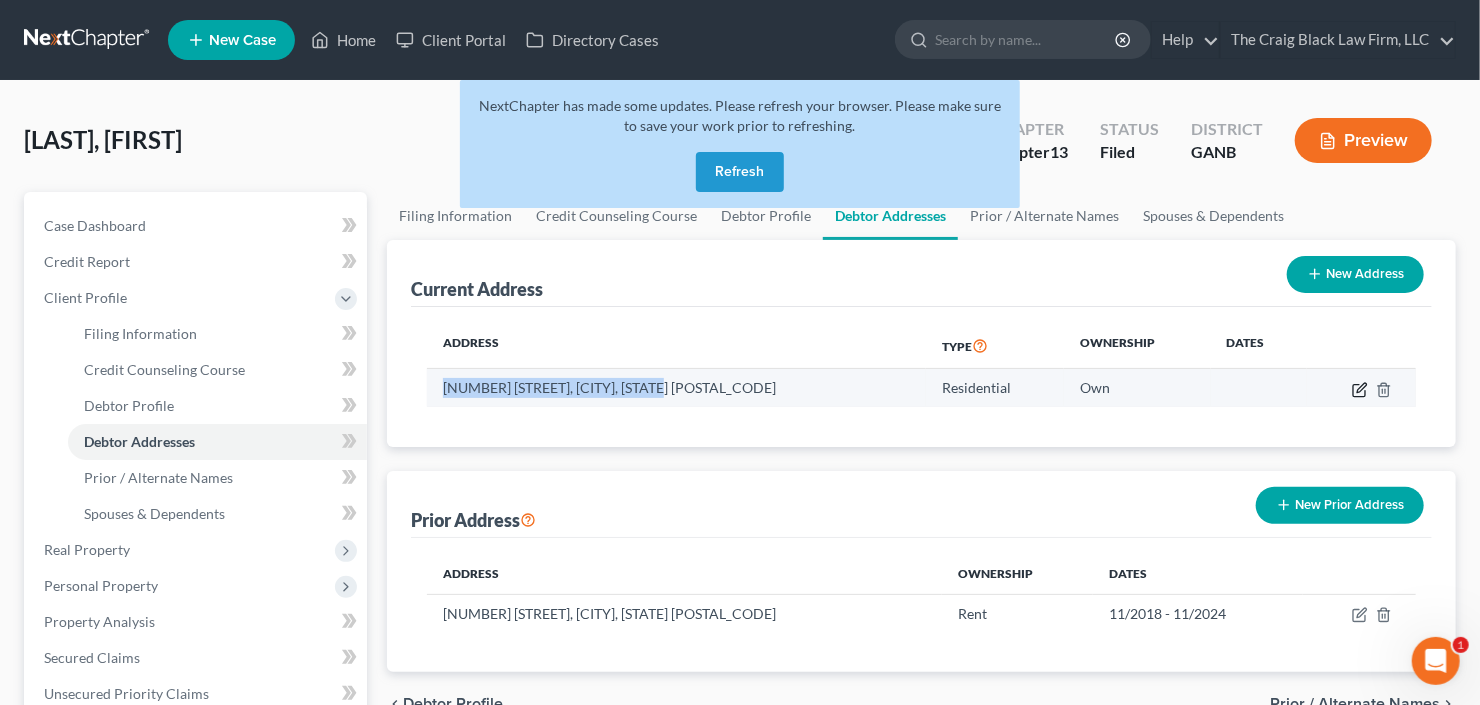 click 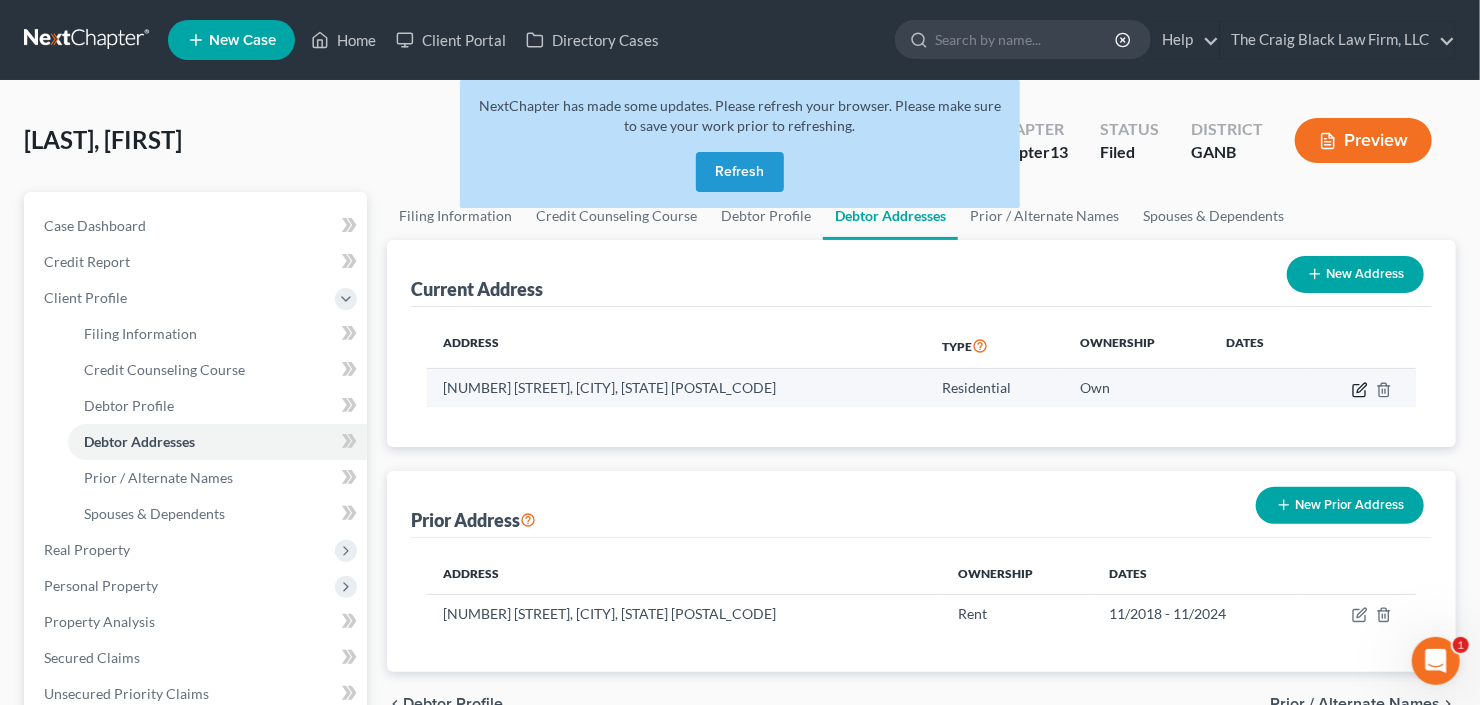 select on "10" 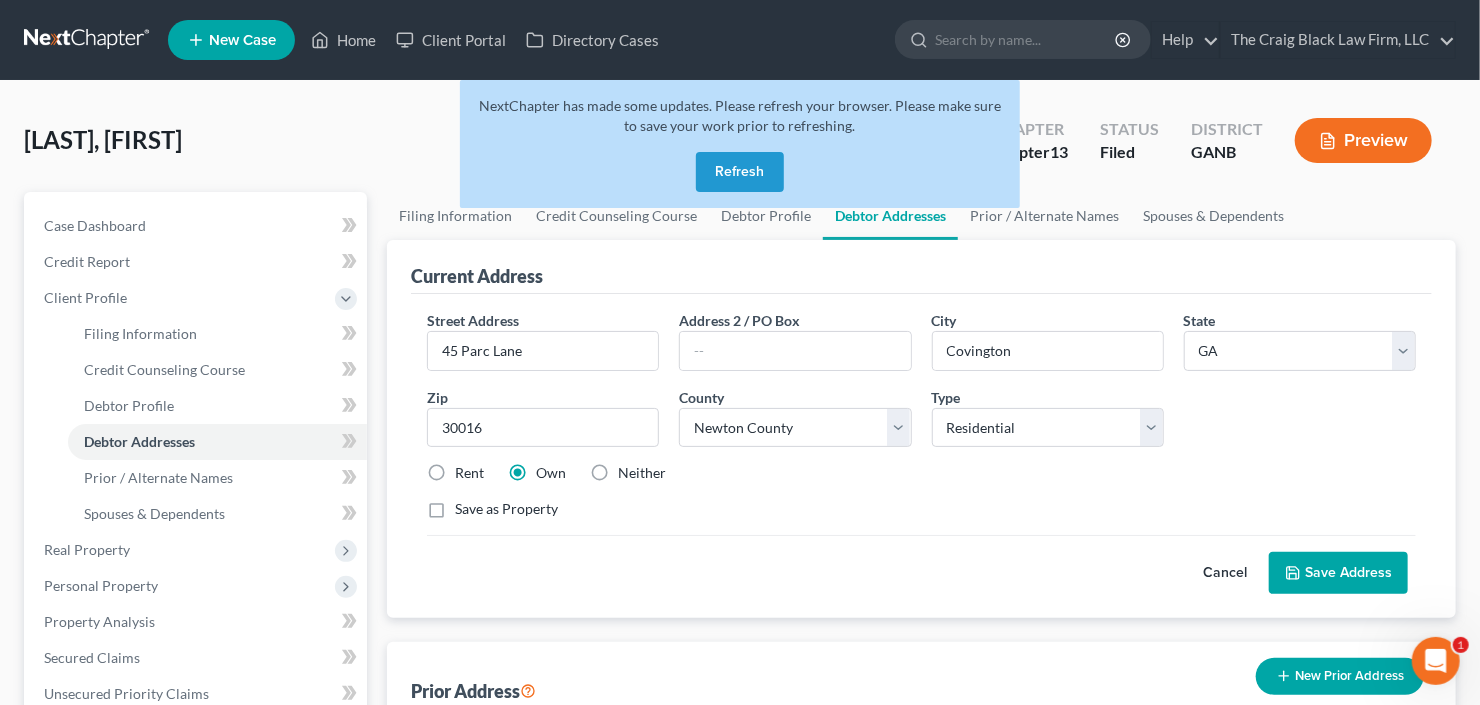 click on "Refresh" at bounding box center [740, 172] 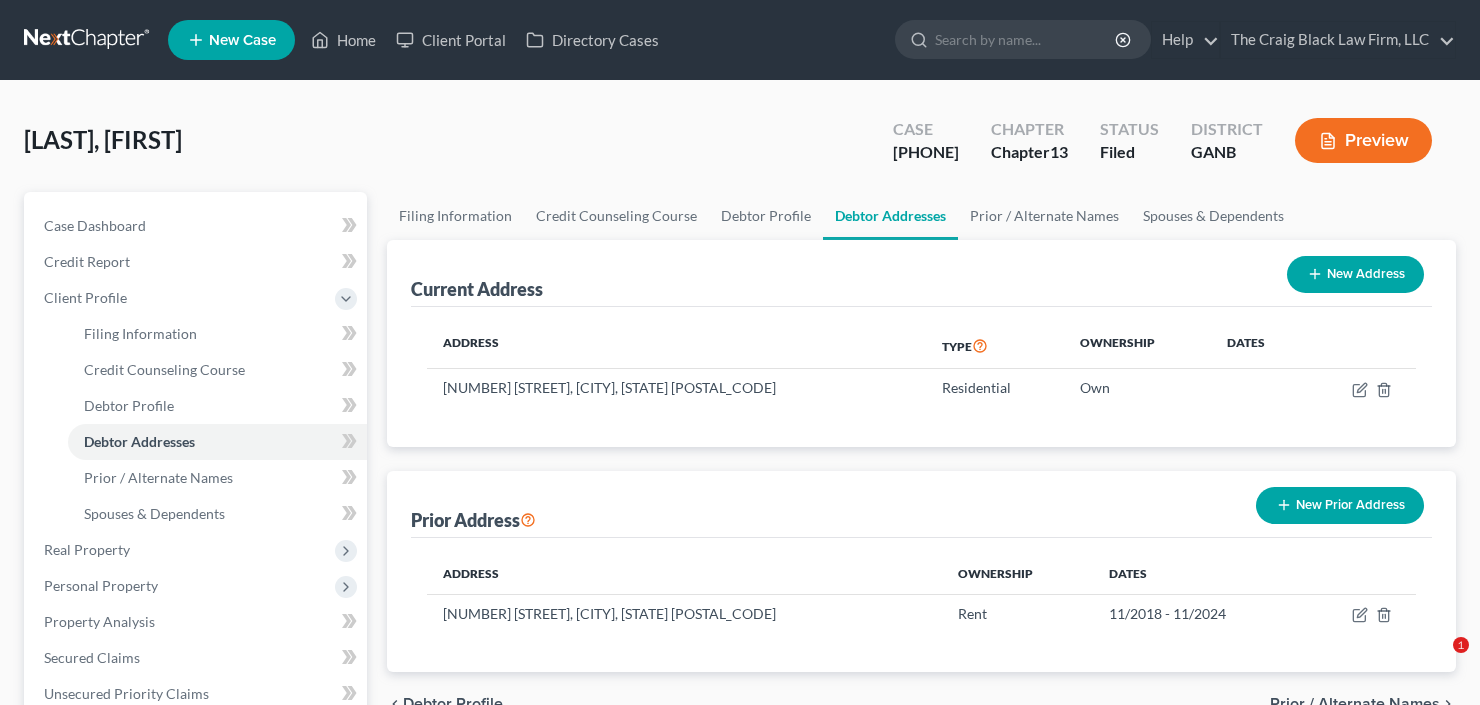 scroll, scrollTop: 0, scrollLeft: 0, axis: both 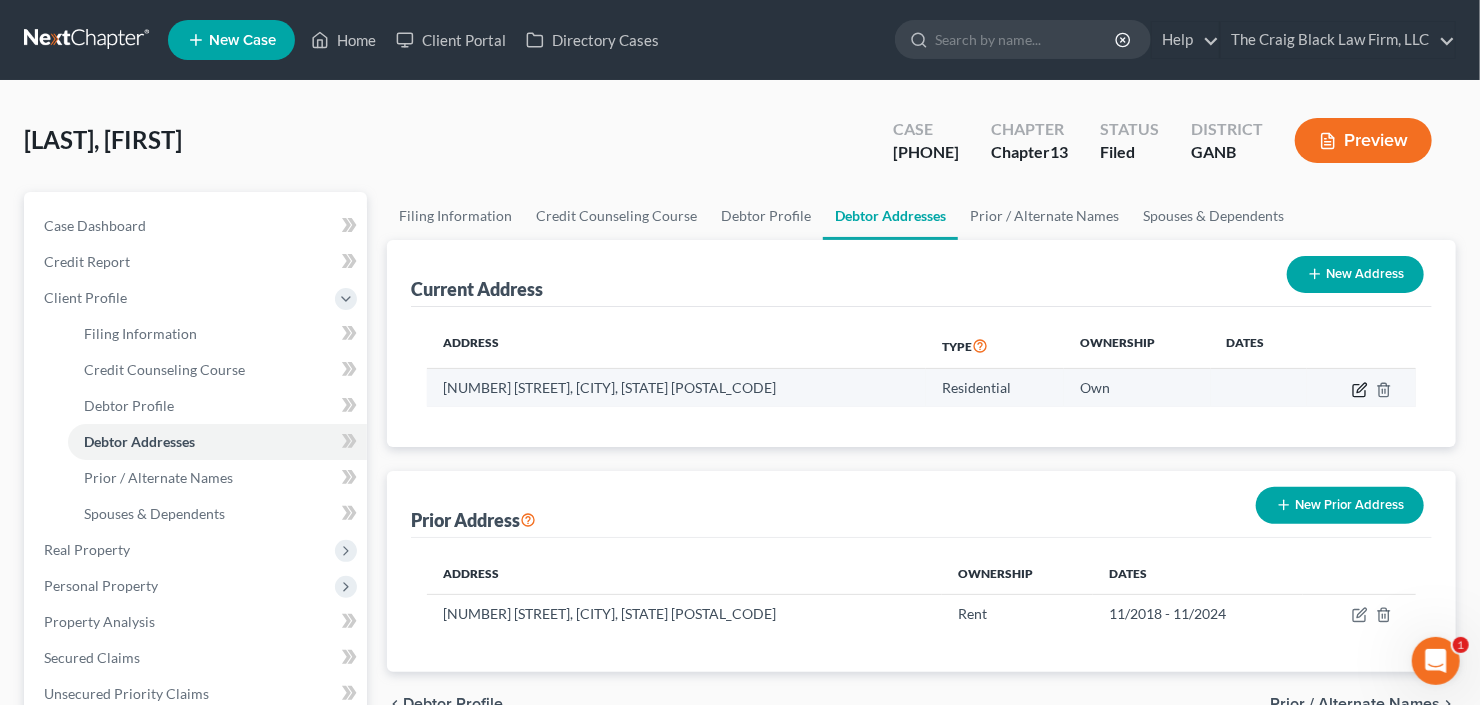 click 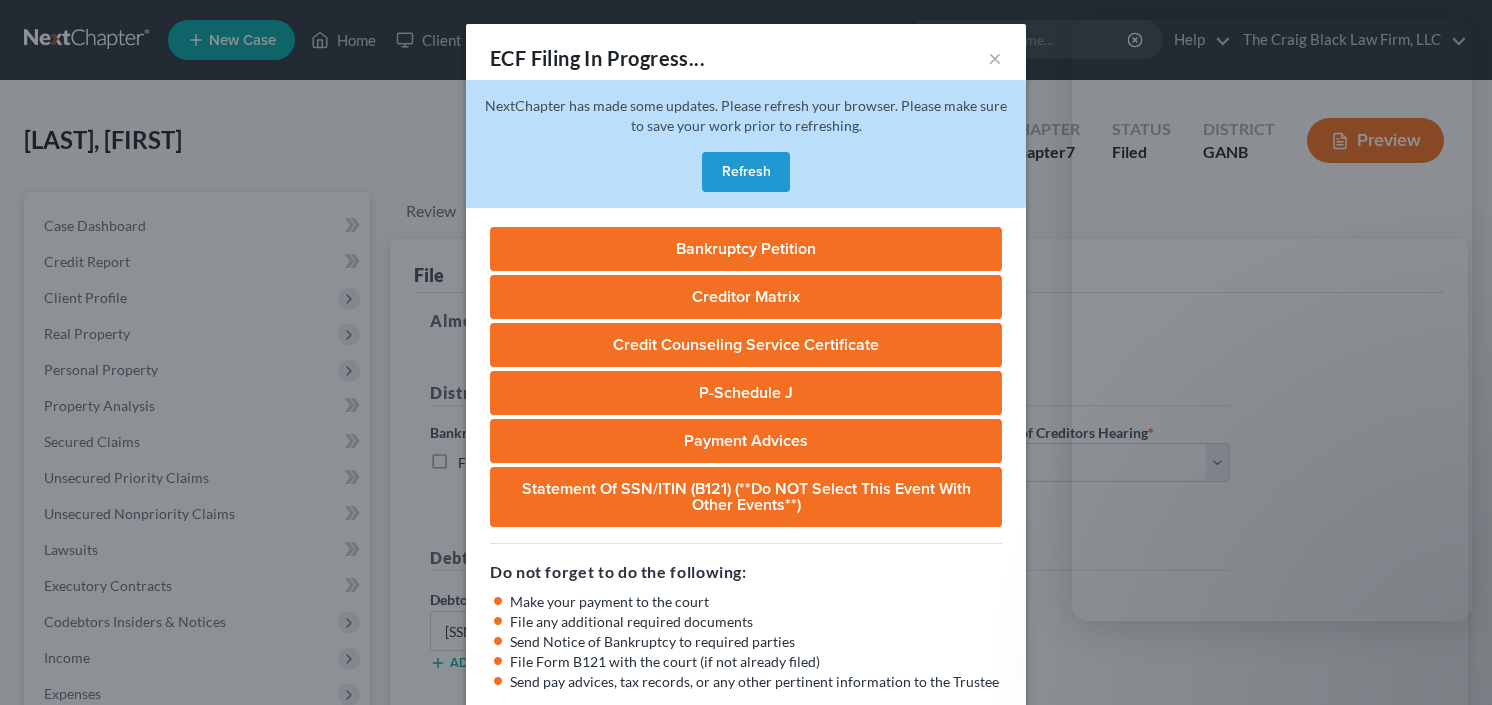 select on "0" 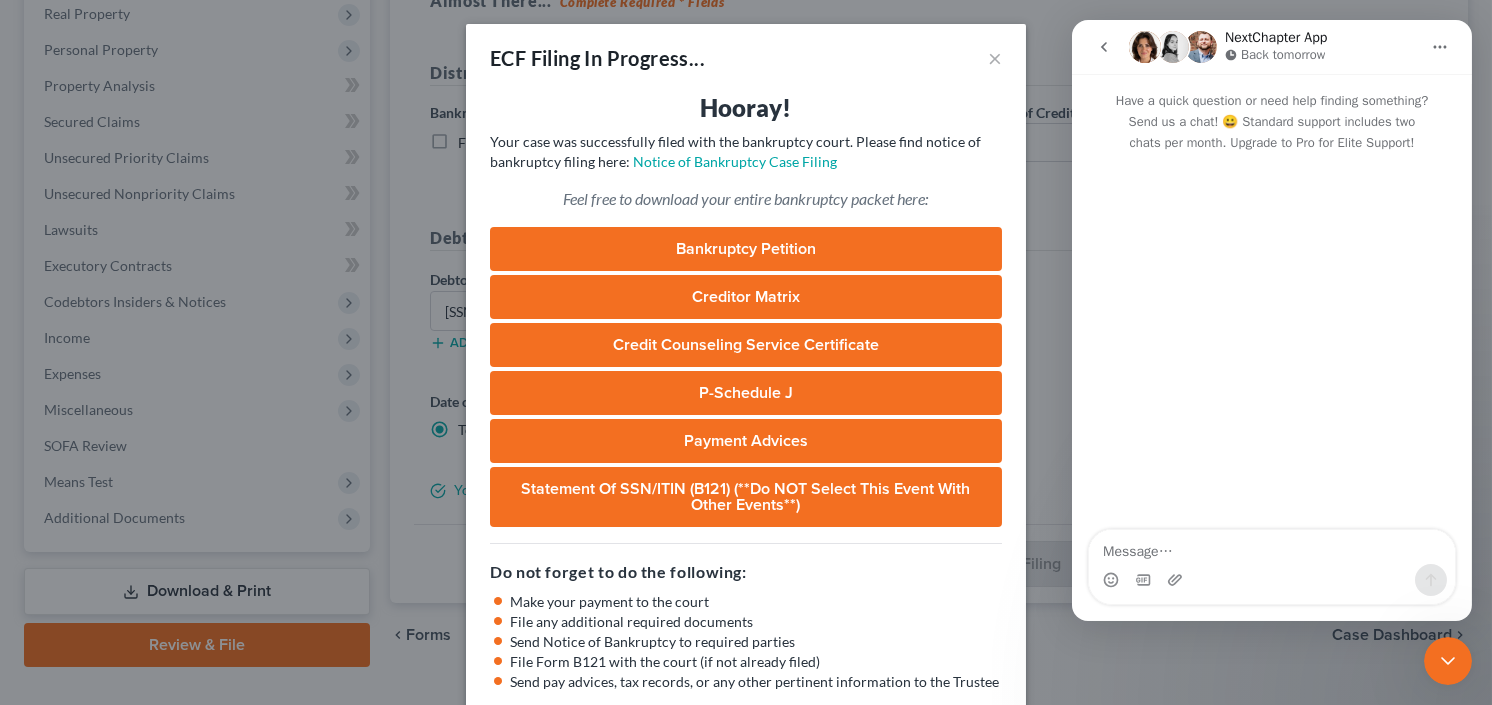 scroll, scrollTop: 0, scrollLeft: 0, axis: both 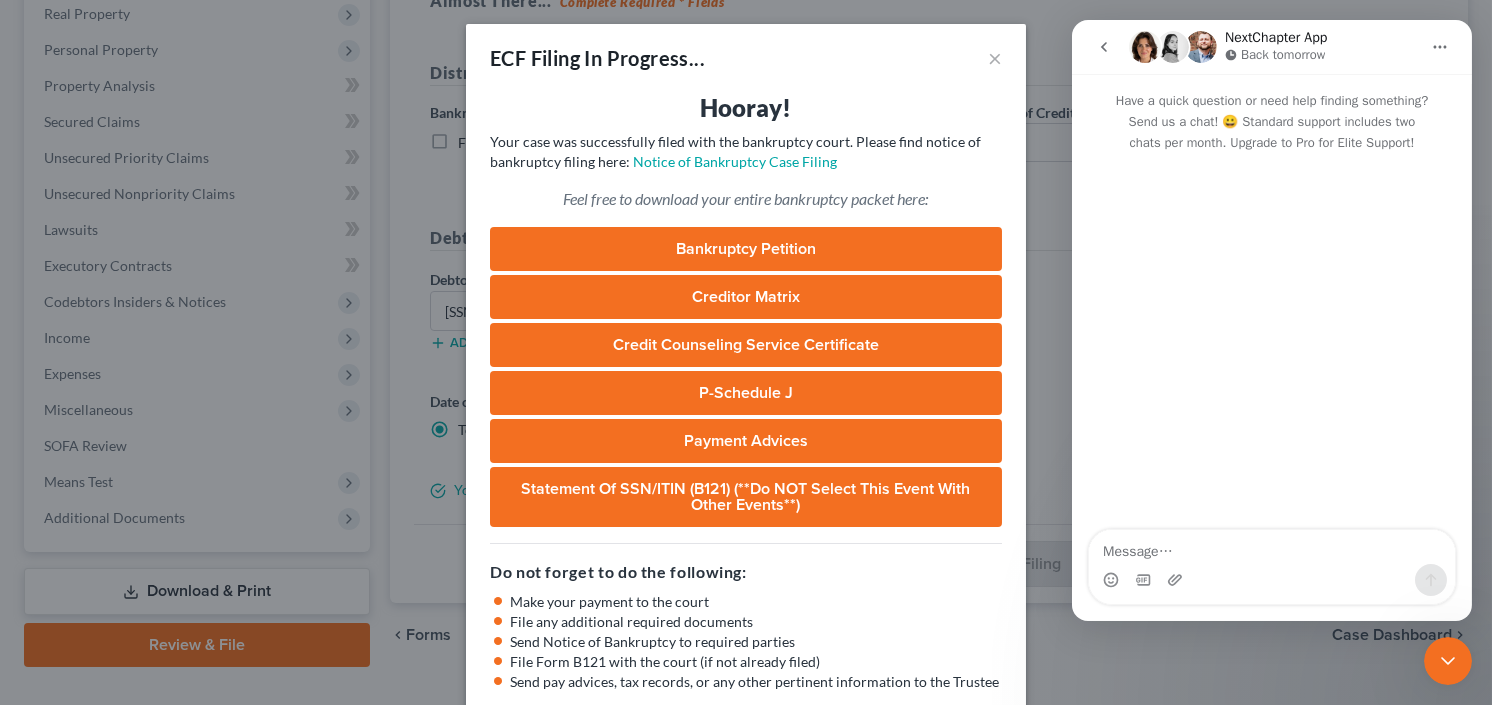 click 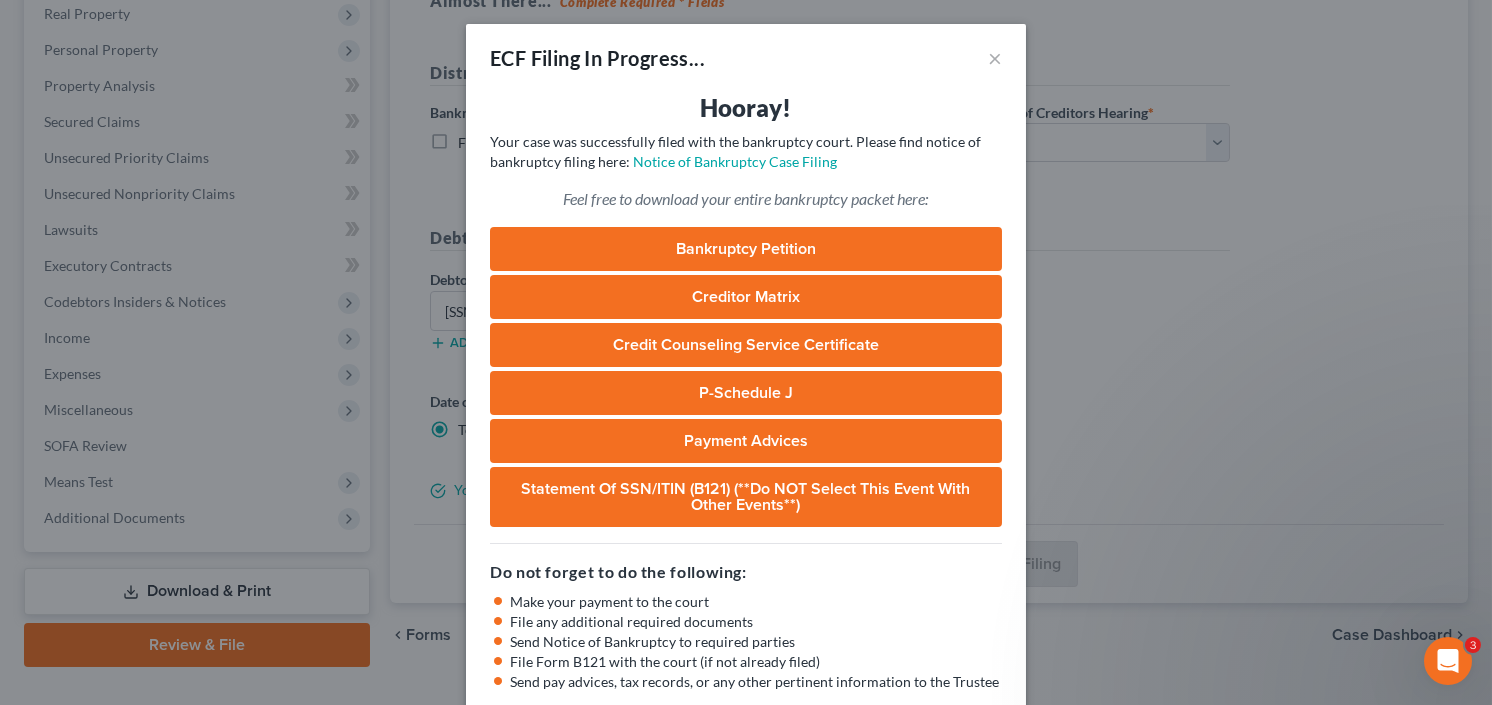 scroll, scrollTop: 0, scrollLeft: 0, axis: both 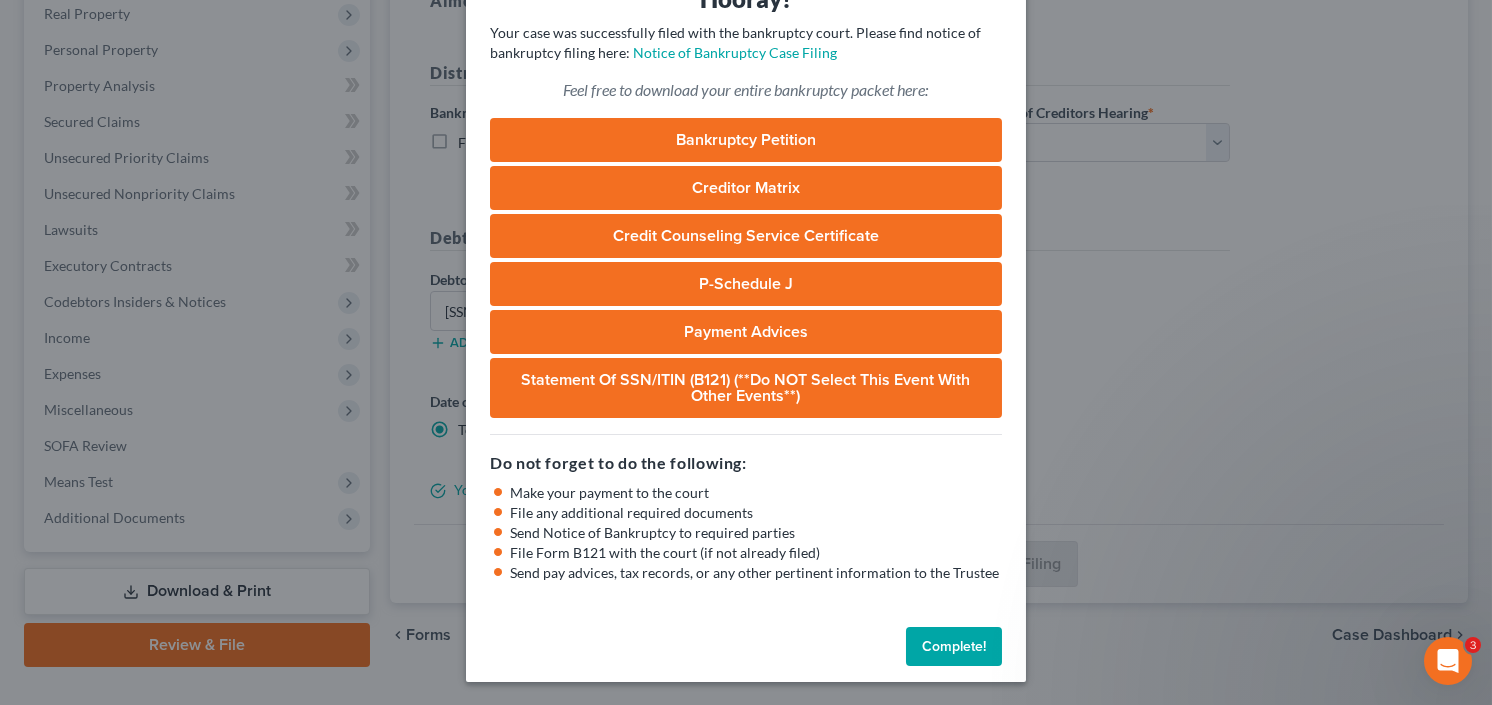 click on "Complete!" at bounding box center [954, 647] 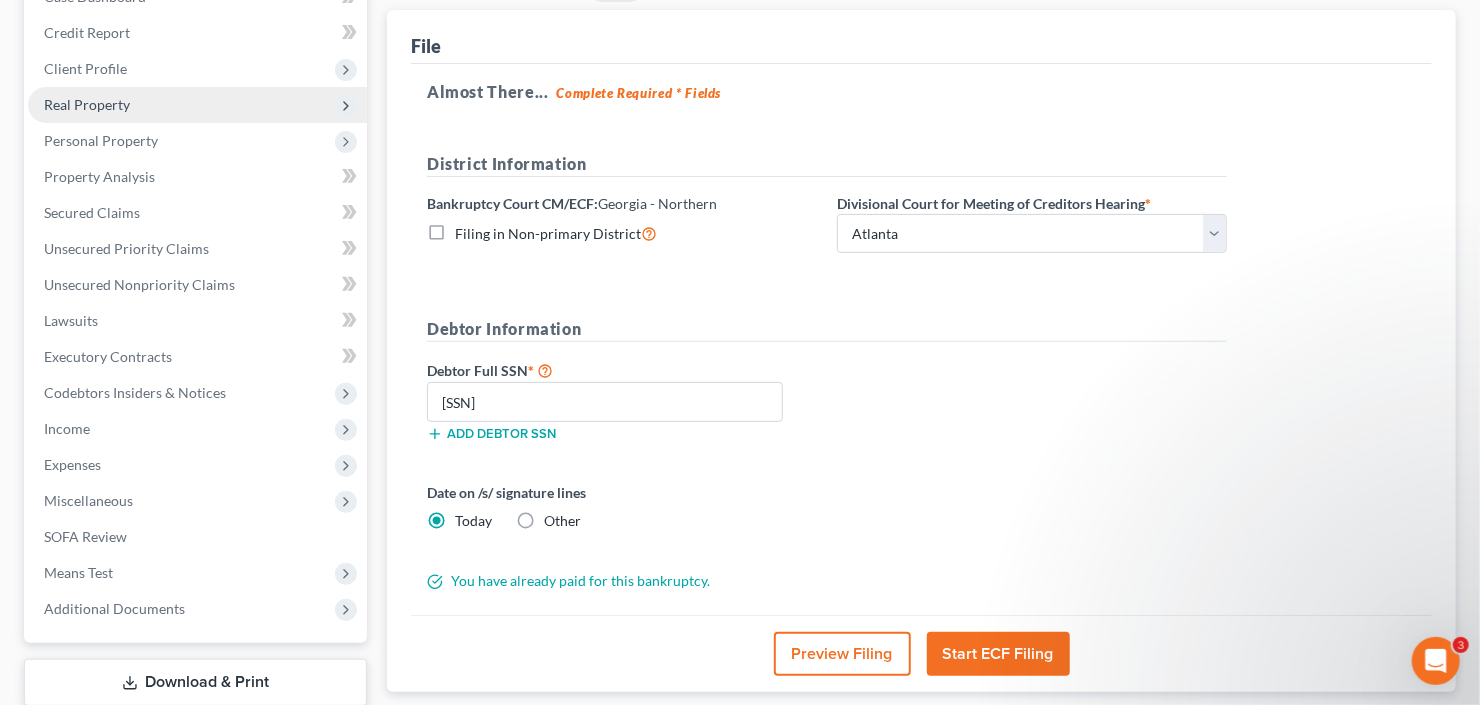 scroll, scrollTop: 0, scrollLeft: 0, axis: both 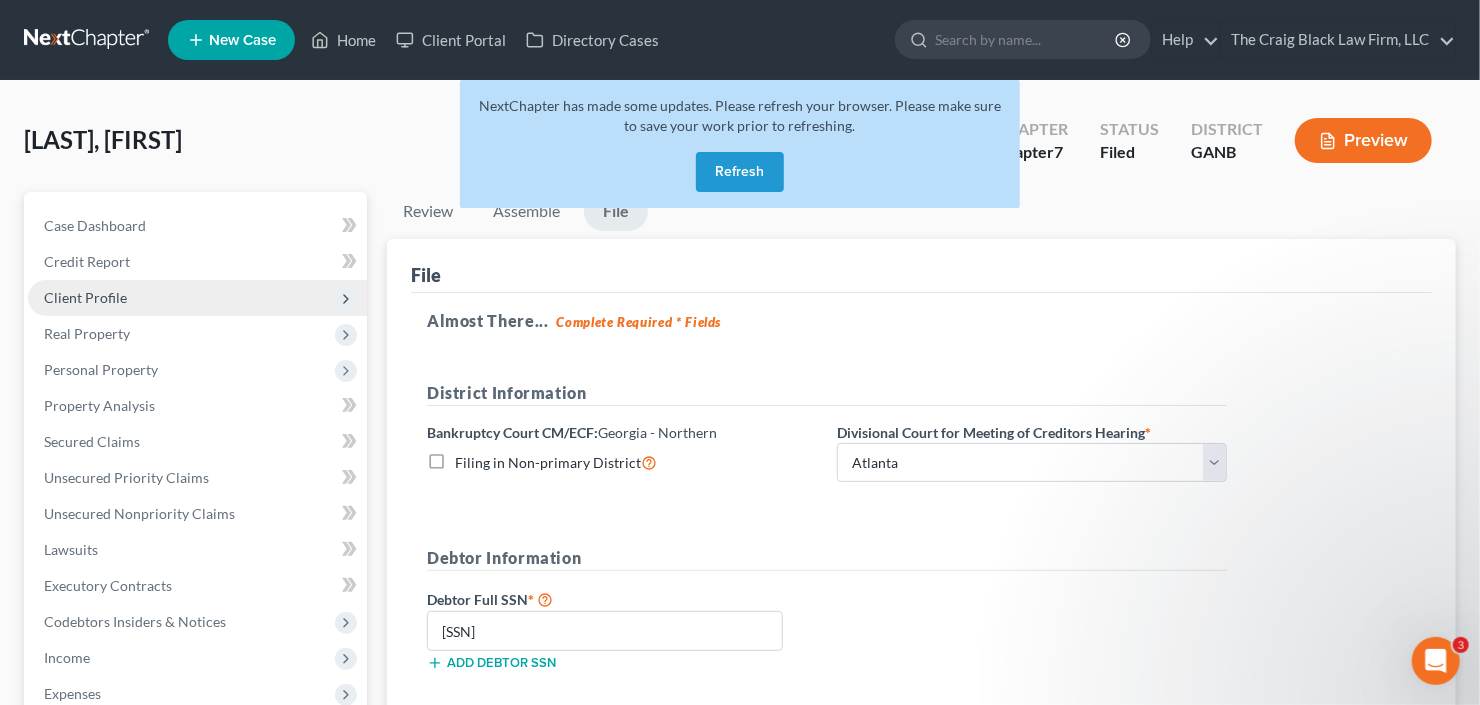 click on "Client Profile" at bounding box center [85, 297] 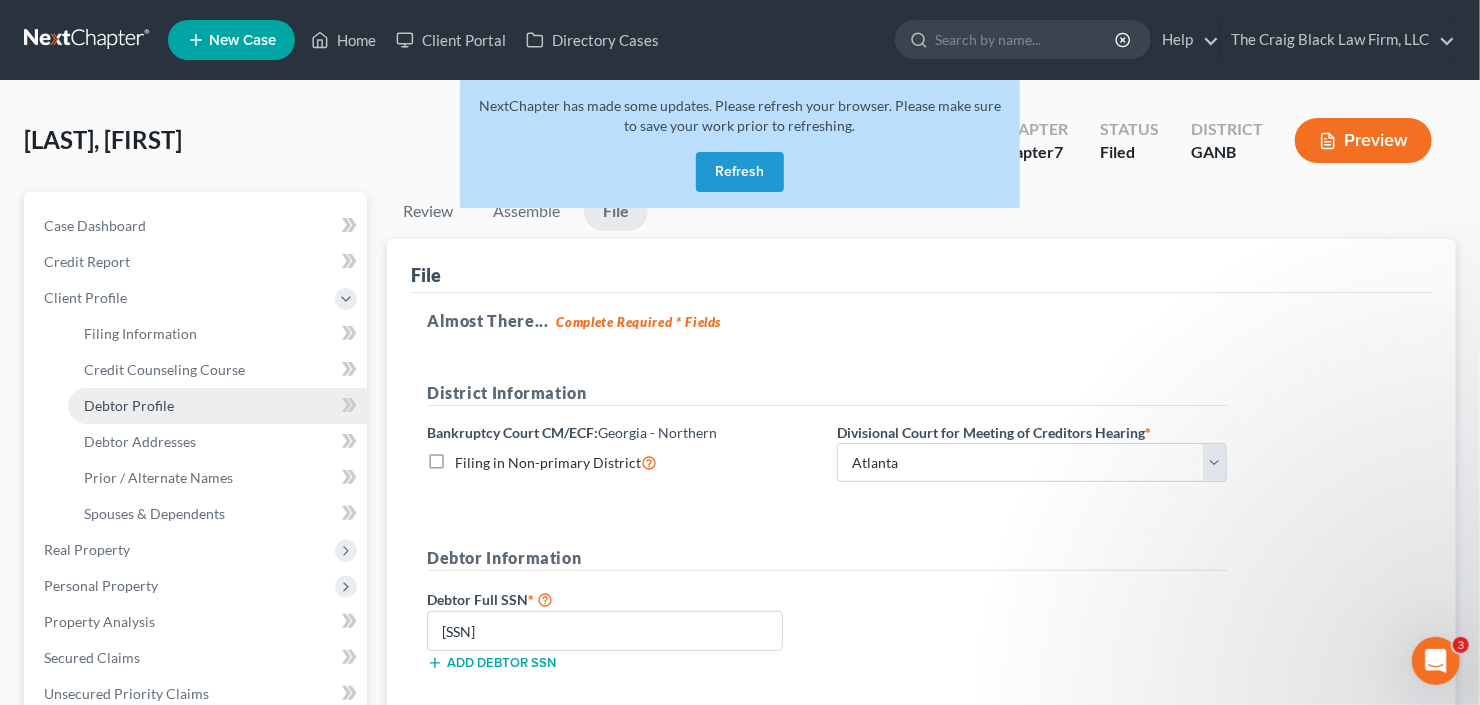 click on "Debtor Profile" at bounding box center (129, 405) 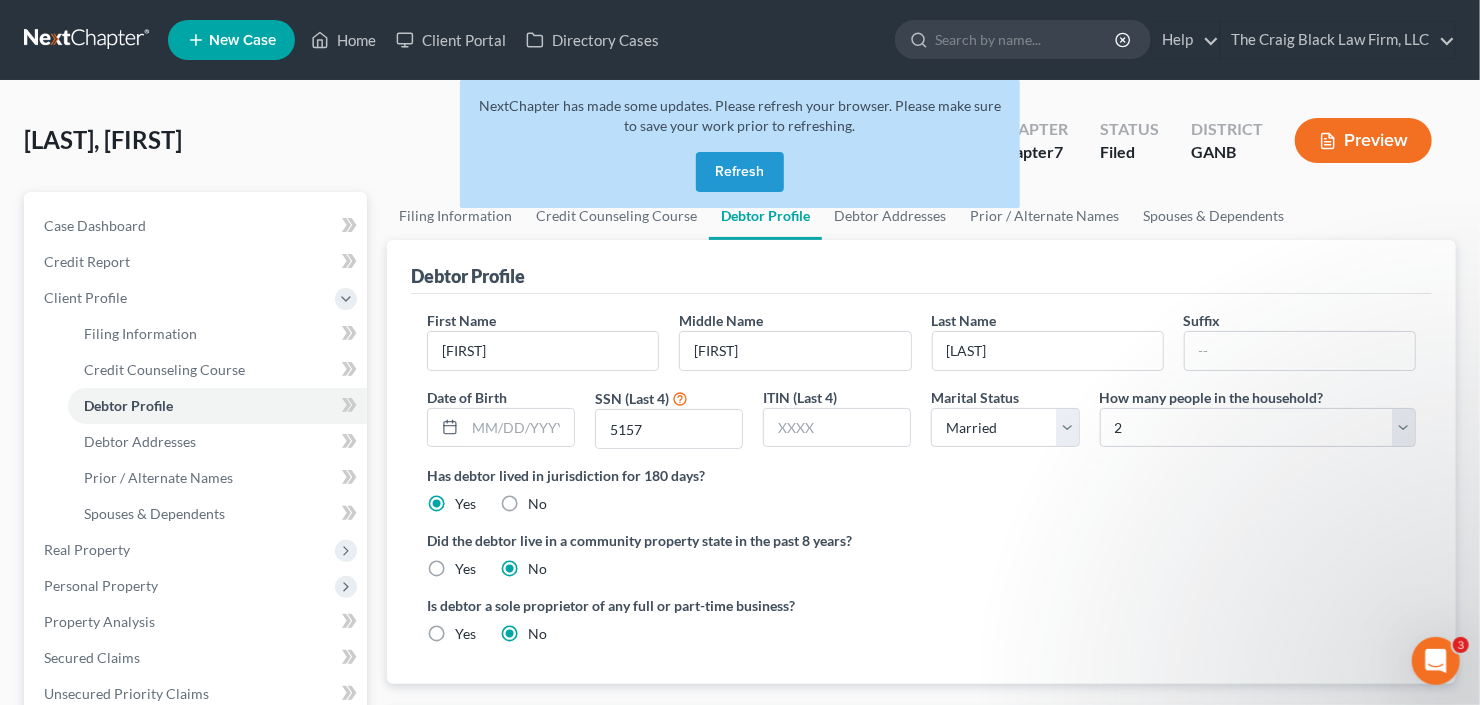 click on "Refresh" at bounding box center [740, 172] 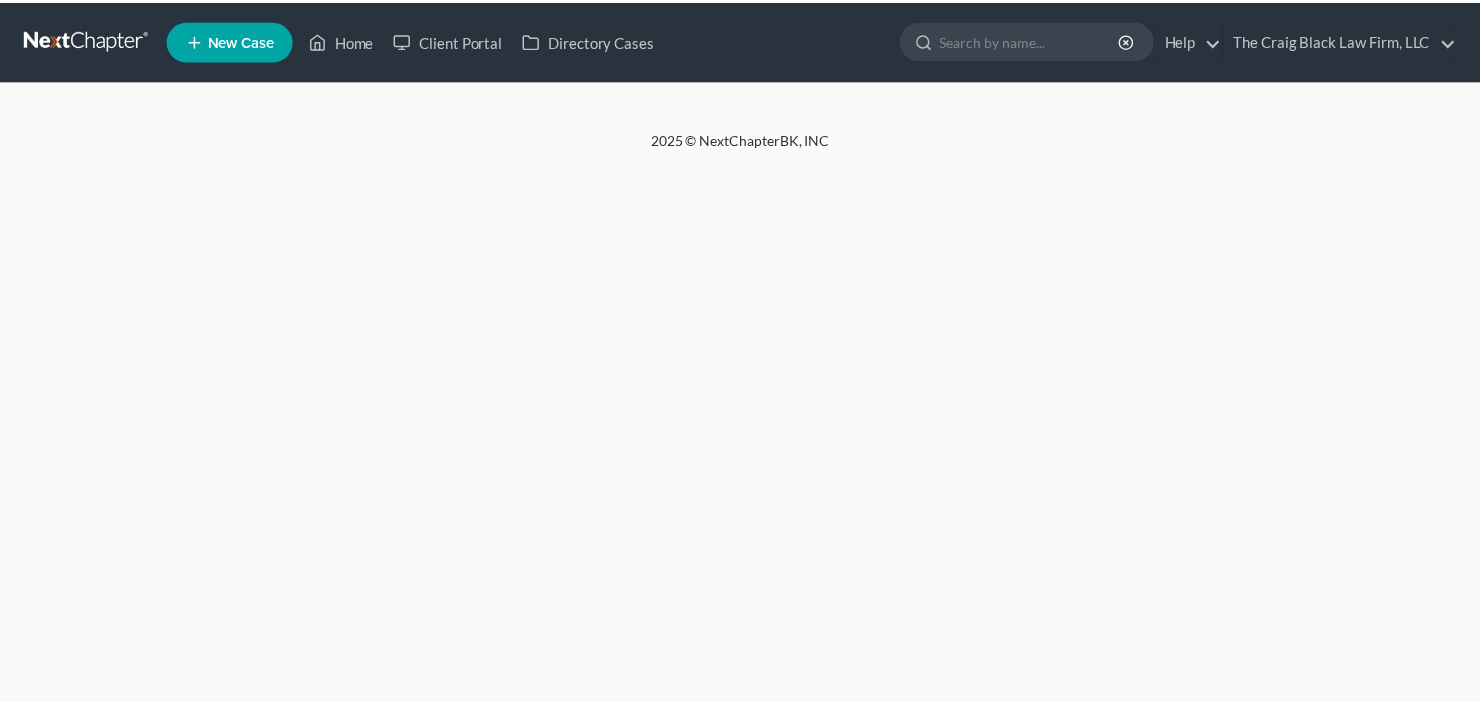 scroll, scrollTop: 0, scrollLeft: 0, axis: both 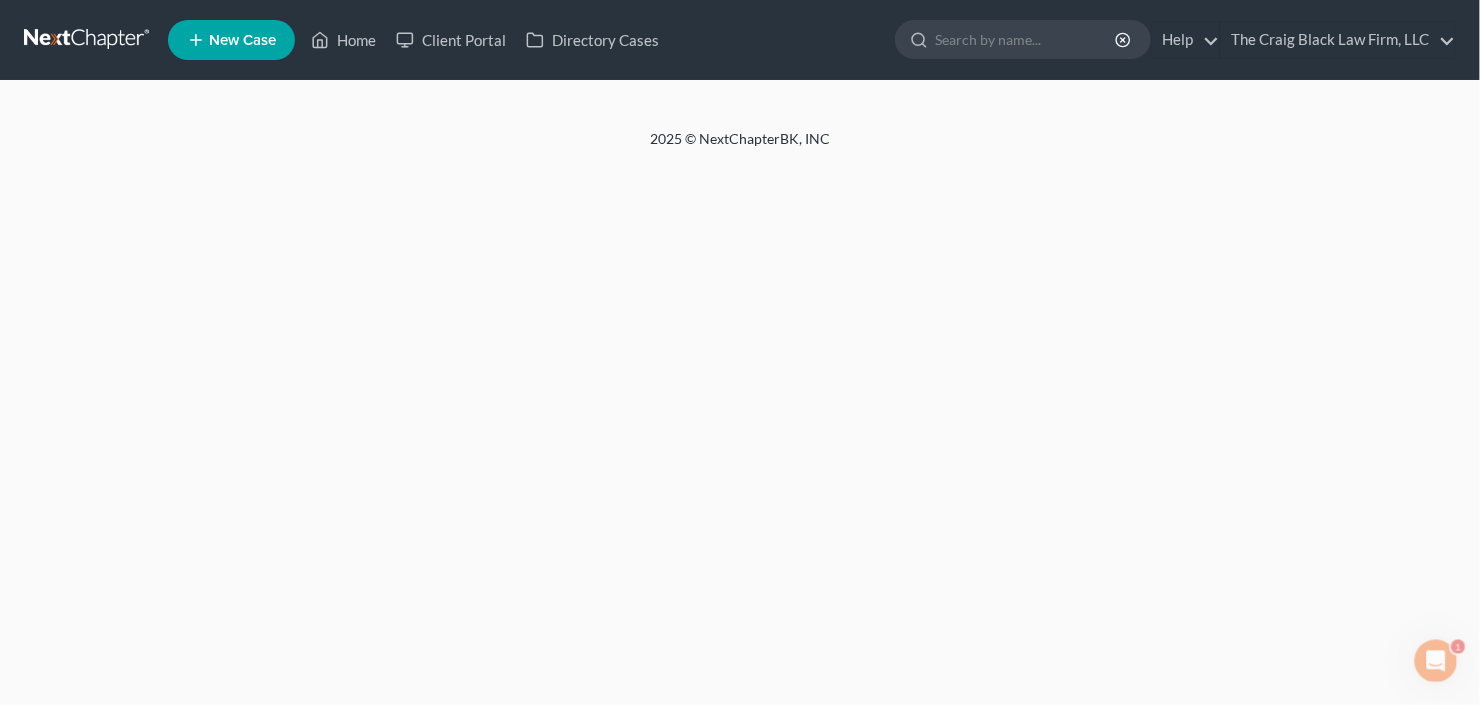 select on "1" 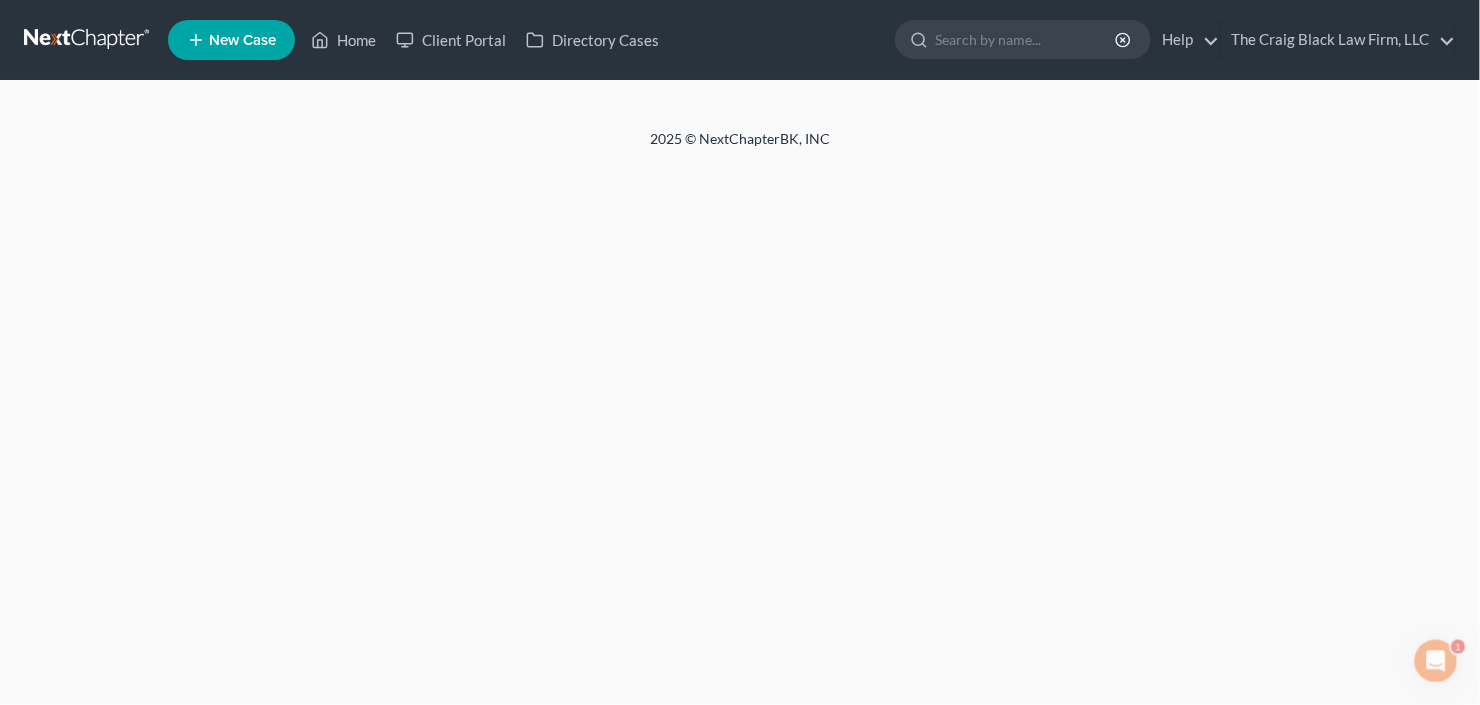 select on "1" 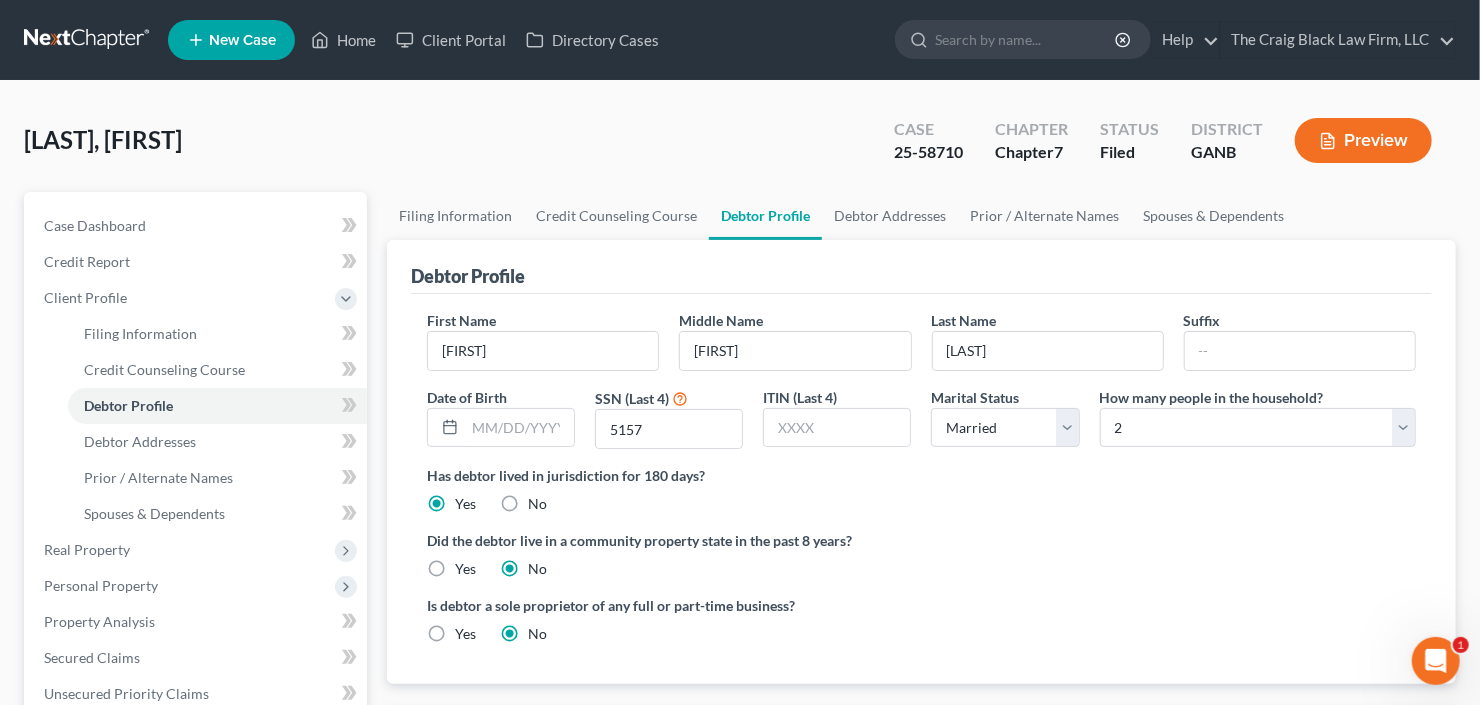 scroll, scrollTop: 0, scrollLeft: 0, axis: both 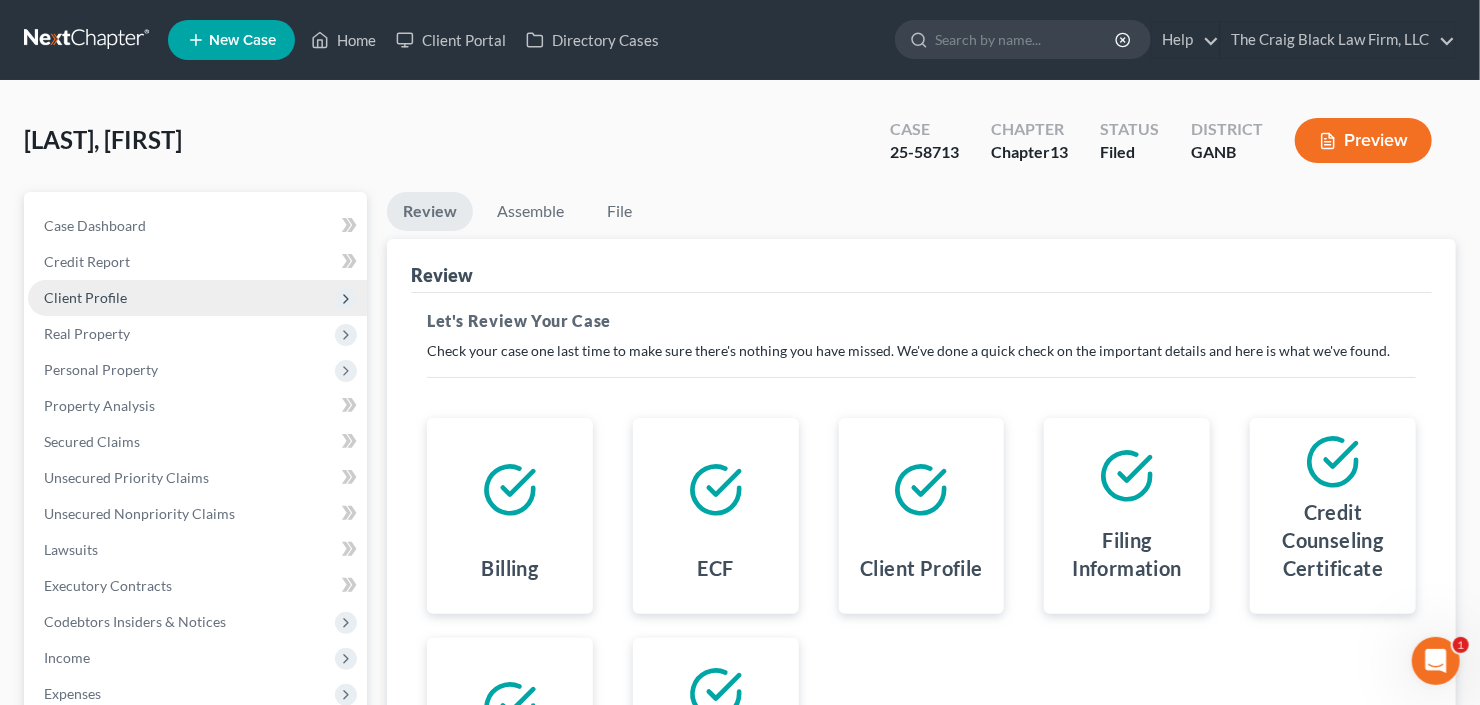 click on "Client Profile" at bounding box center (197, 298) 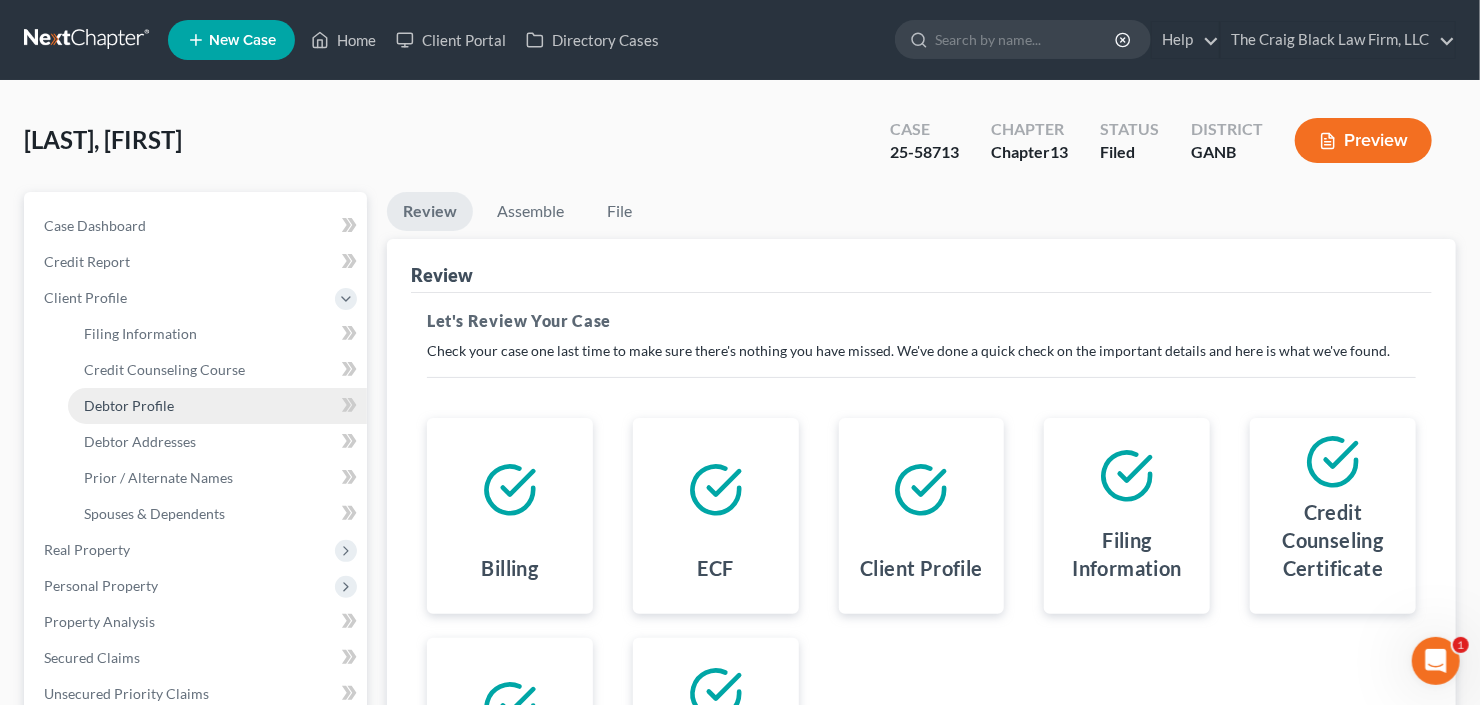 click on "Debtor Profile" at bounding box center [129, 405] 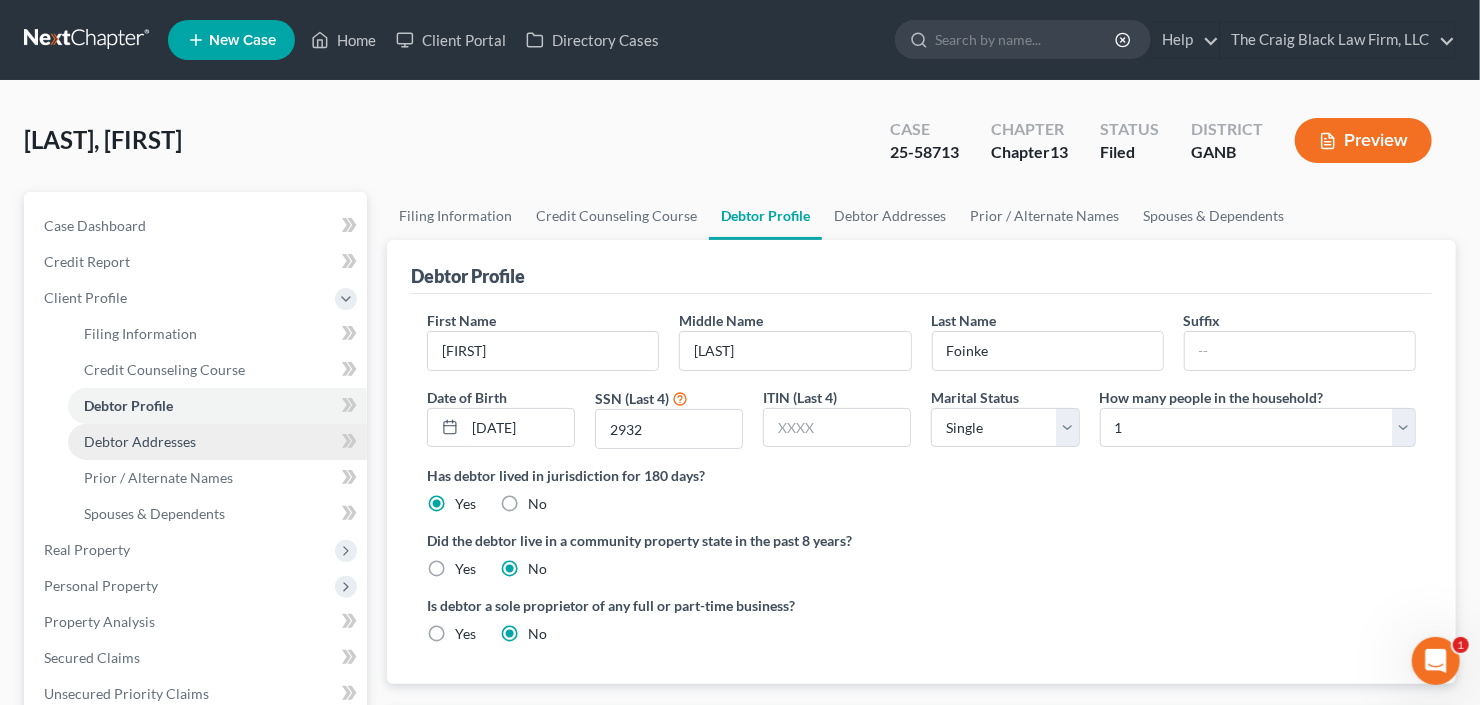 click on "Debtor Addresses" at bounding box center [140, 441] 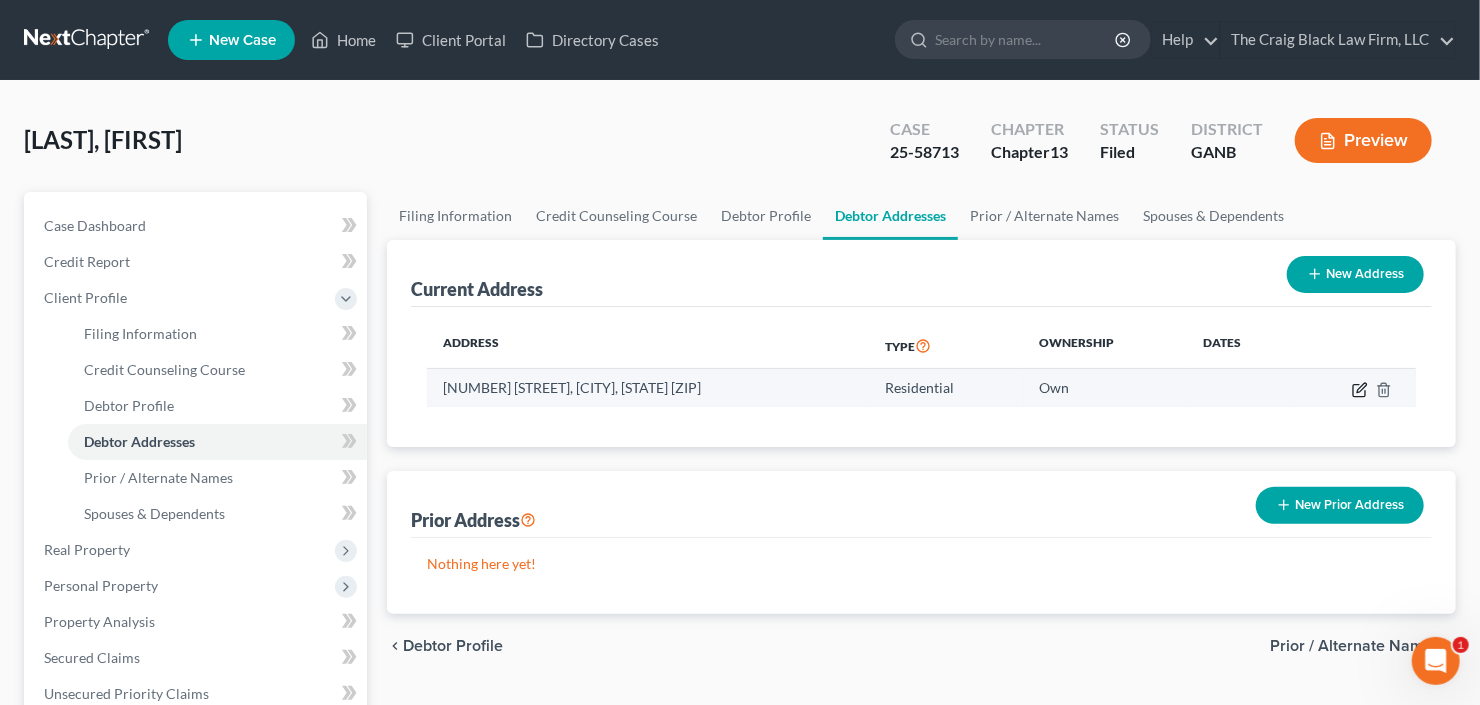 click 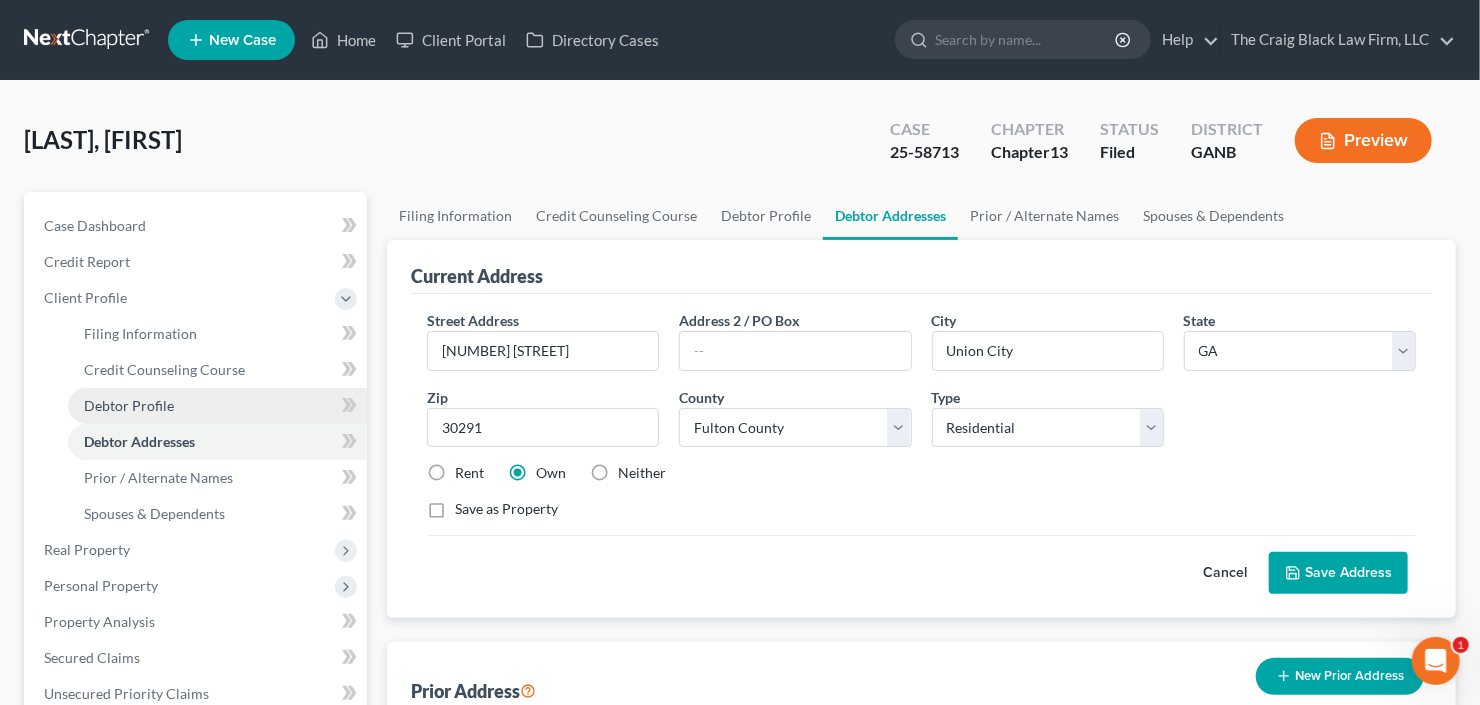 click on "Debtor Profile" at bounding box center (217, 406) 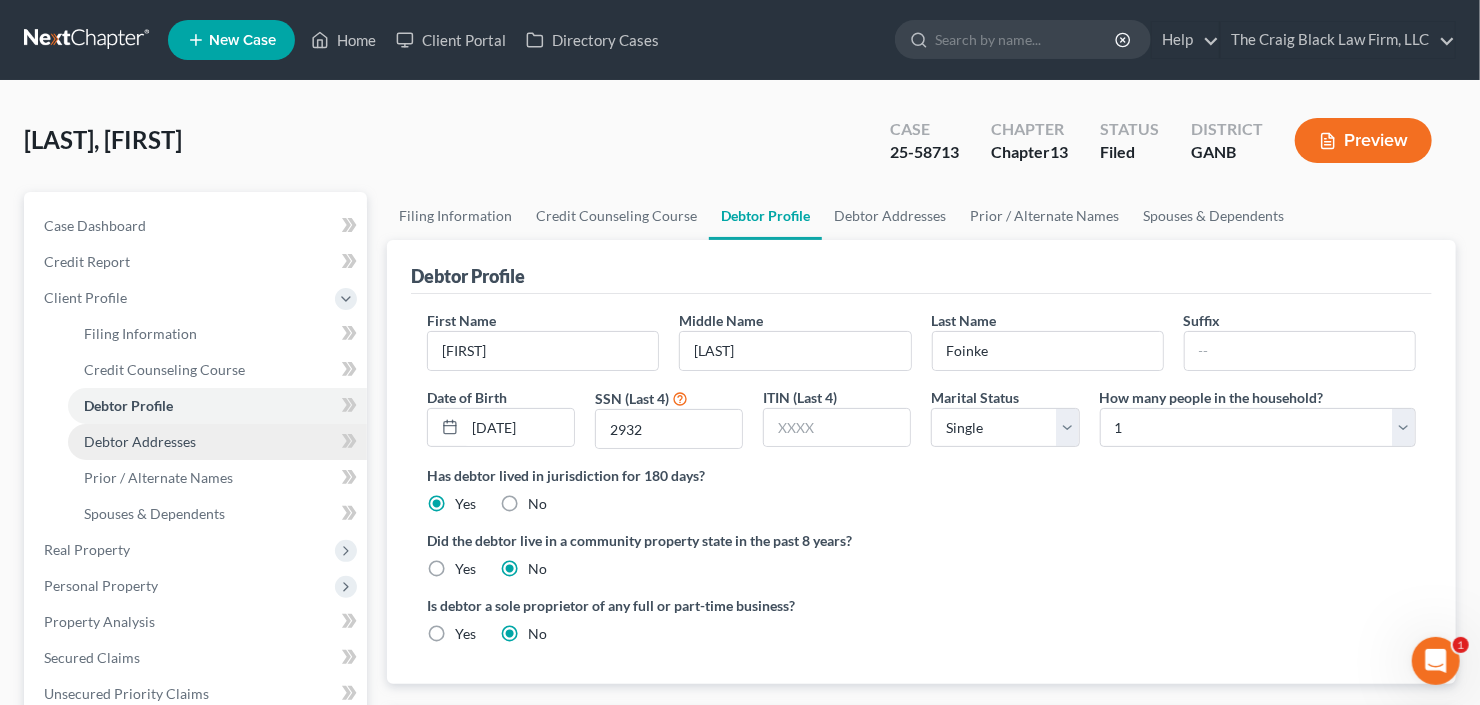 click on "Debtor Addresses" at bounding box center (140, 441) 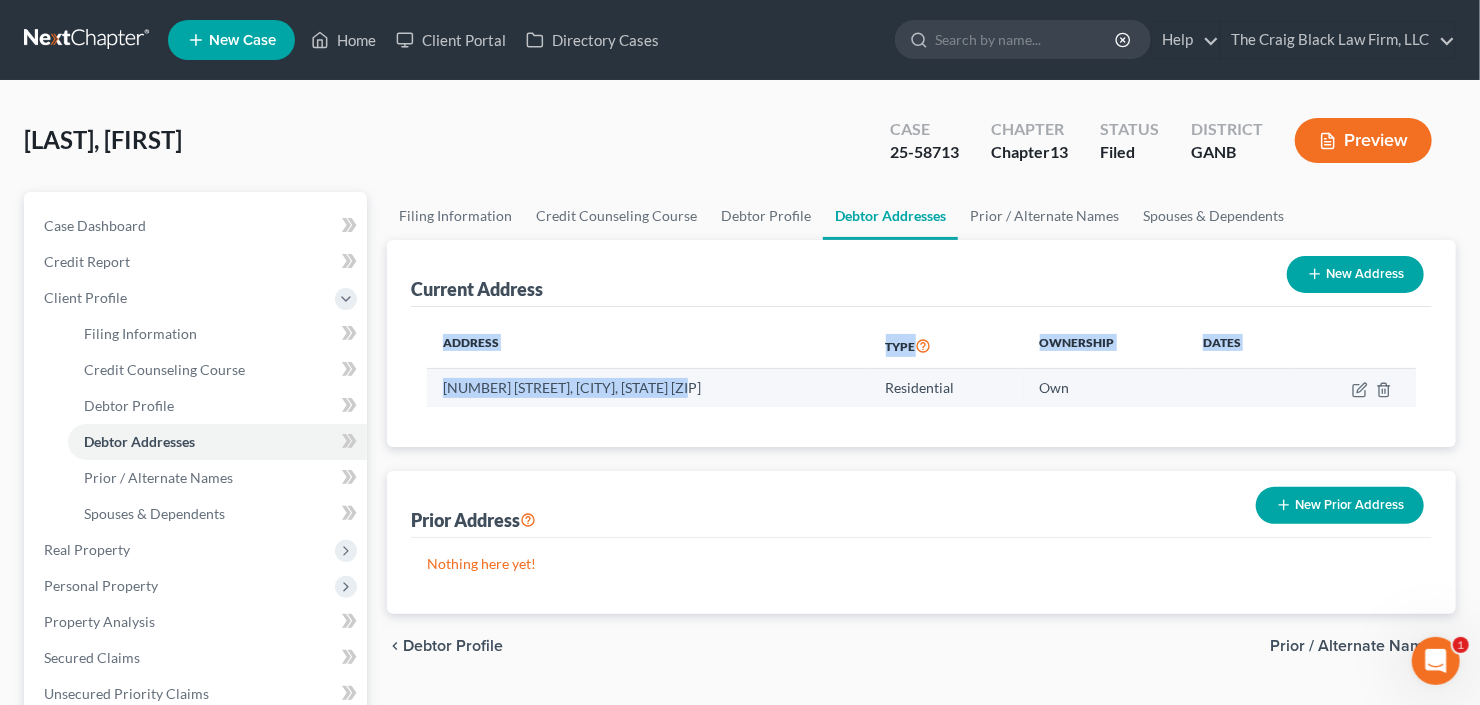 drag, startPoint x: 751, startPoint y: 389, endPoint x: 483, endPoint y: 388, distance: 268.00186 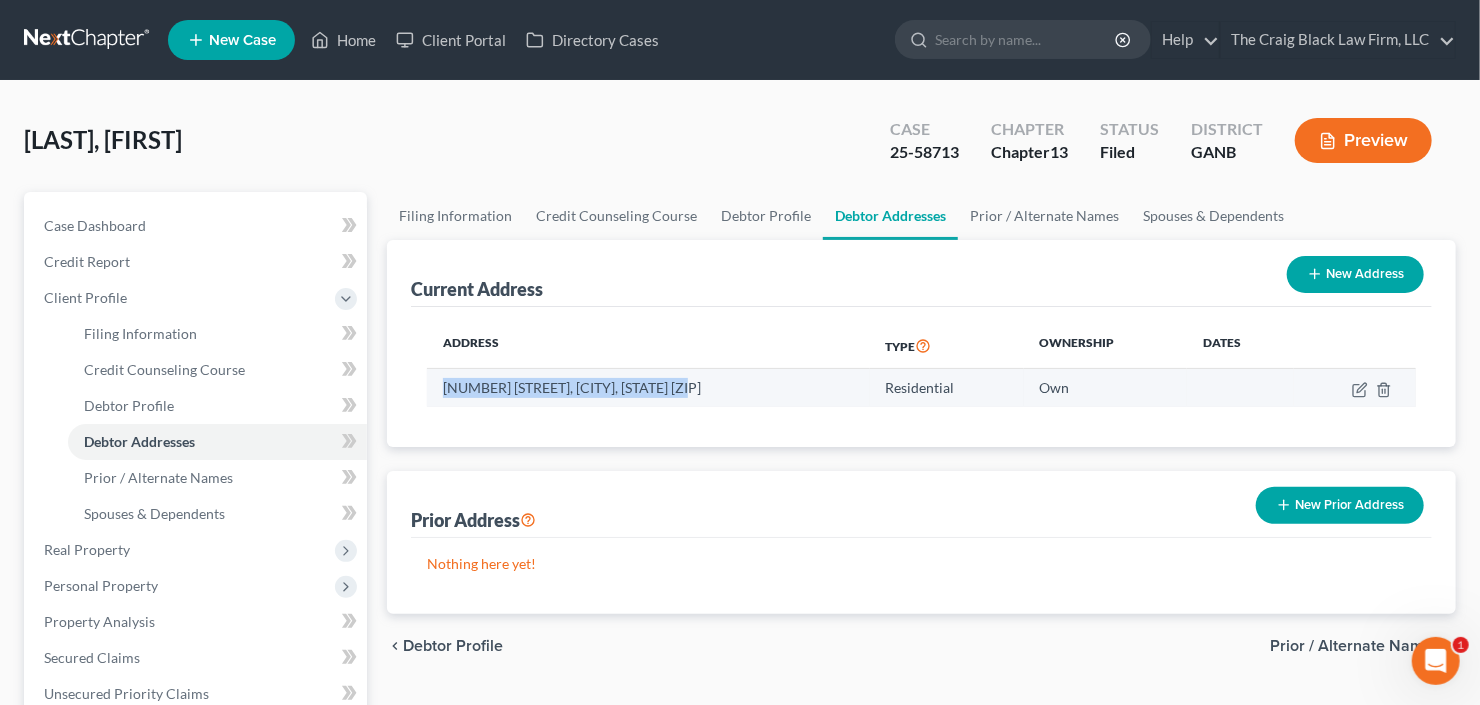 drag, startPoint x: 707, startPoint y: 386, endPoint x: 446, endPoint y: 387, distance: 261.00192 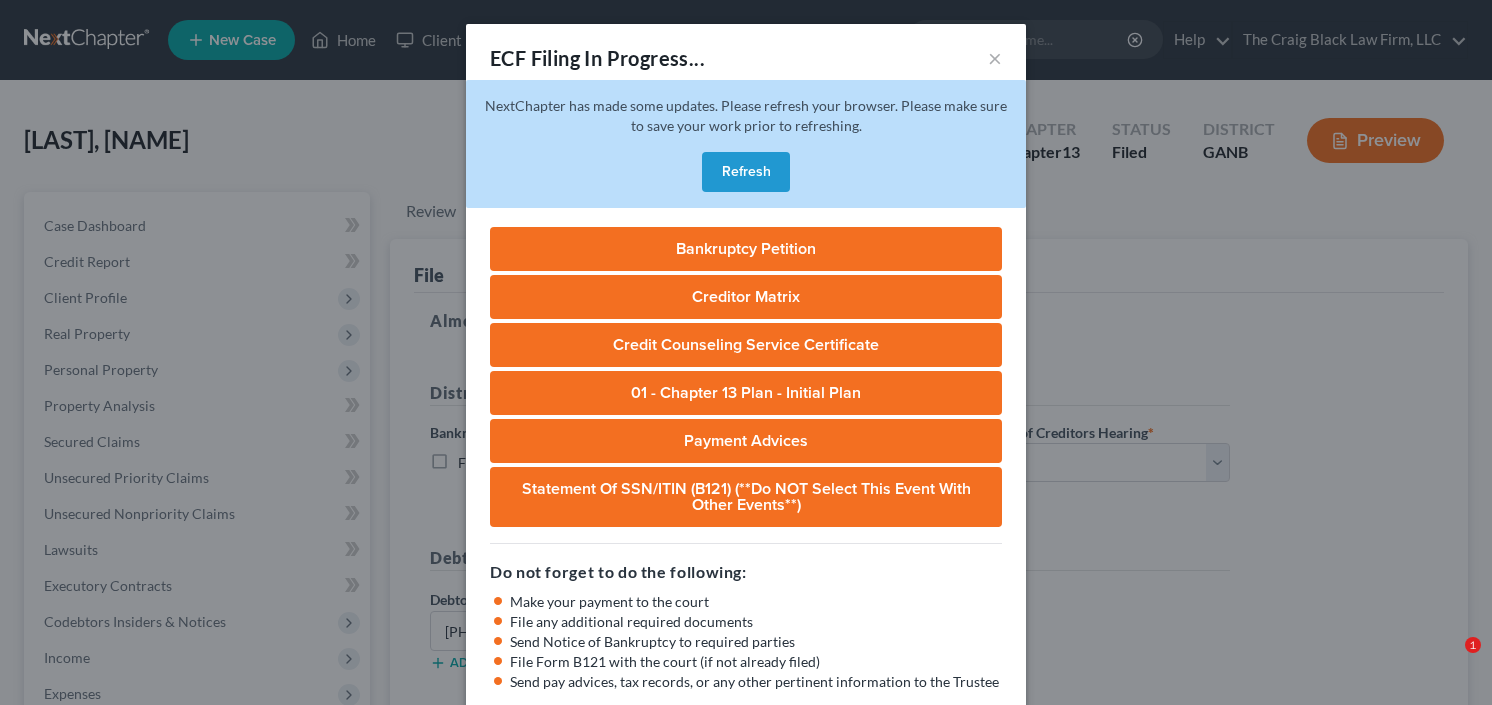 select on "0" 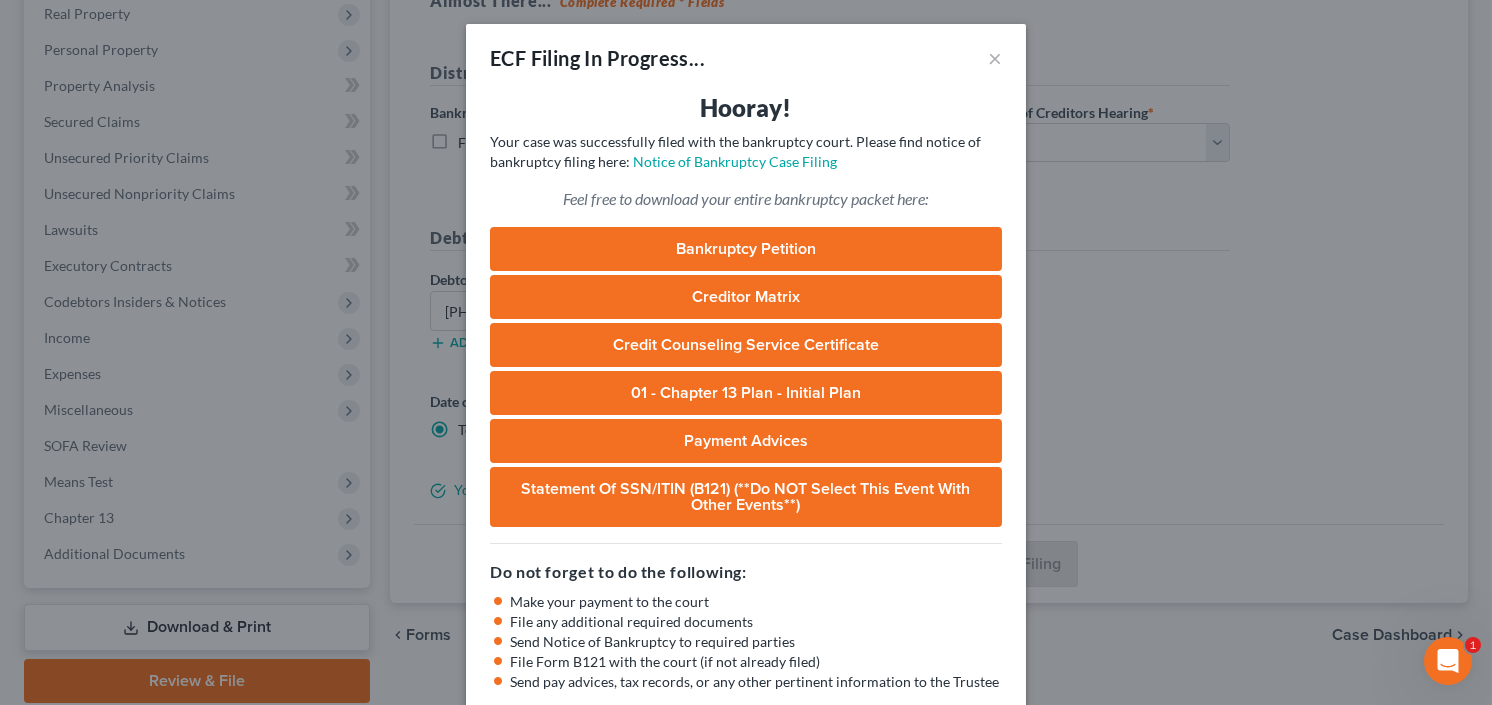 scroll, scrollTop: 0, scrollLeft: 0, axis: both 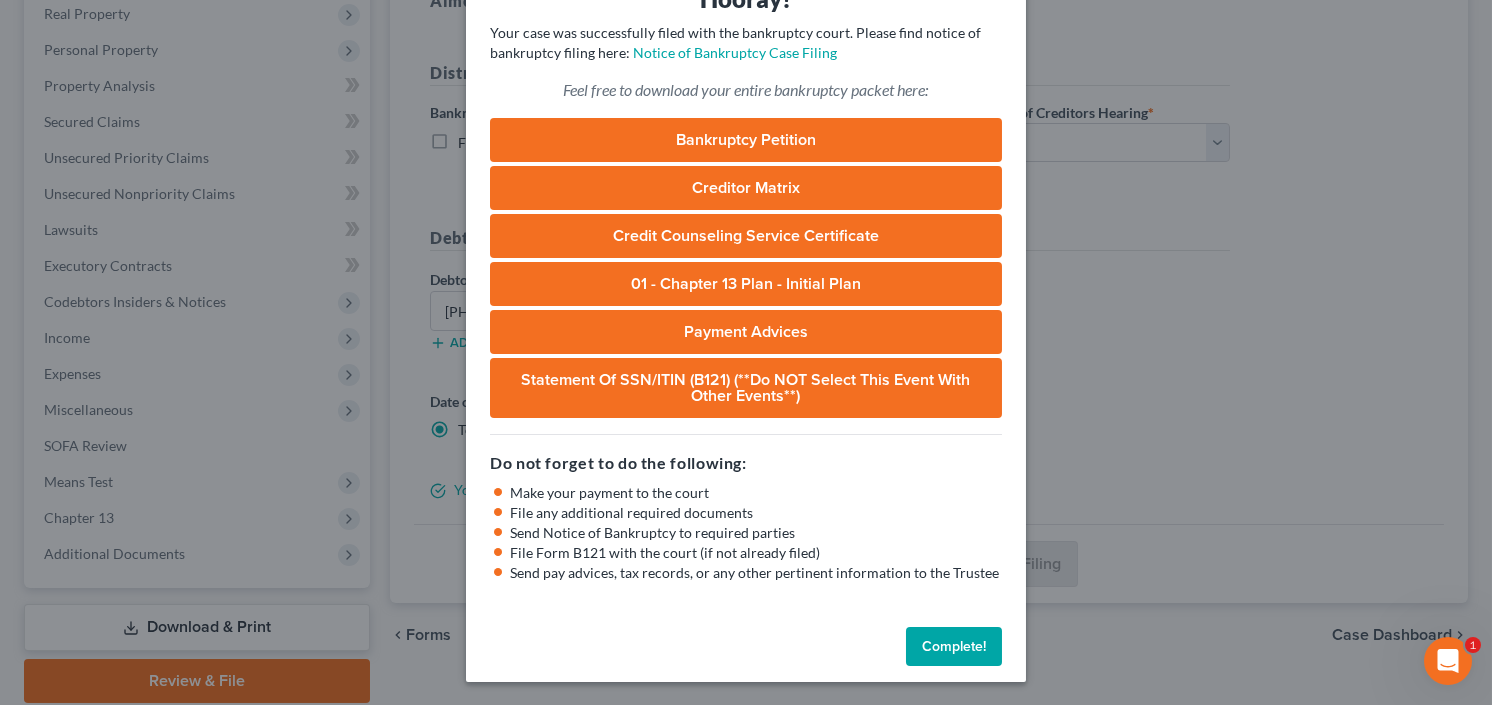 click on "Complete!" at bounding box center (954, 647) 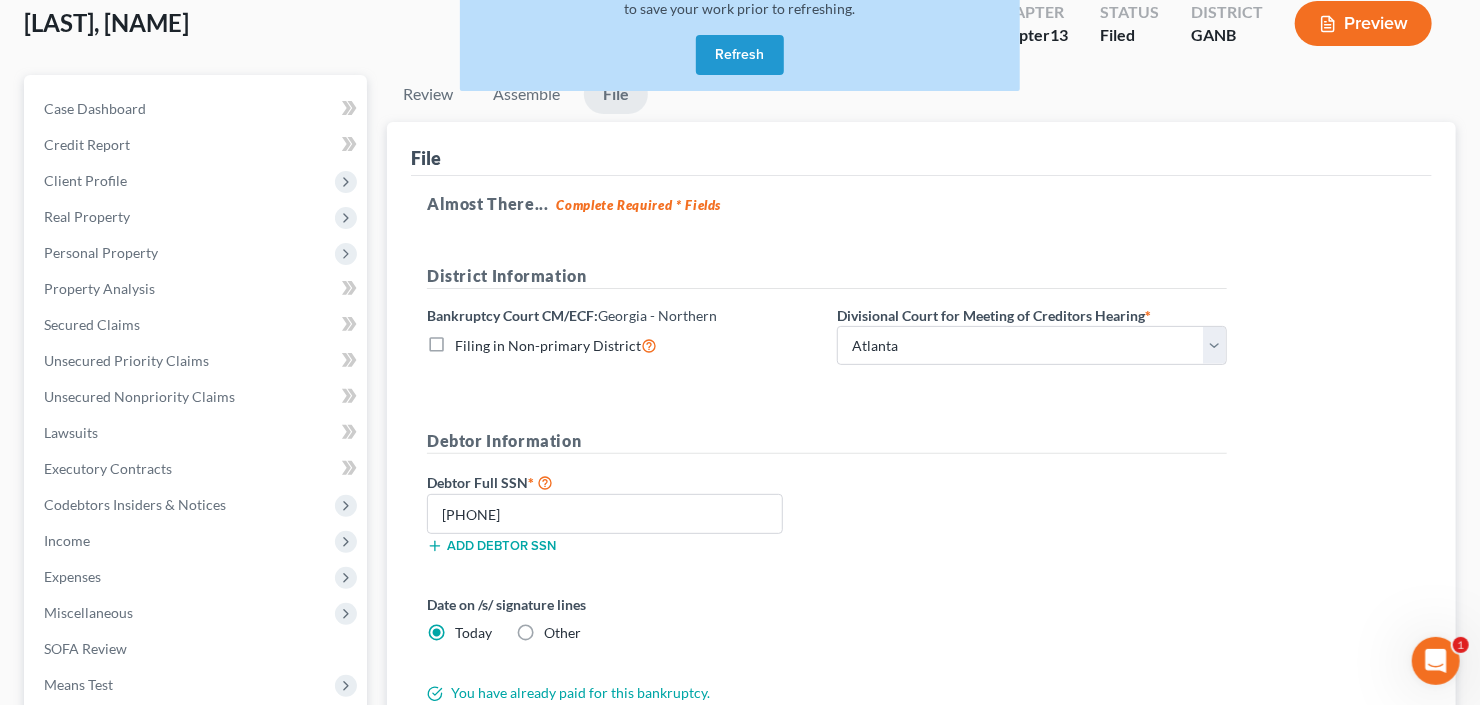 scroll, scrollTop: 80, scrollLeft: 0, axis: vertical 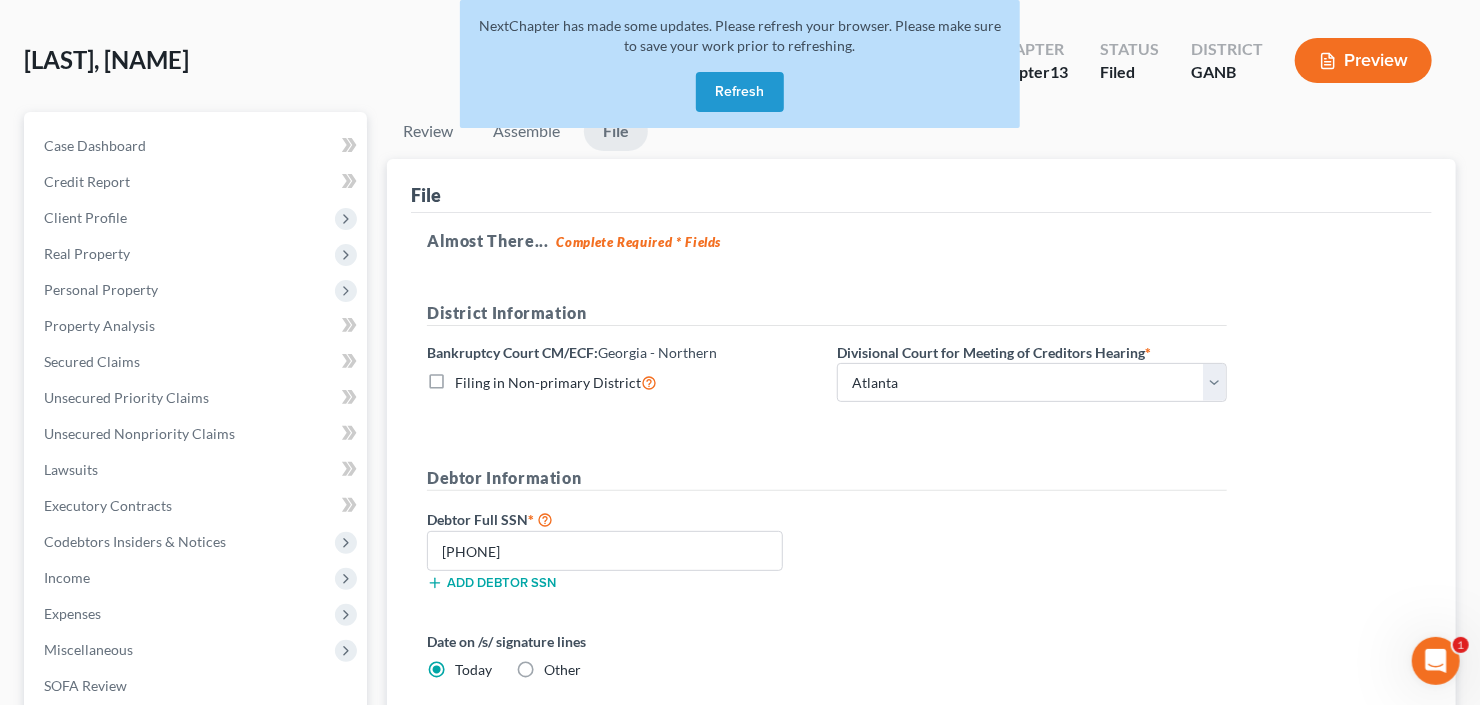 click on "Refresh" at bounding box center [740, 92] 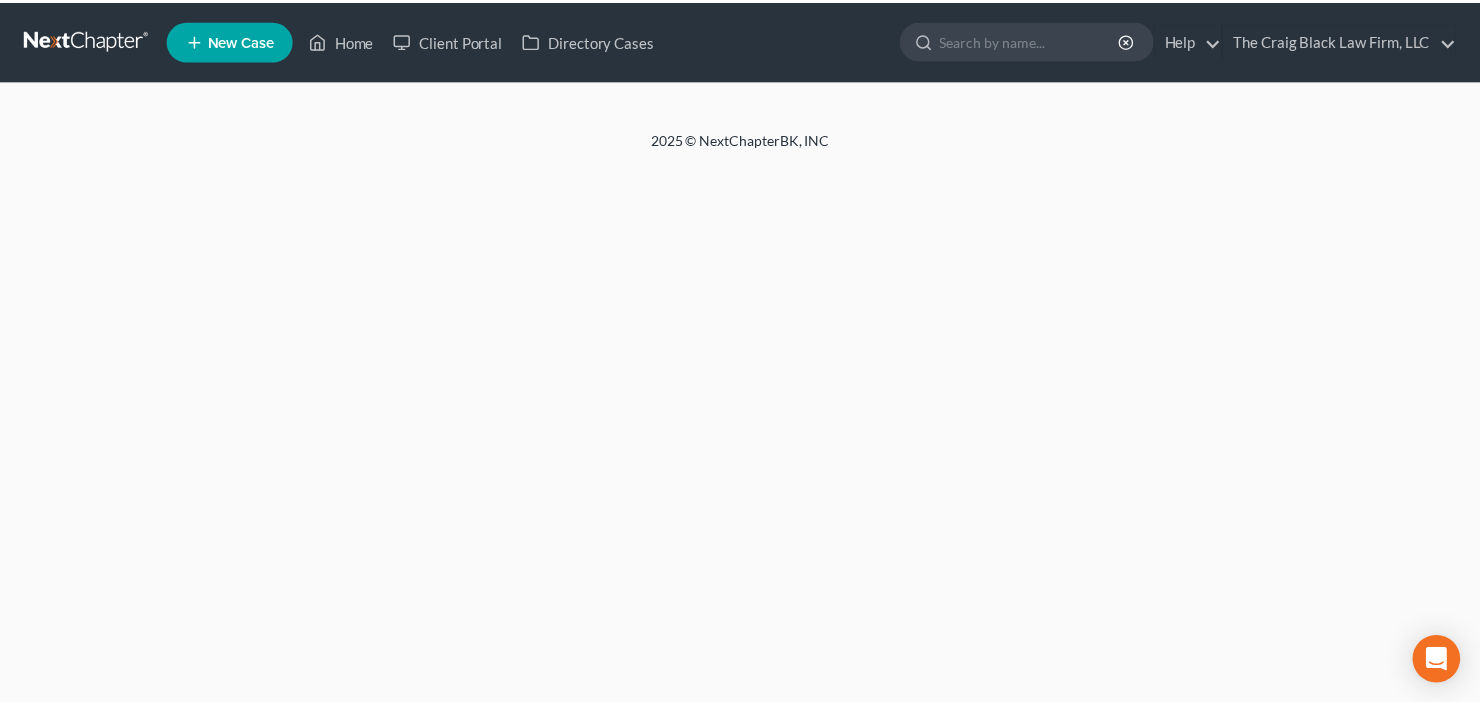 scroll, scrollTop: 0, scrollLeft: 0, axis: both 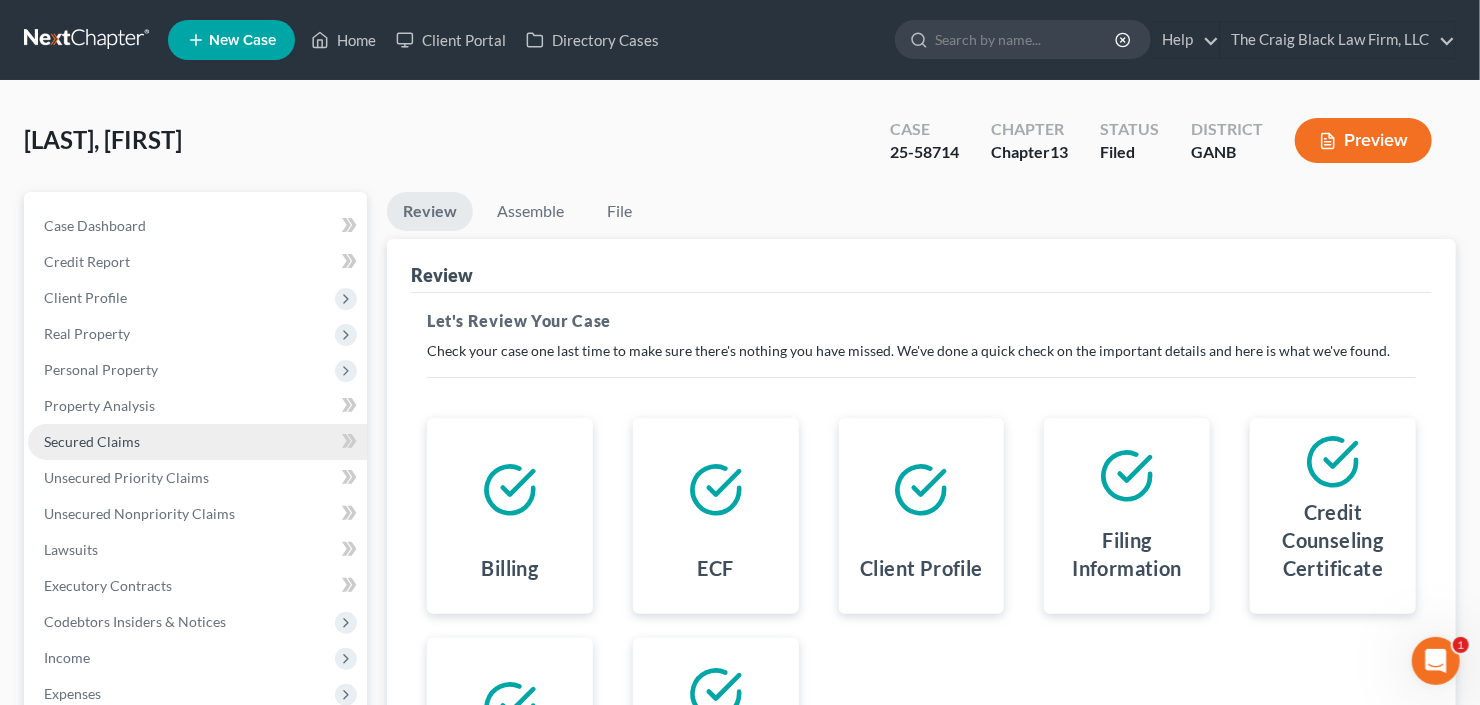 click on "Secured Claims" at bounding box center (92, 441) 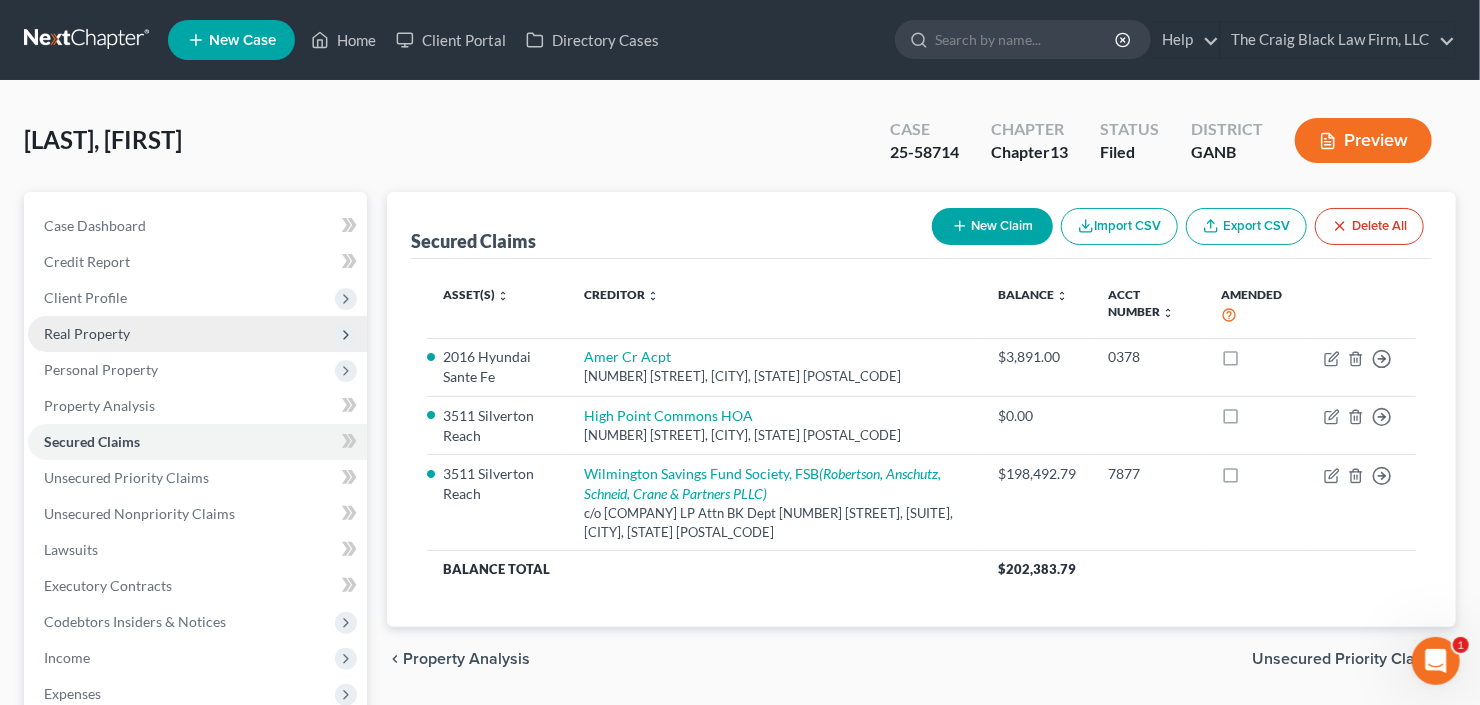 click on "Real Property" at bounding box center (87, 333) 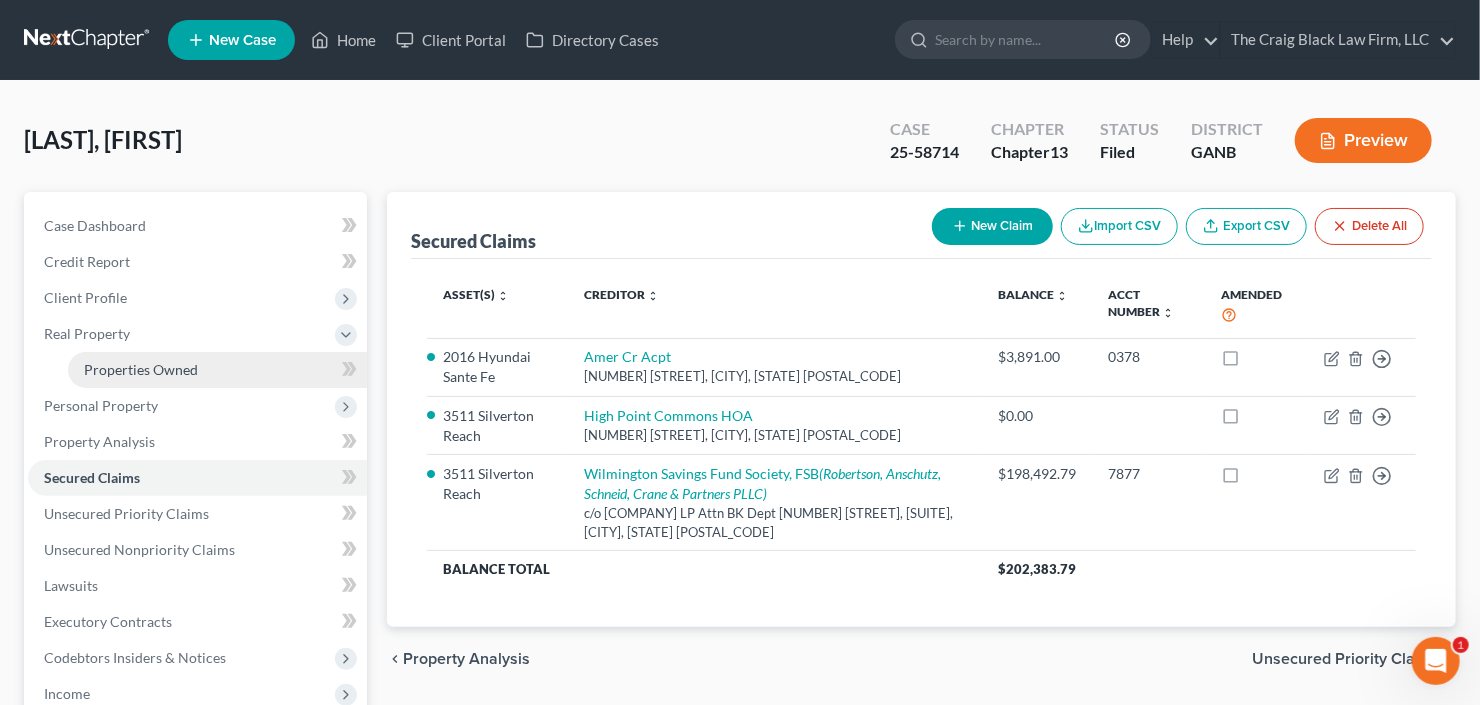 click on "Properties Owned" at bounding box center (217, 370) 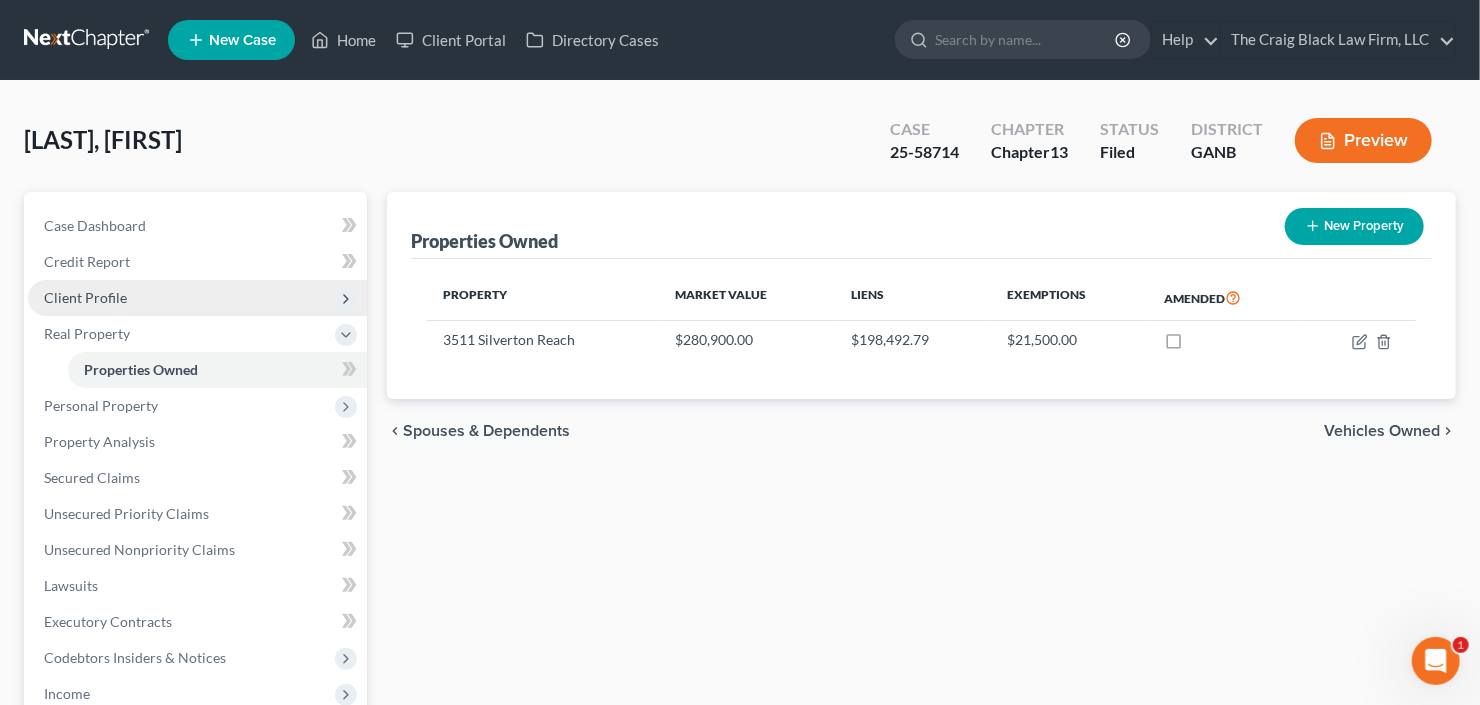 click on "Client Profile" at bounding box center (85, 297) 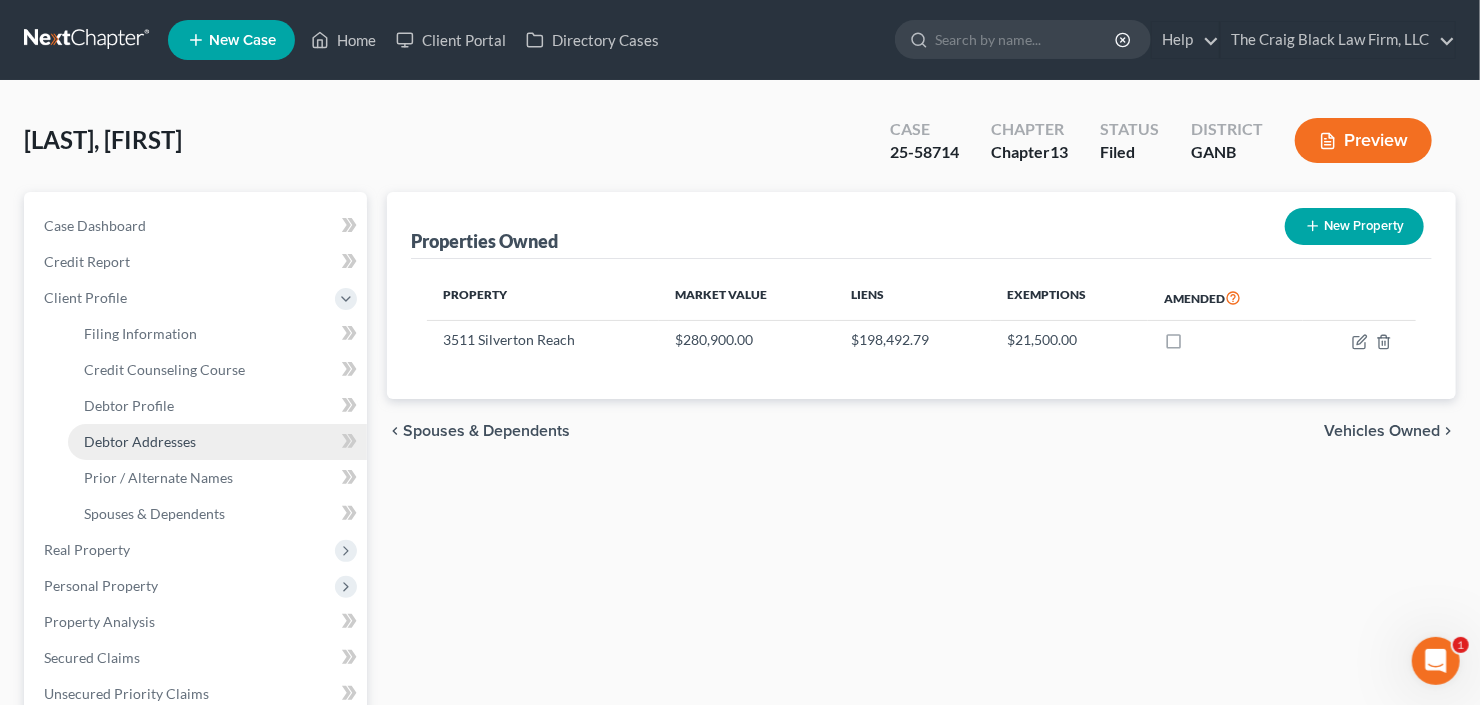 click on "Debtor Addresses" at bounding box center [140, 441] 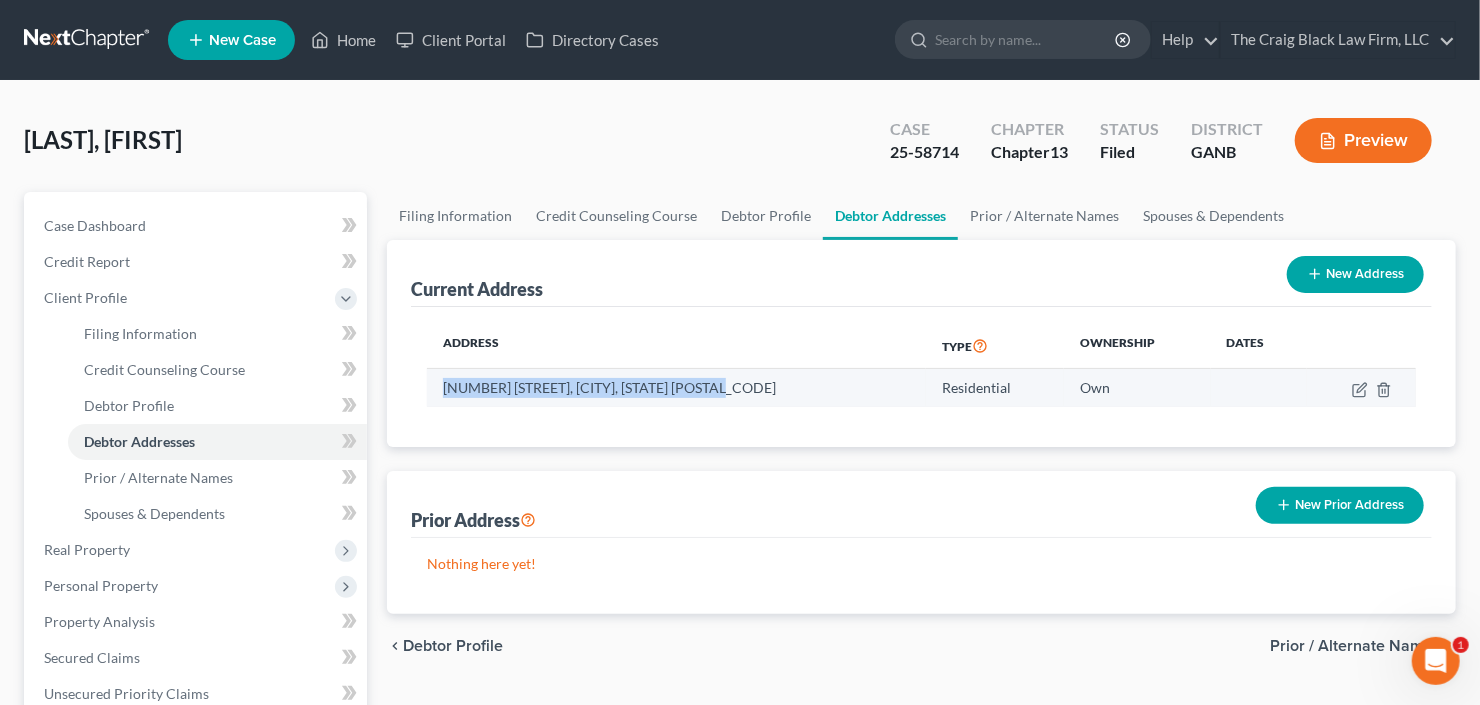 drag, startPoint x: 729, startPoint y: 384, endPoint x: 439, endPoint y: 391, distance: 290.08447 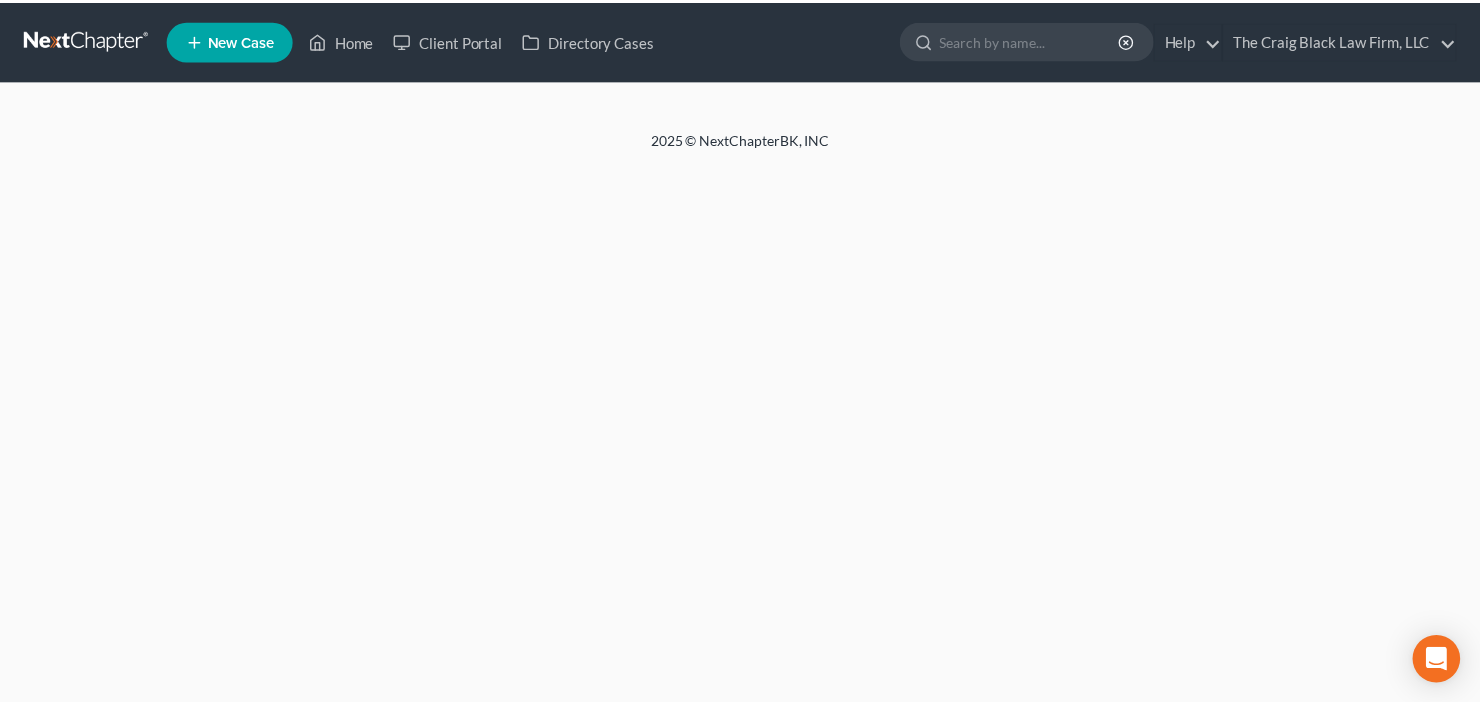 scroll, scrollTop: 0, scrollLeft: 0, axis: both 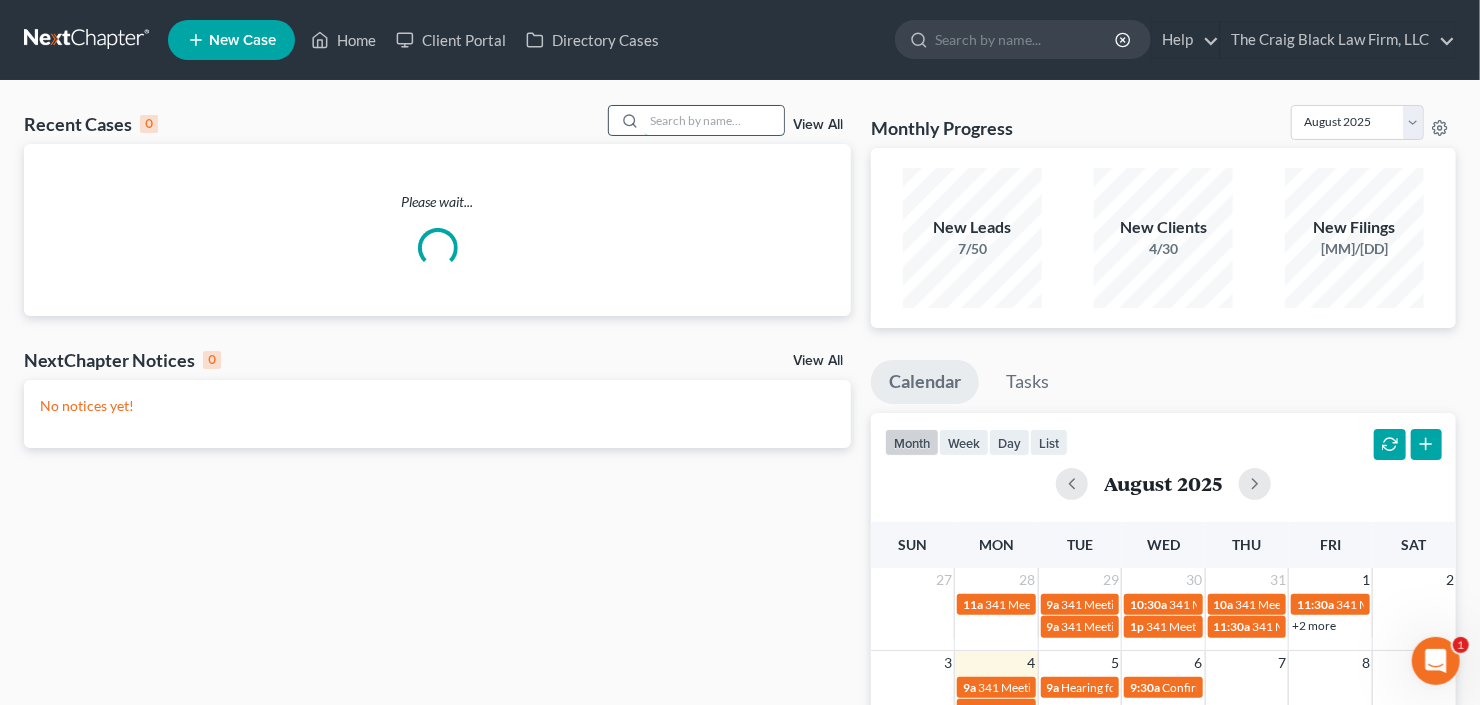 click at bounding box center (714, 120) 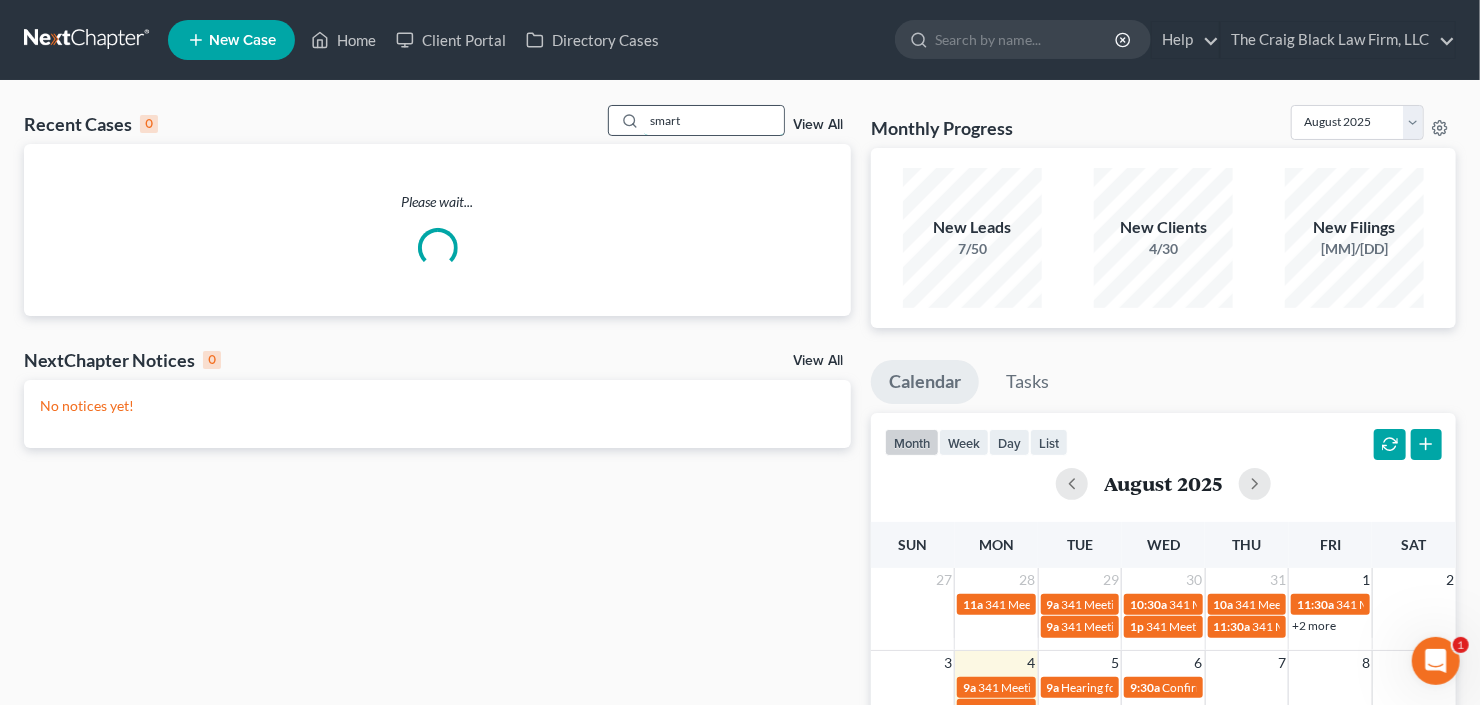 type on "smart" 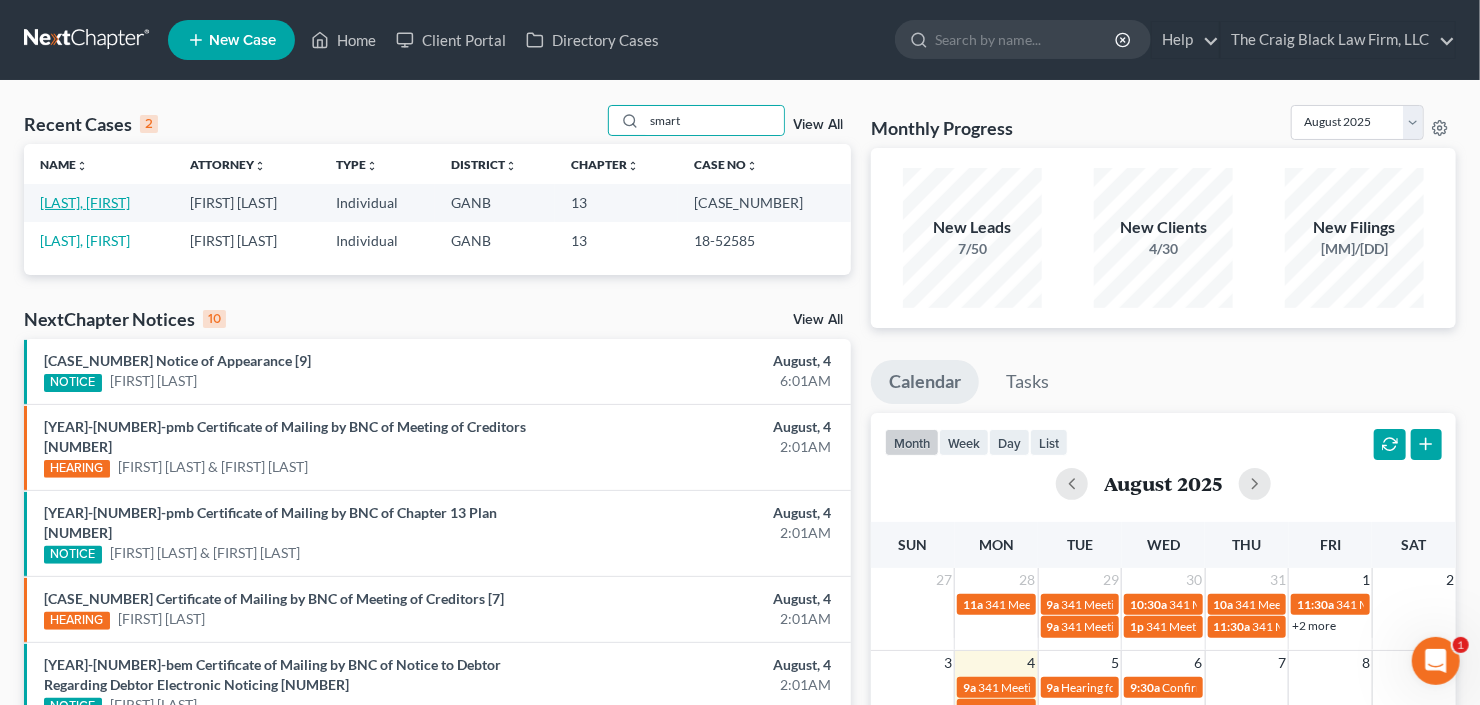 click on "Smart, Angela" at bounding box center [85, 202] 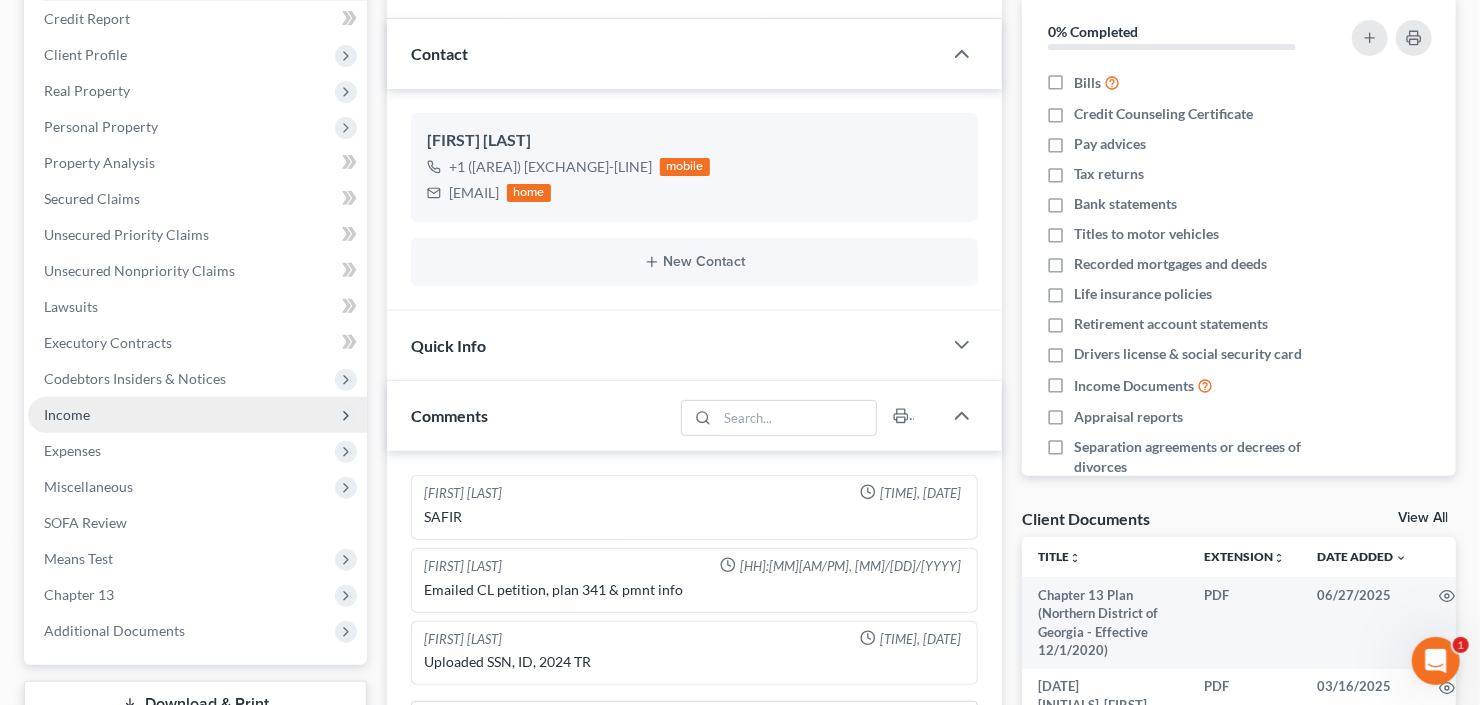 scroll, scrollTop: 320, scrollLeft: 0, axis: vertical 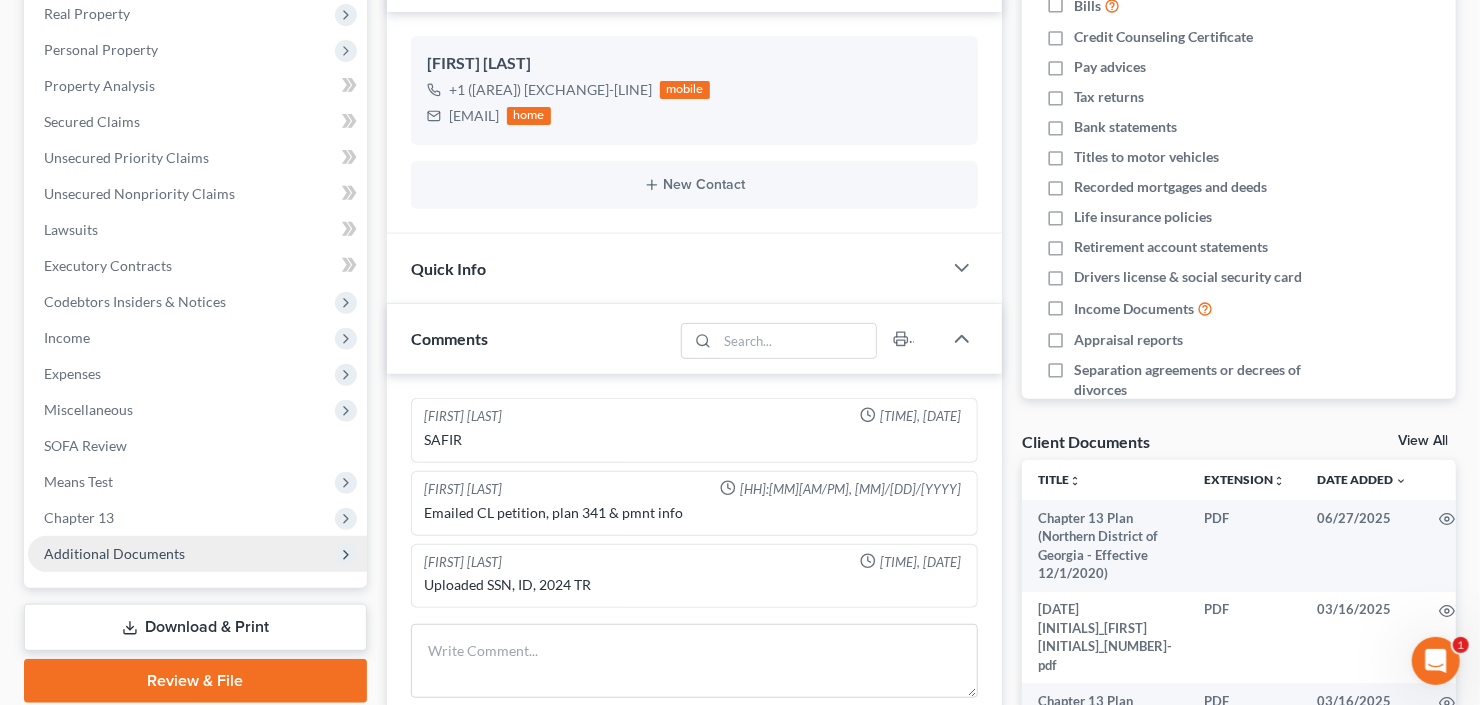 click on "Additional Documents" at bounding box center [114, 553] 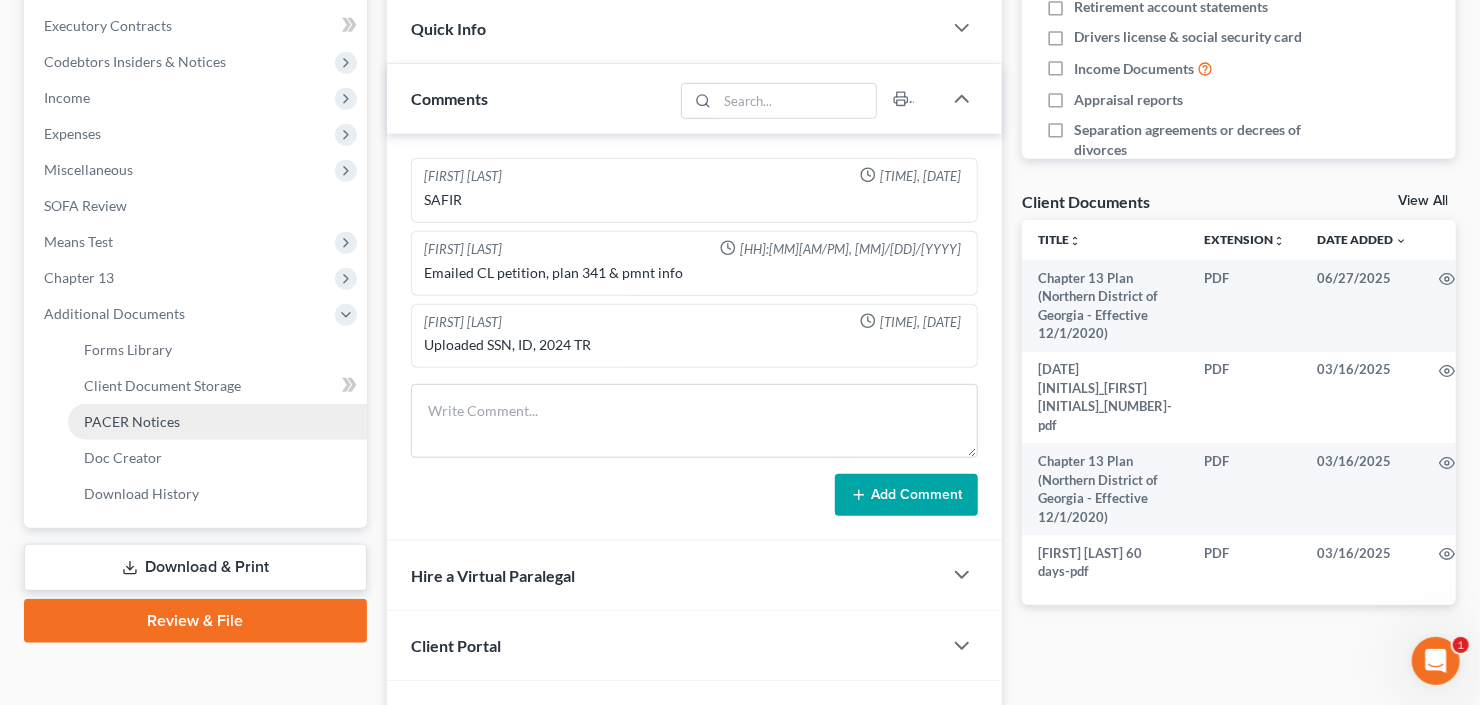 click on "PACER Notices" at bounding box center [132, 421] 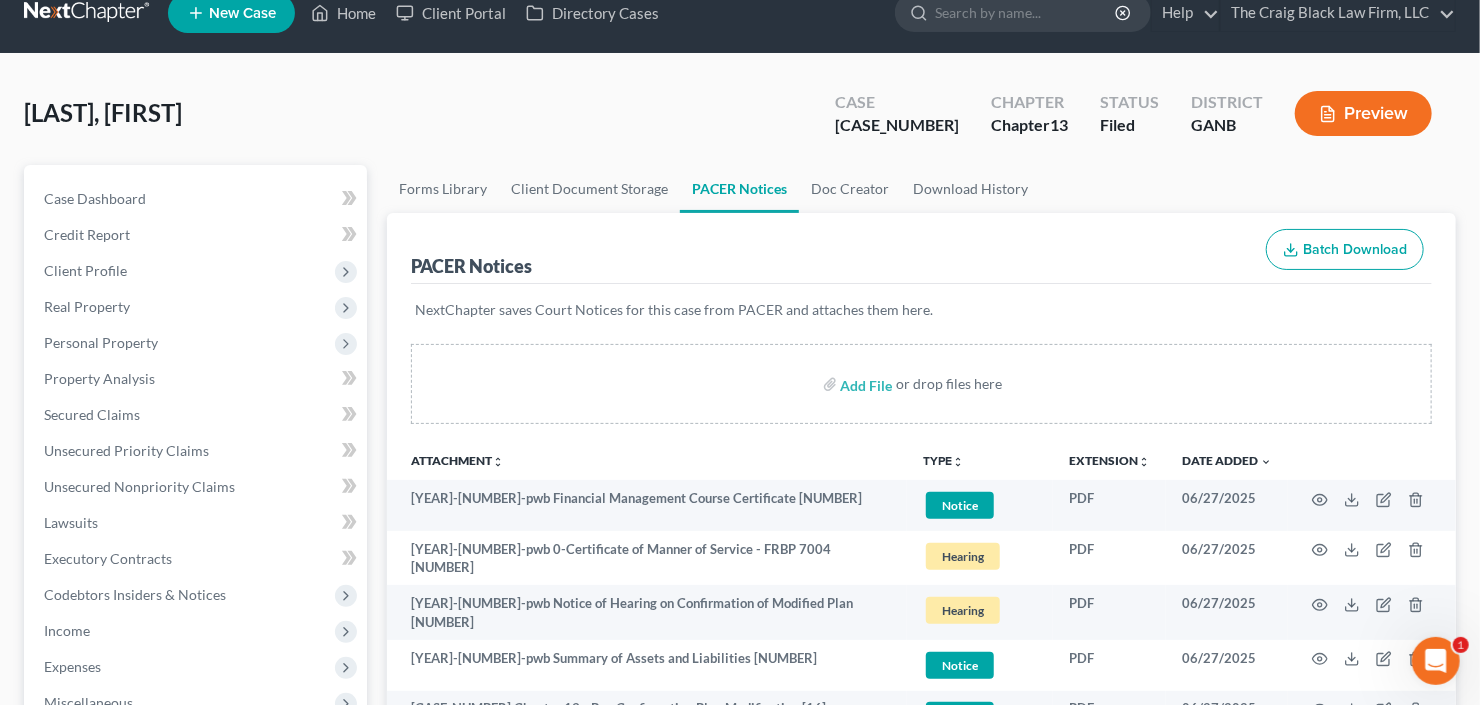 scroll, scrollTop: 0, scrollLeft: 0, axis: both 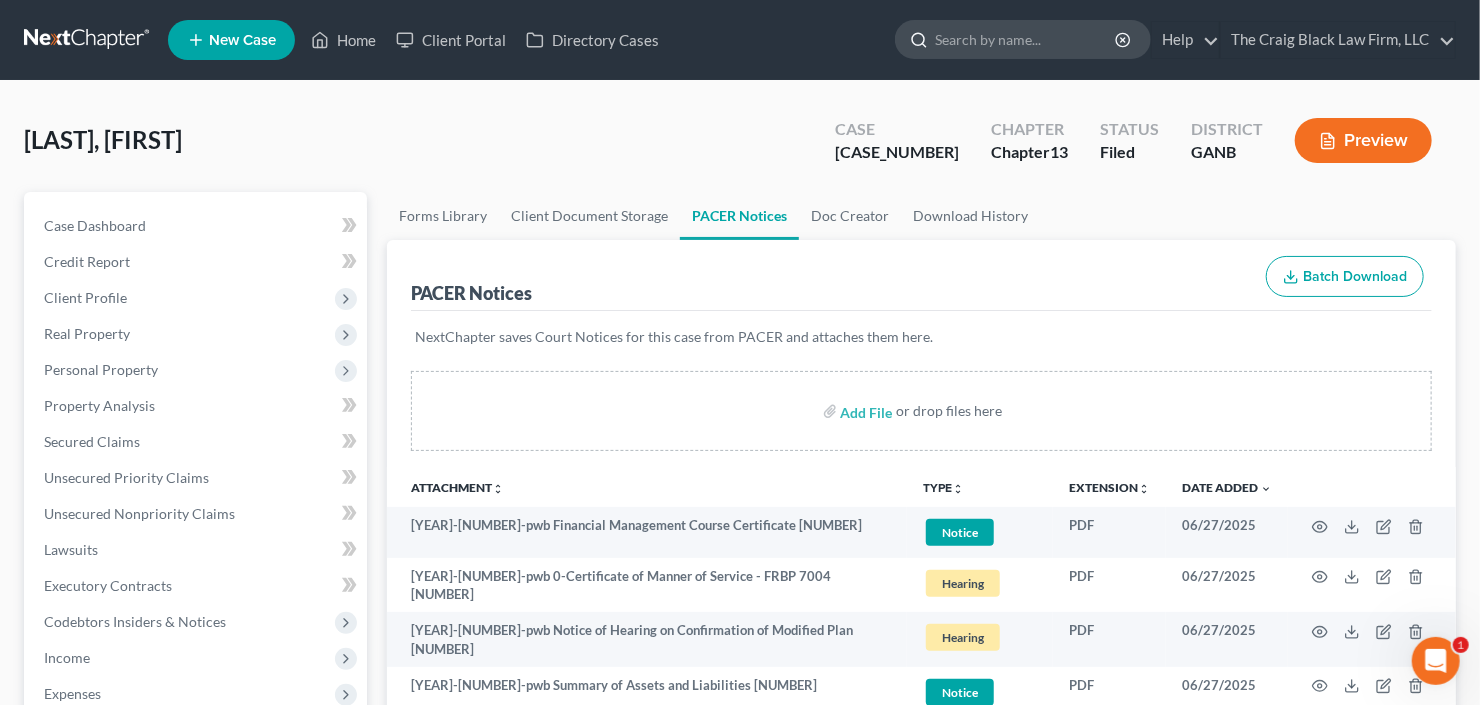 click at bounding box center [1026, 39] 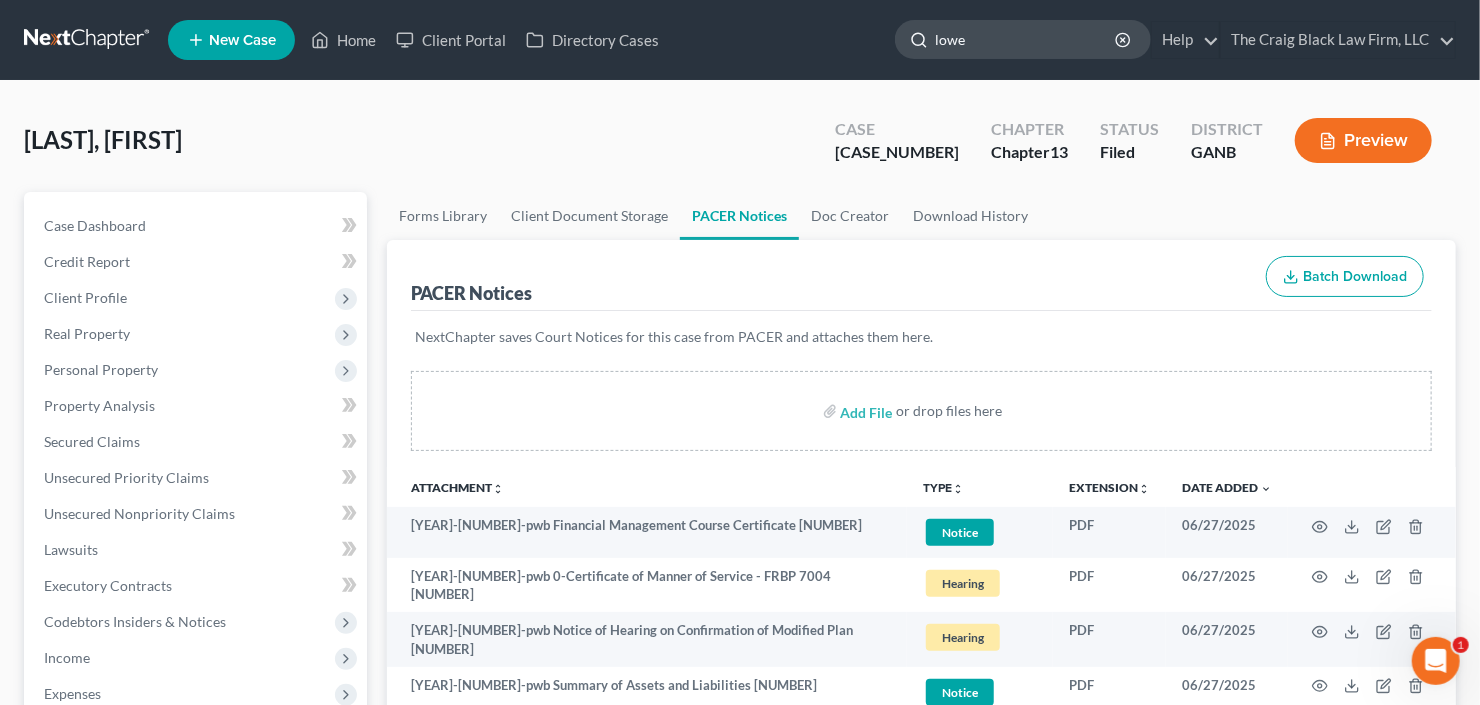 type on "lowe" 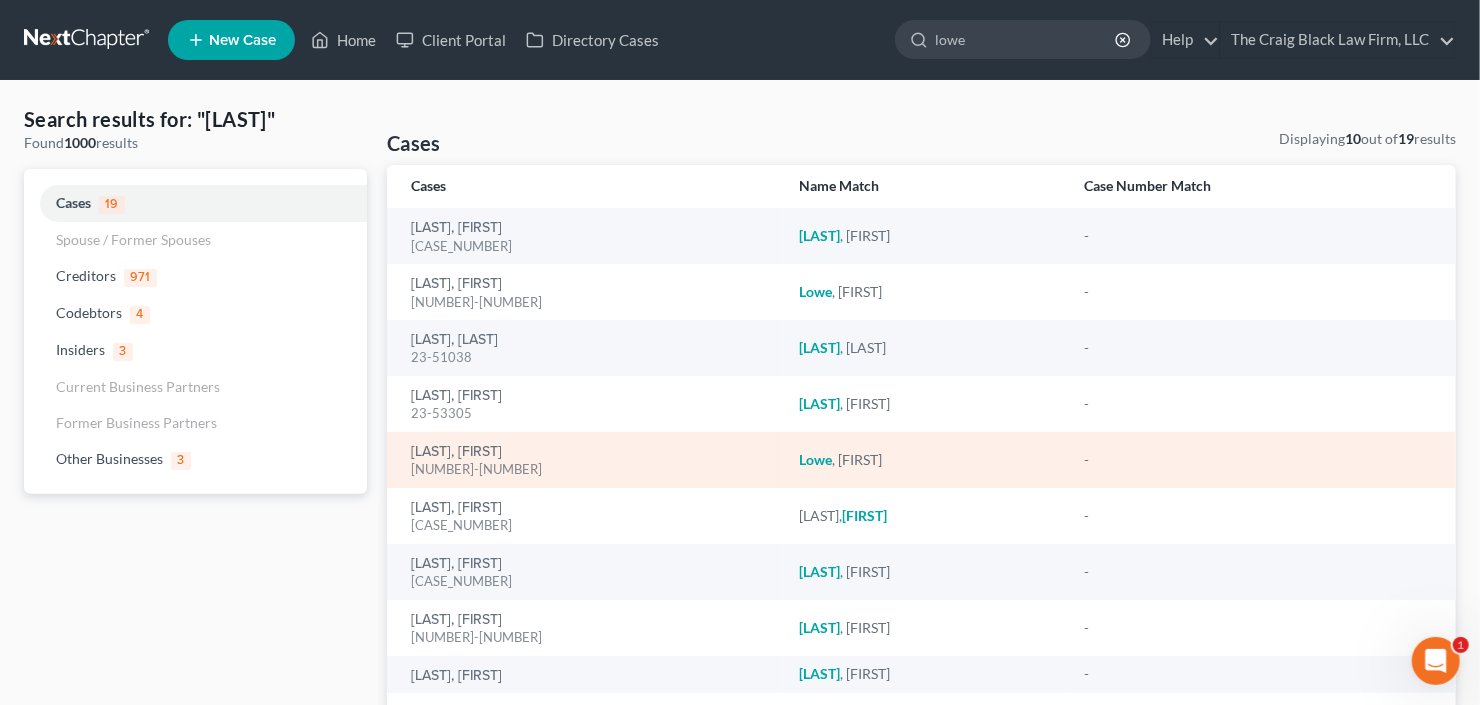 click on "25-54518" at bounding box center [589, 469] 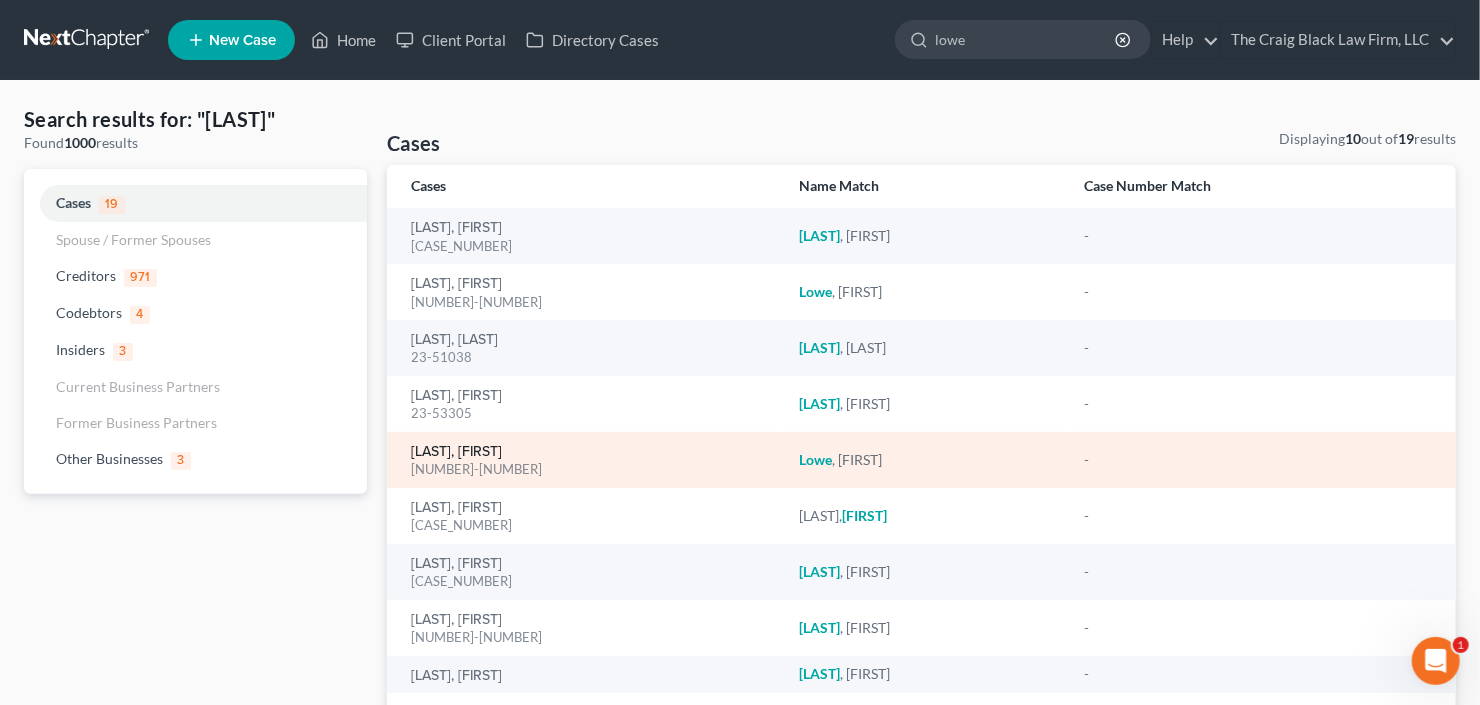 click on "Lowe, Rhona" at bounding box center [456, 452] 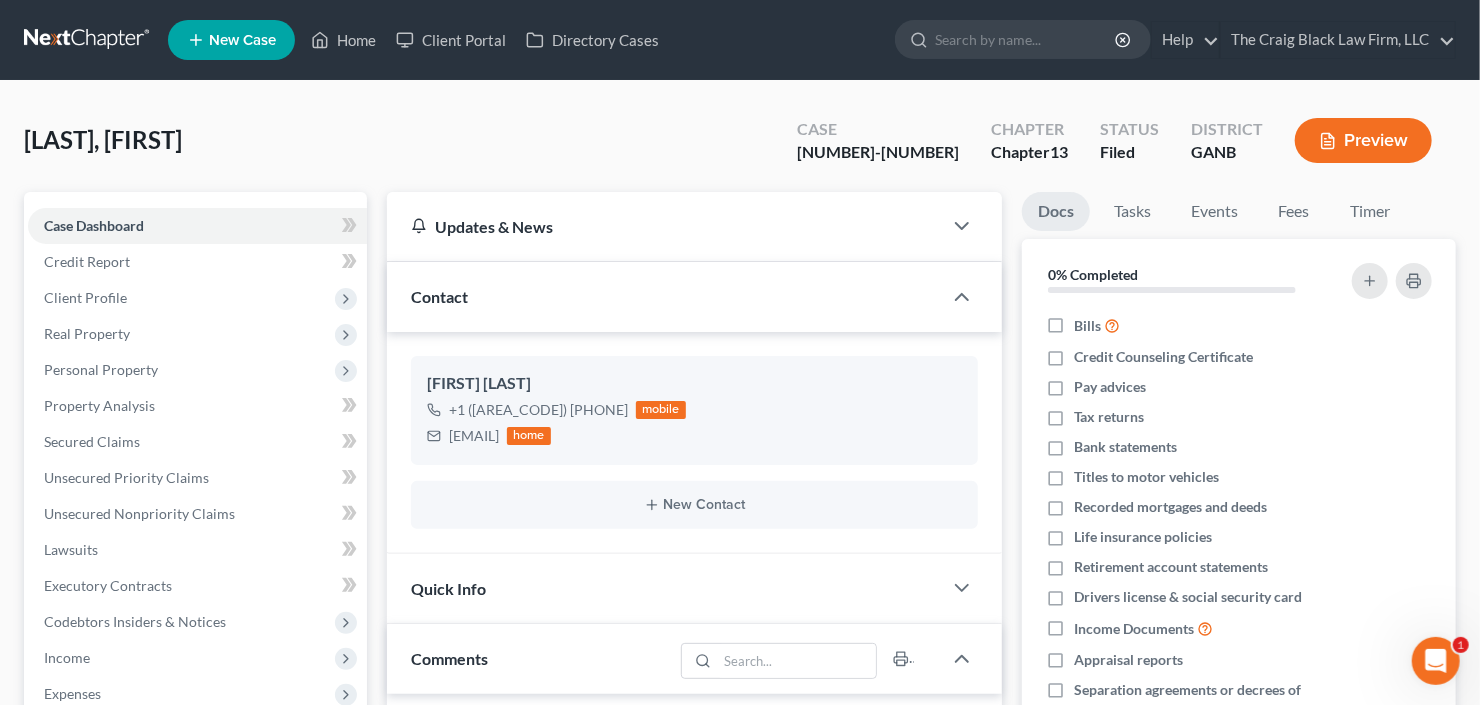 scroll, scrollTop: 32, scrollLeft: 0, axis: vertical 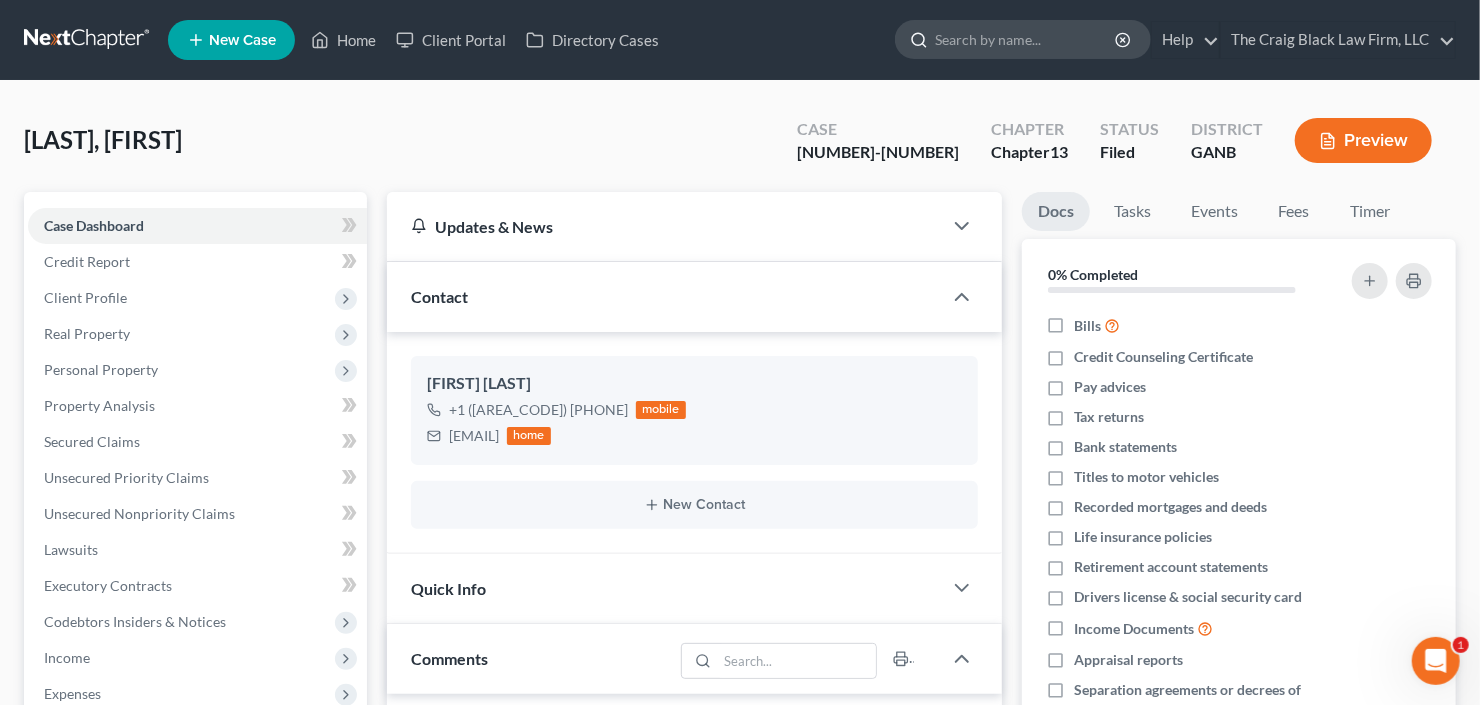 click at bounding box center (1026, 39) 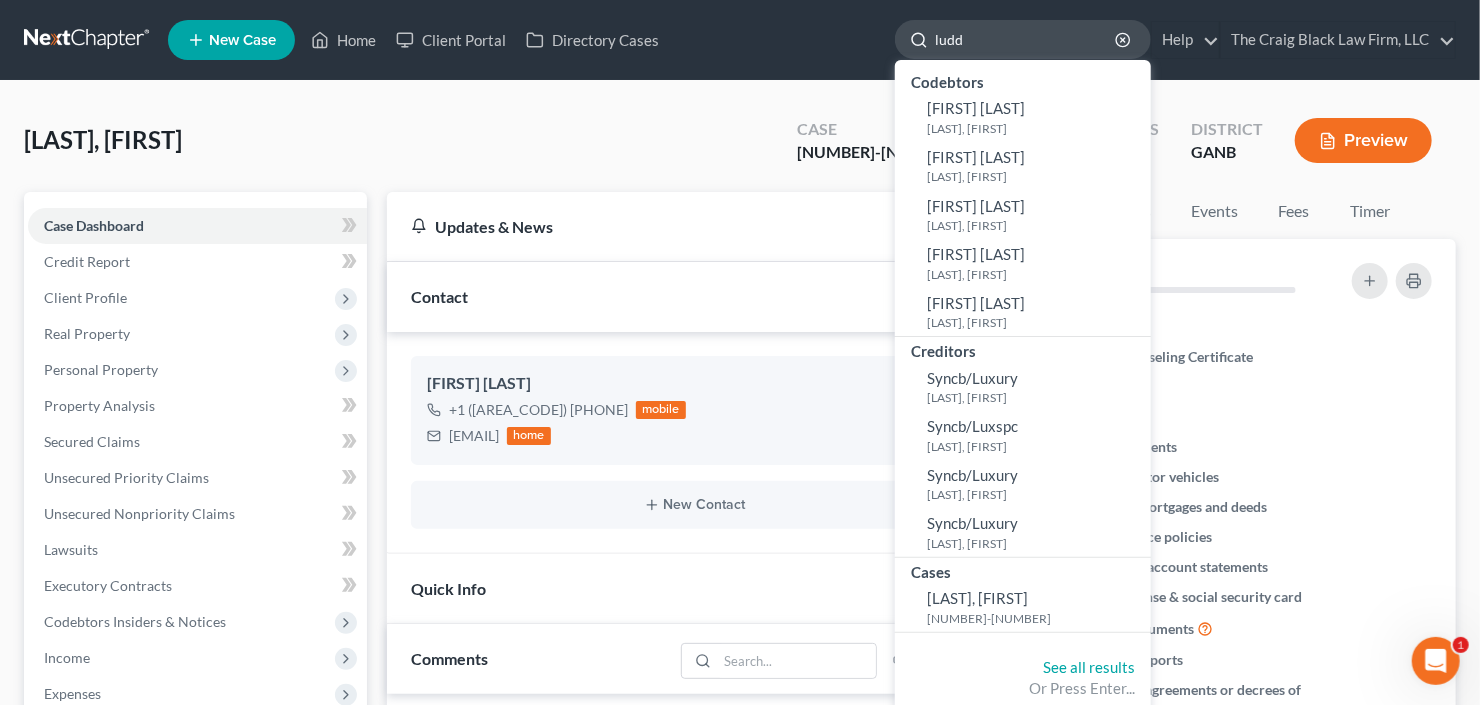 type on "ludd" 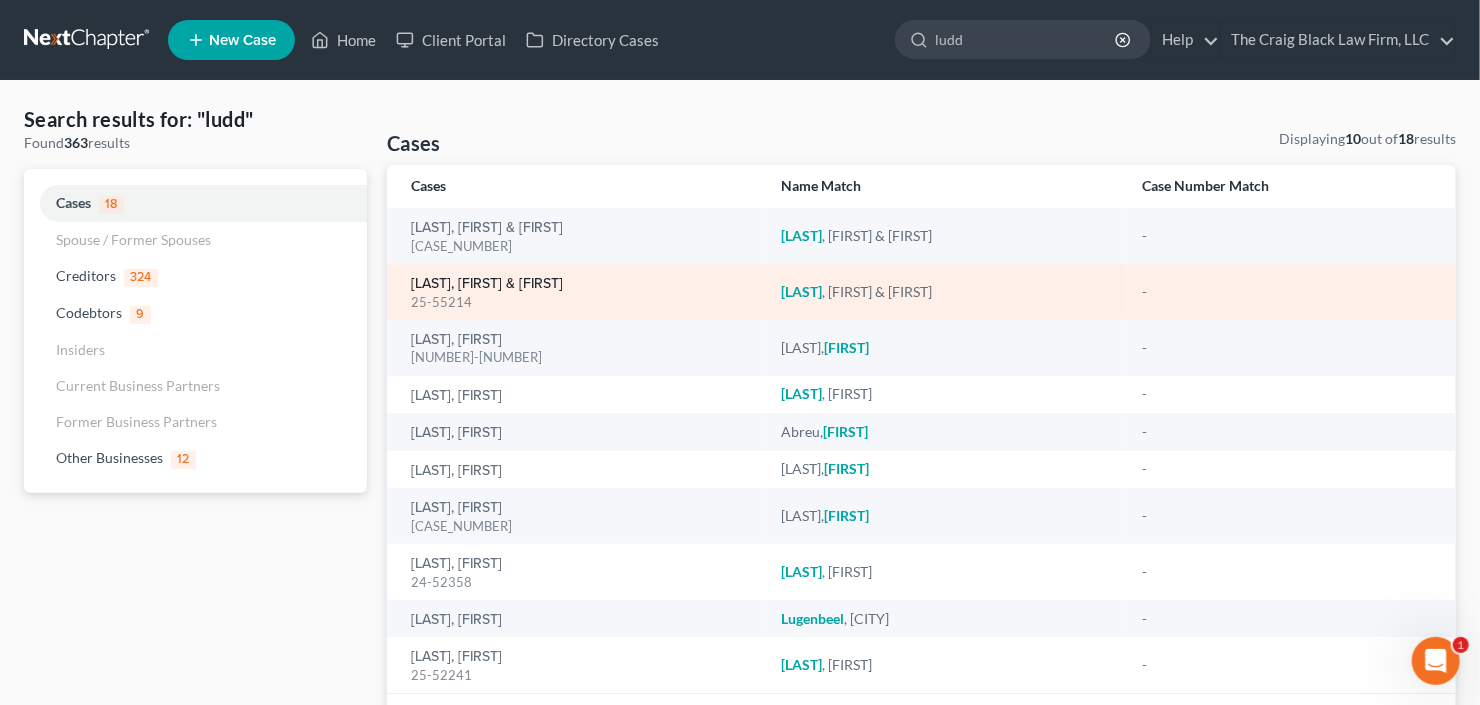 click on "Ludd, Adolph & Bessie" at bounding box center (487, 284) 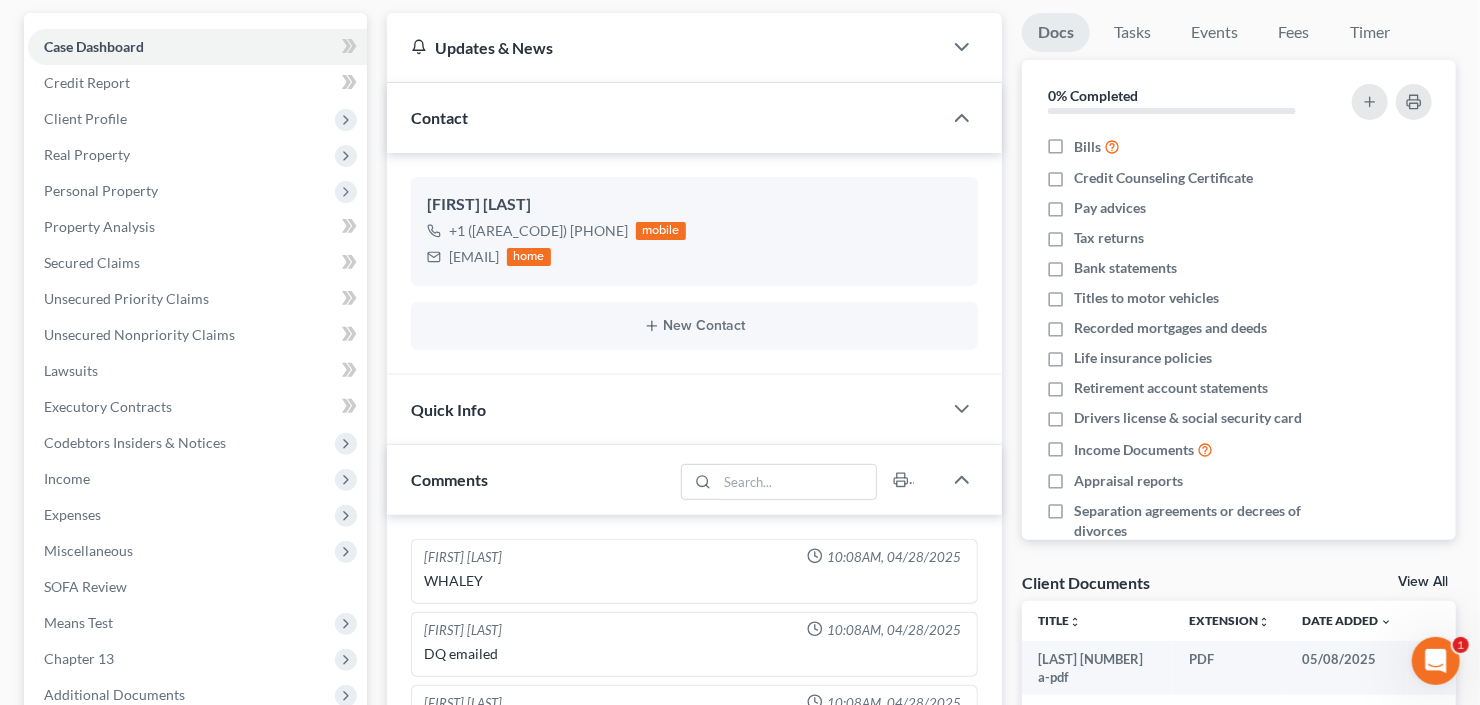scroll, scrollTop: 400, scrollLeft: 0, axis: vertical 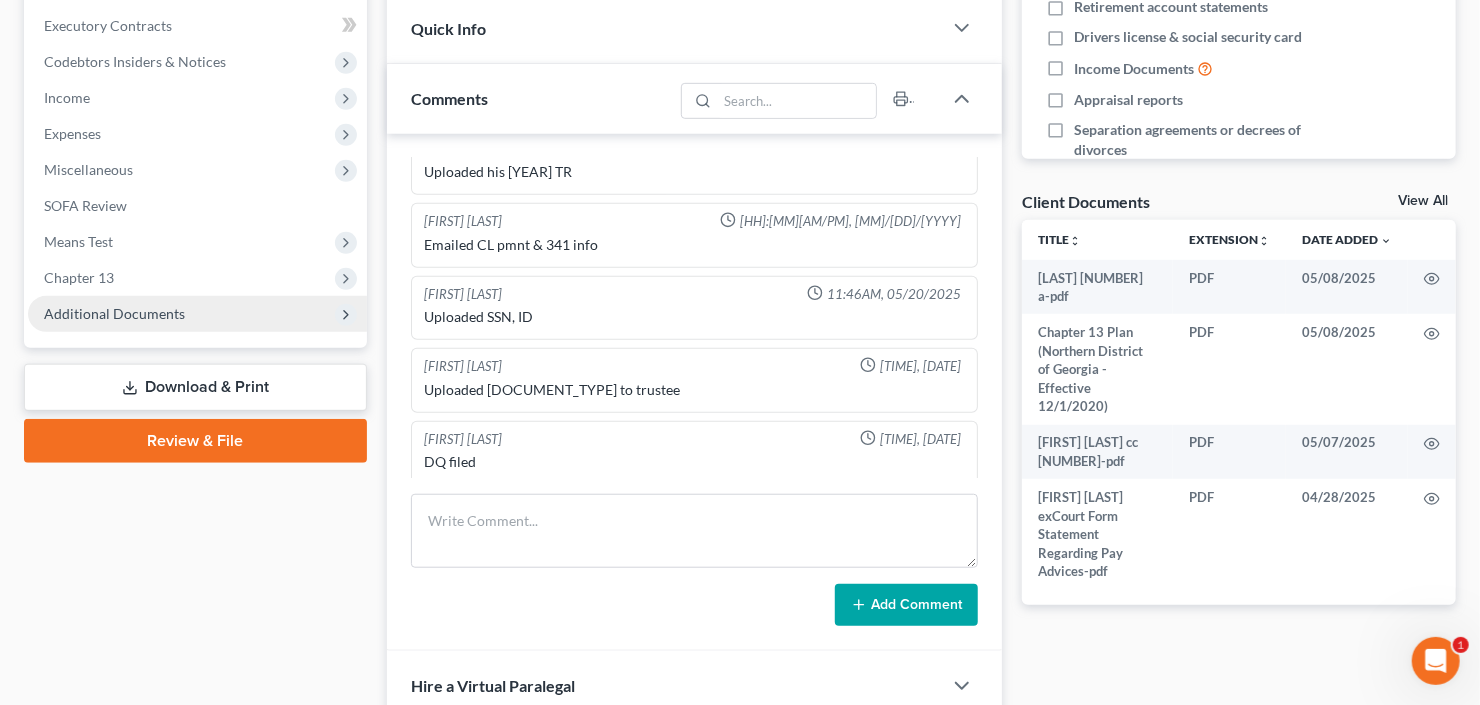 click on "Additional Documents" at bounding box center (114, 313) 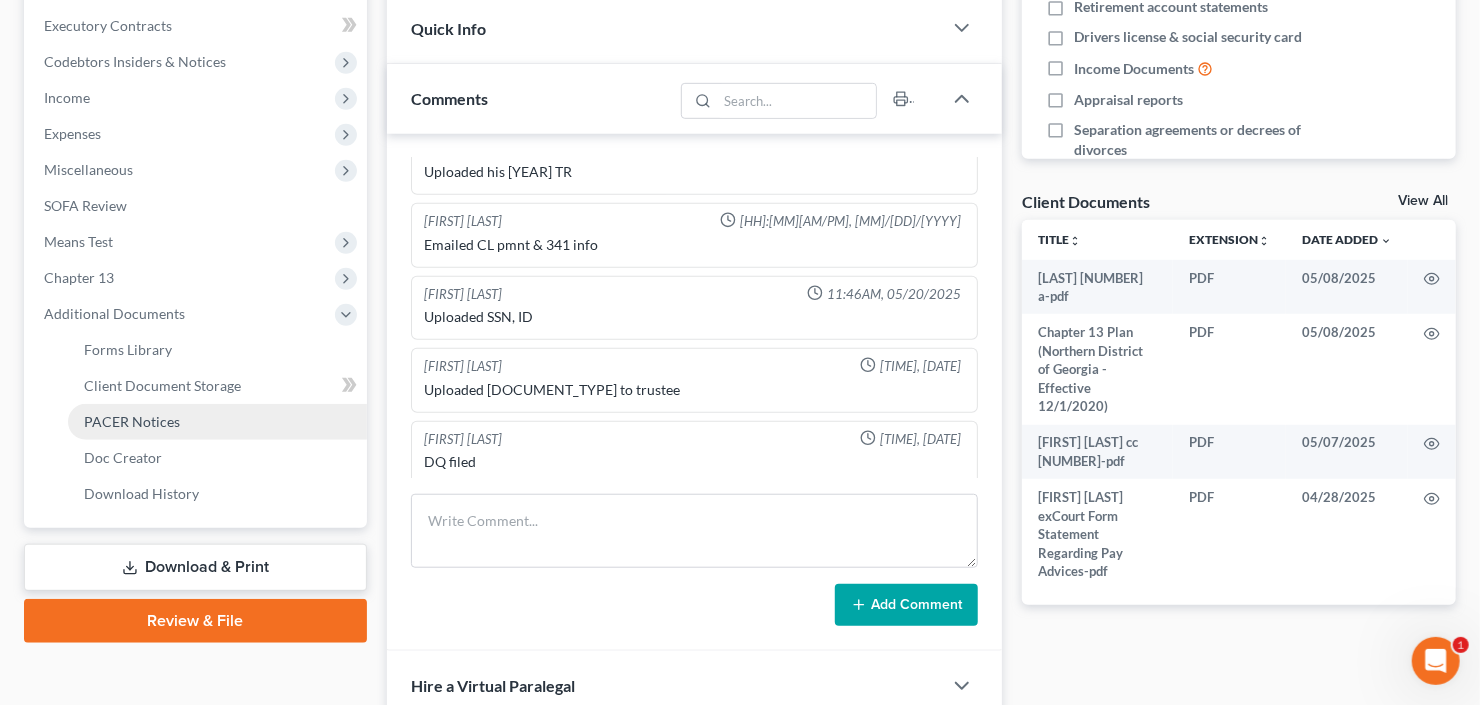 click on "PACER Notices" at bounding box center [132, 421] 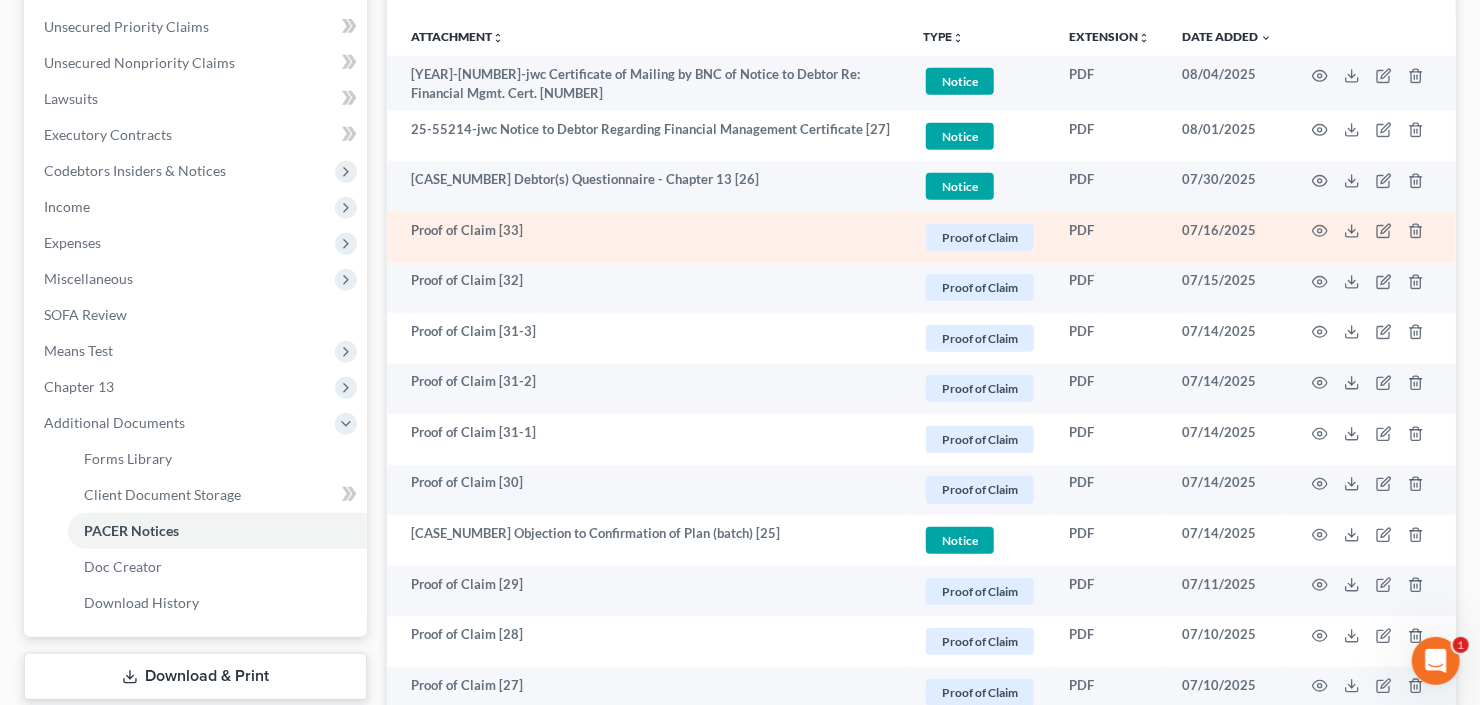 scroll, scrollTop: 480, scrollLeft: 0, axis: vertical 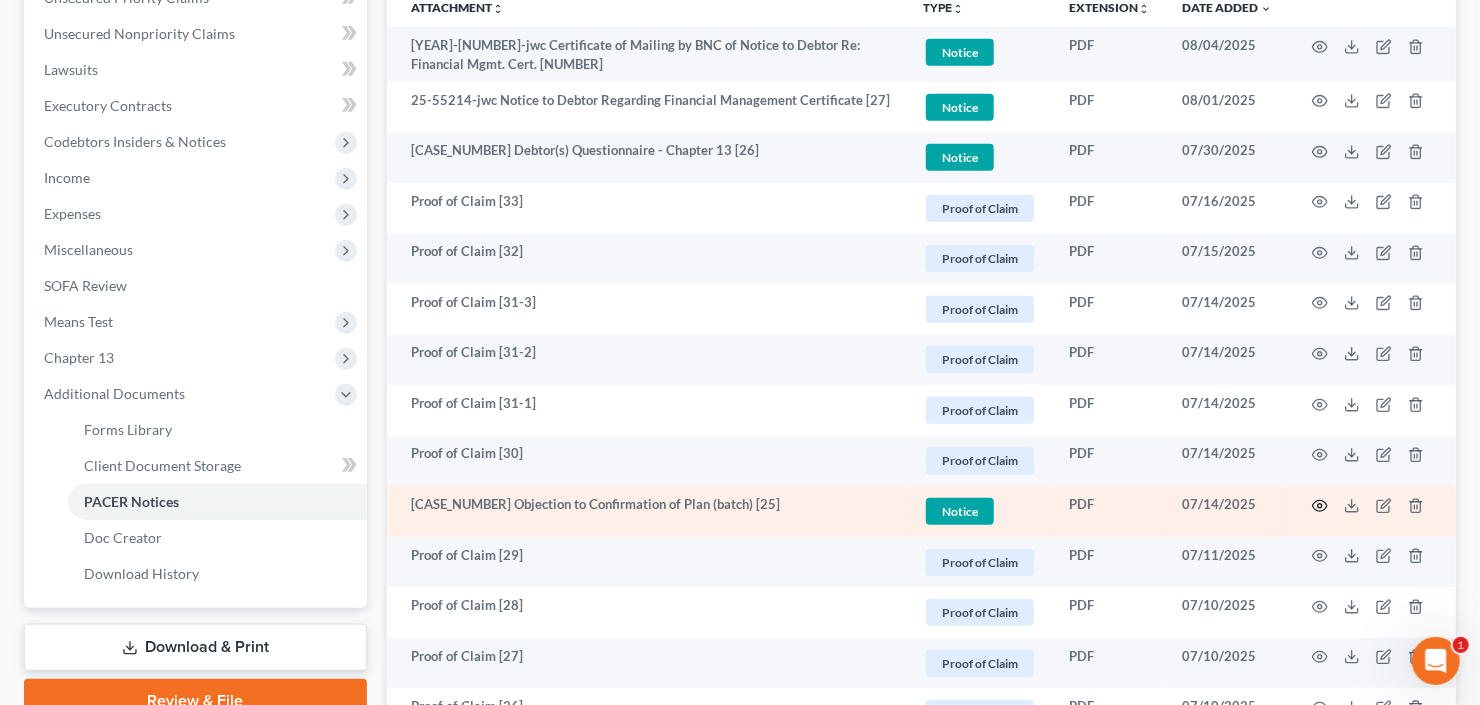 click 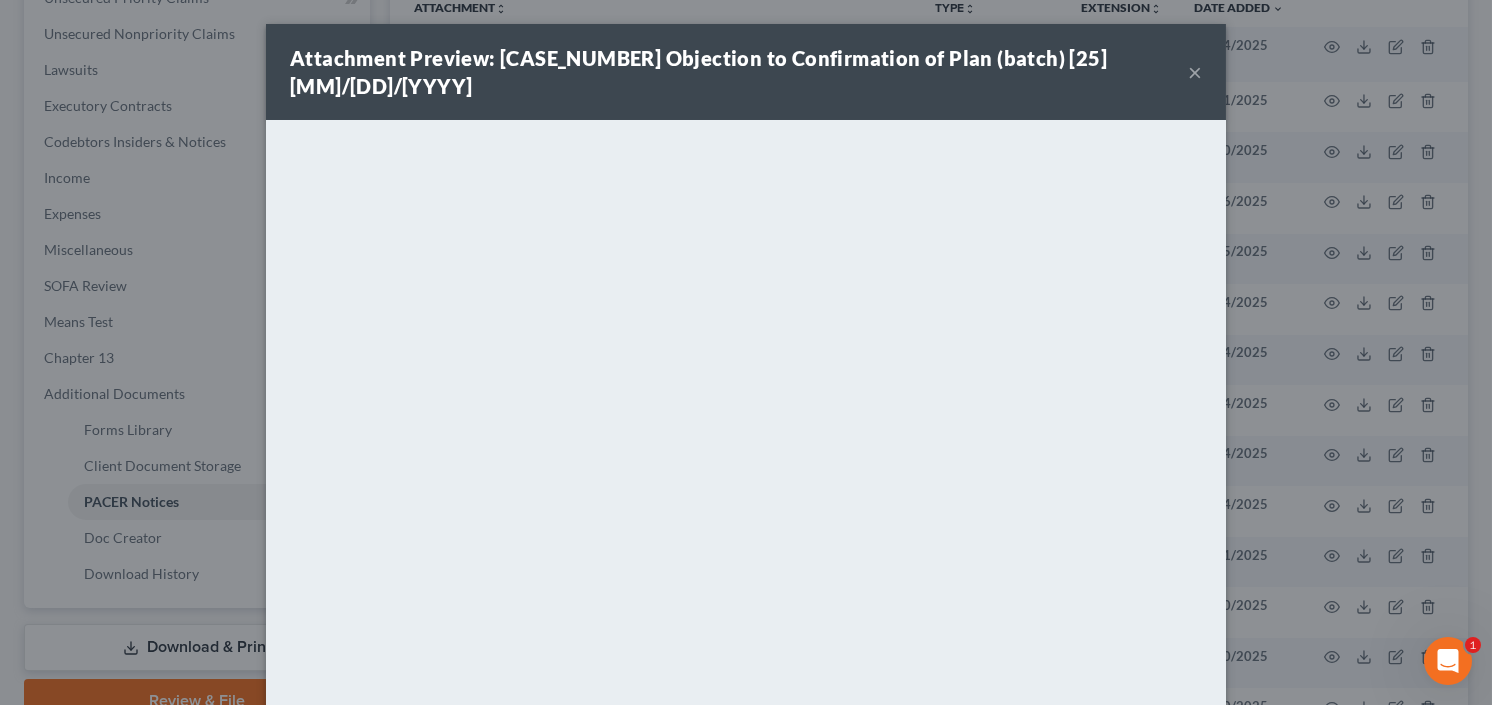 click on "Attachment Preview: 25-55214-jwc Objection to Confirmation of Plan (batch) [25] 07/14/2025 ×" at bounding box center (746, 72) 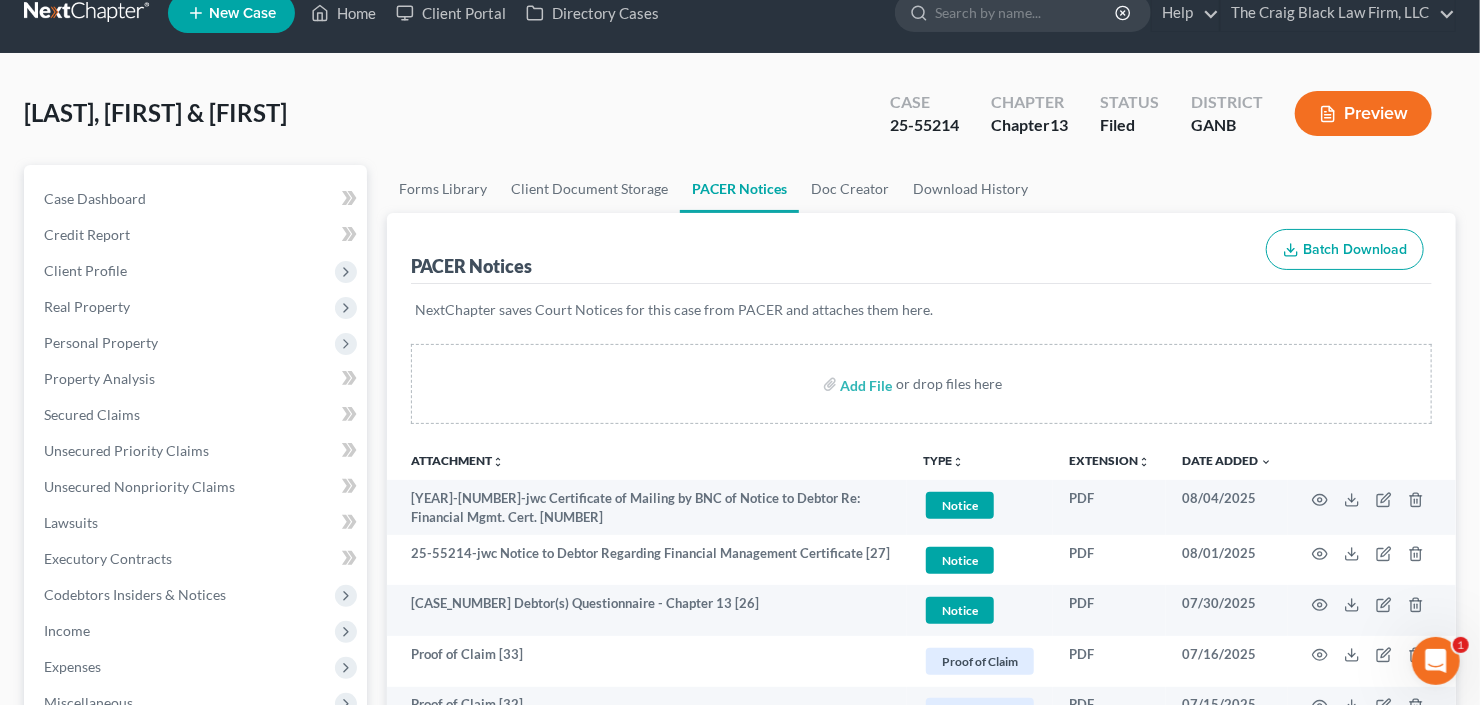 scroll, scrollTop: 0, scrollLeft: 0, axis: both 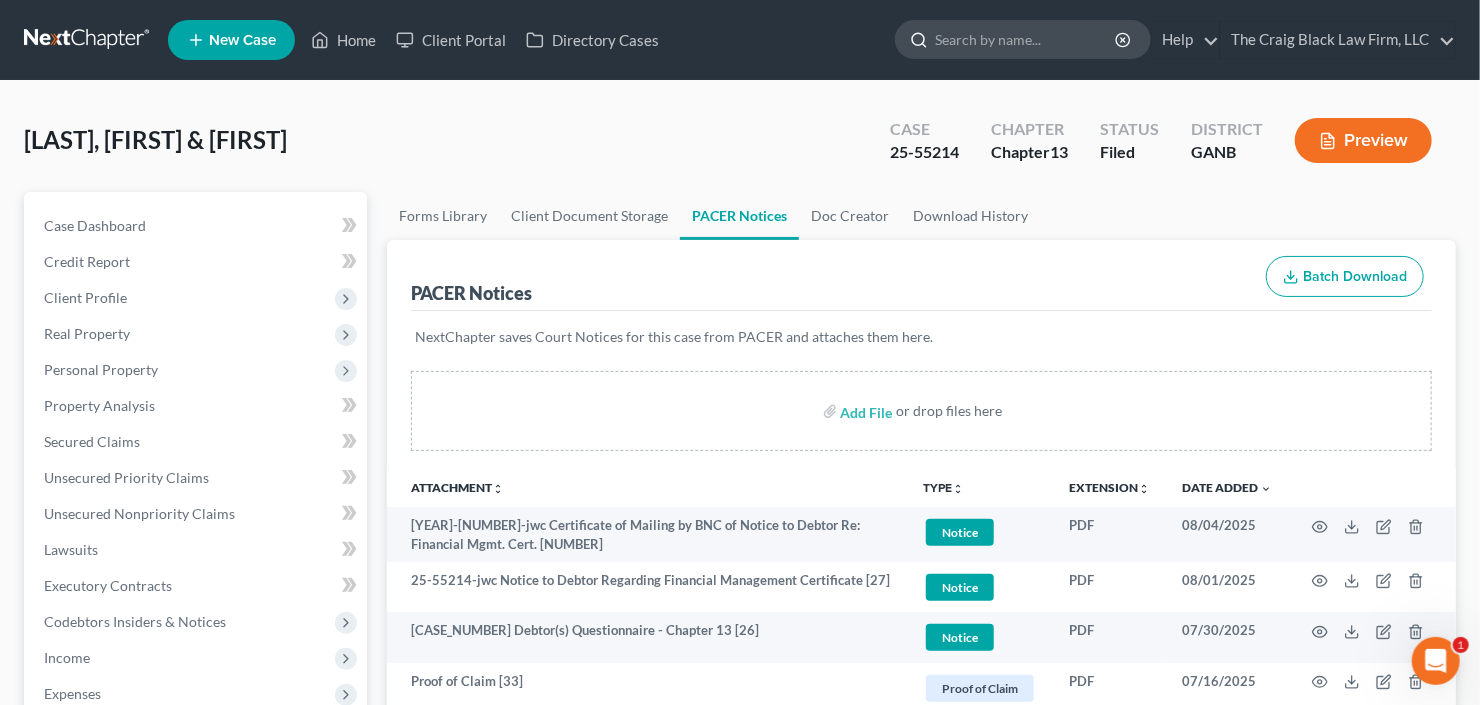 click at bounding box center (1026, 39) 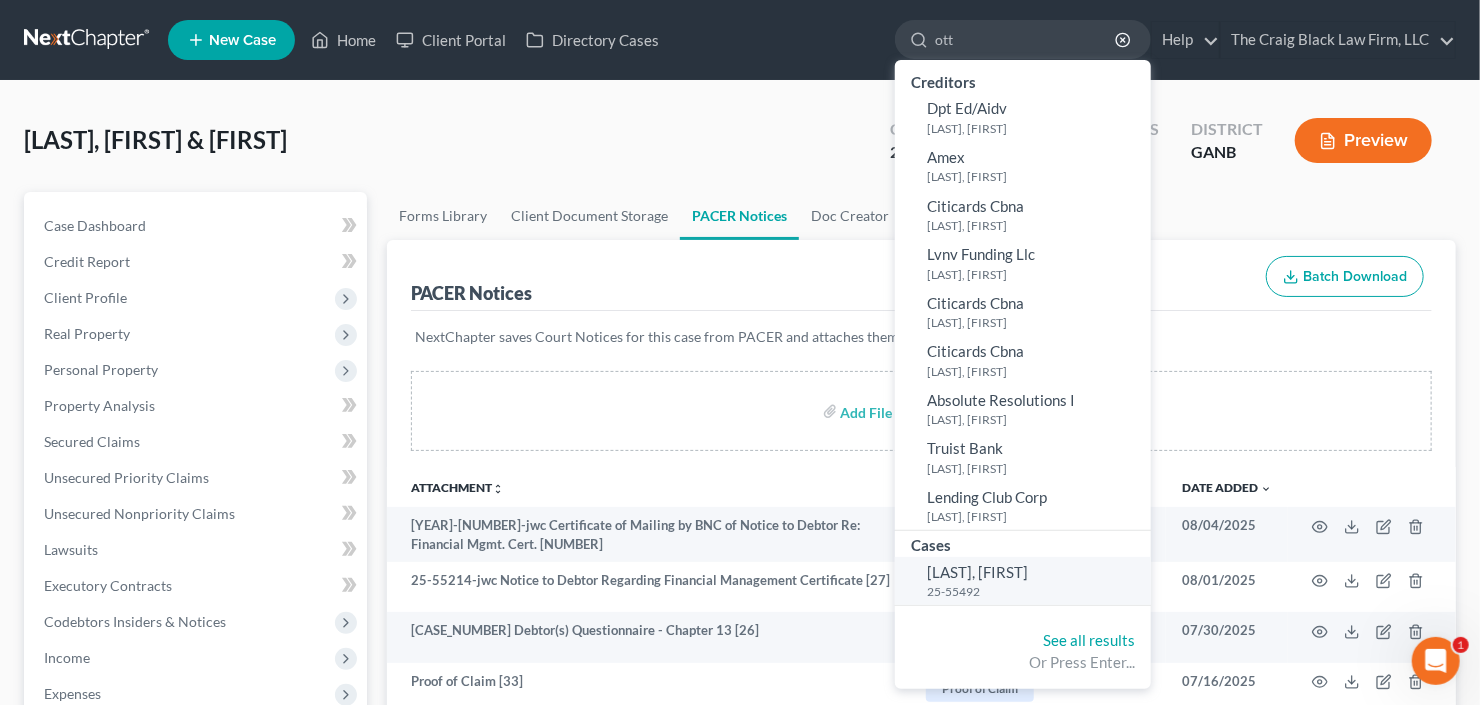 type on "ott" 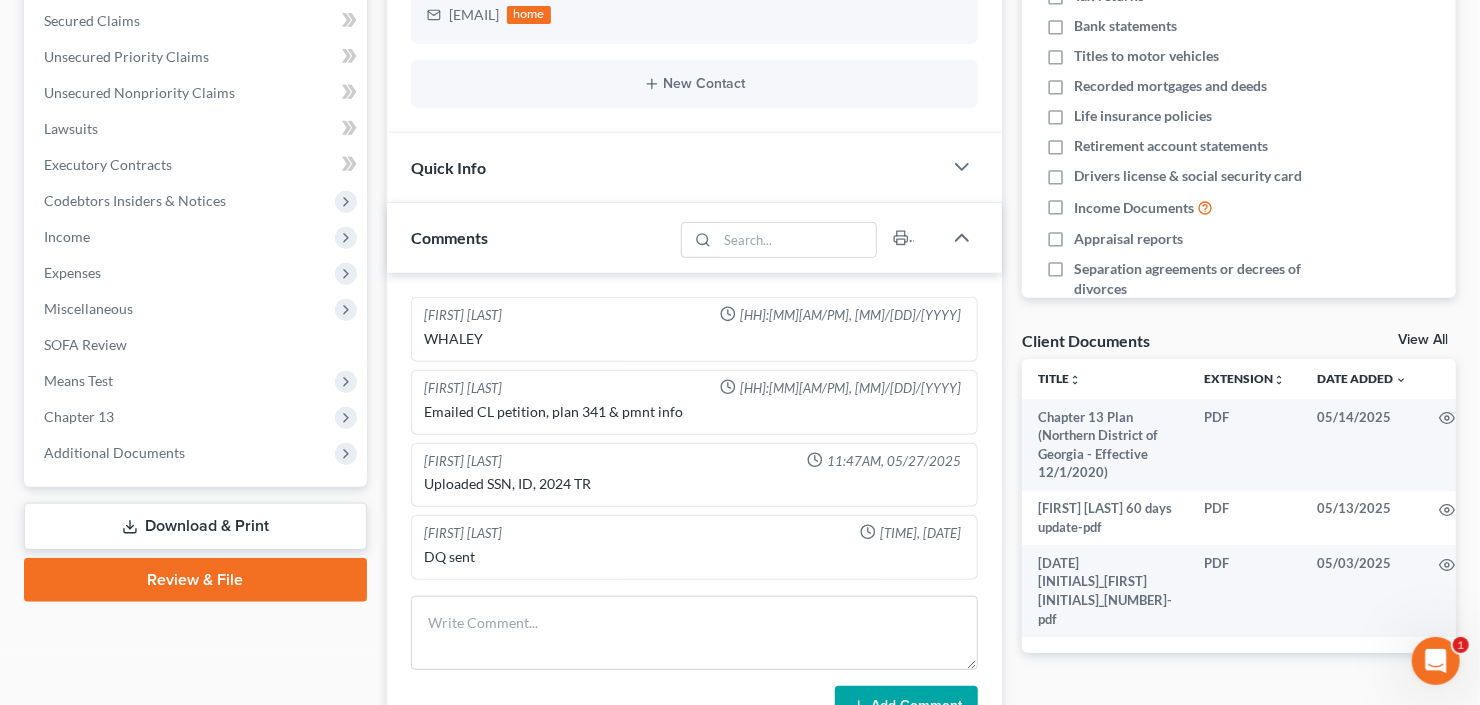 scroll, scrollTop: 480, scrollLeft: 0, axis: vertical 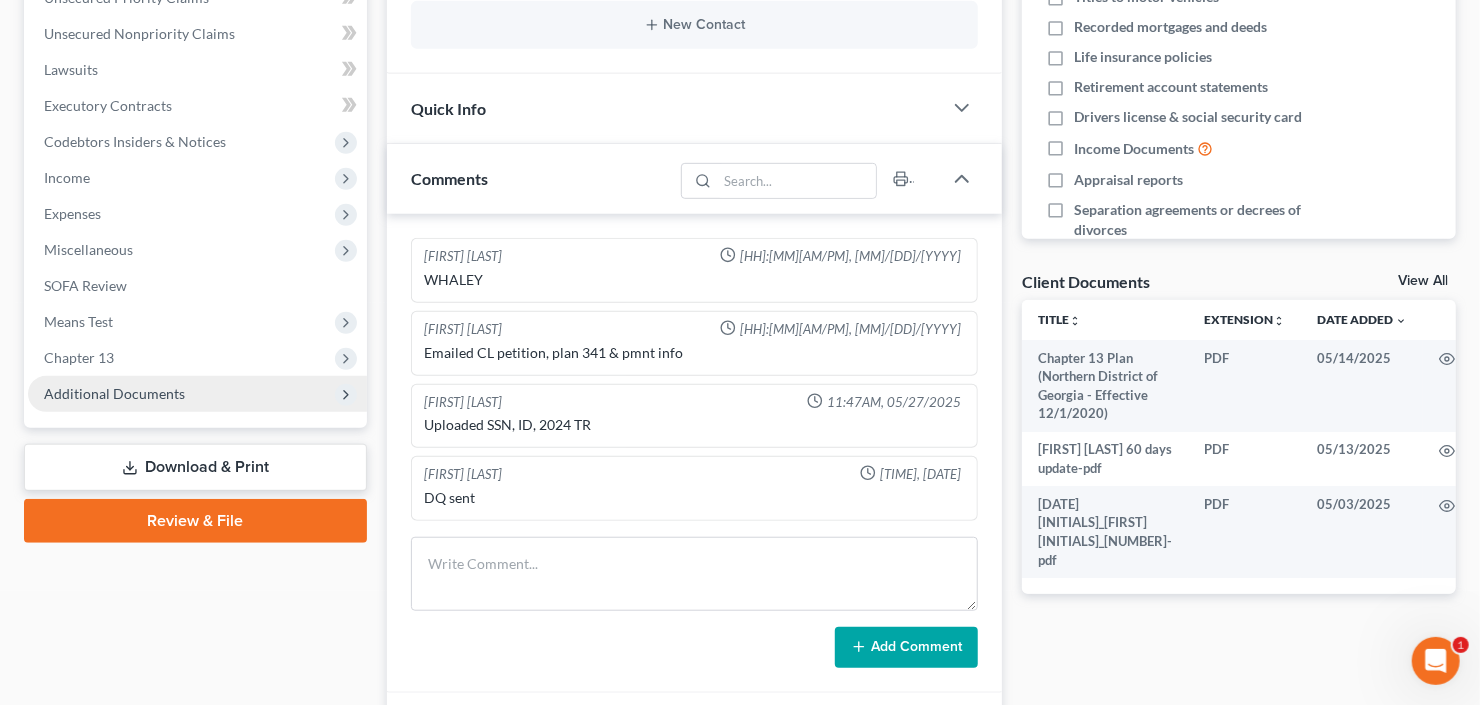 click on "Additional Documents" at bounding box center [114, 393] 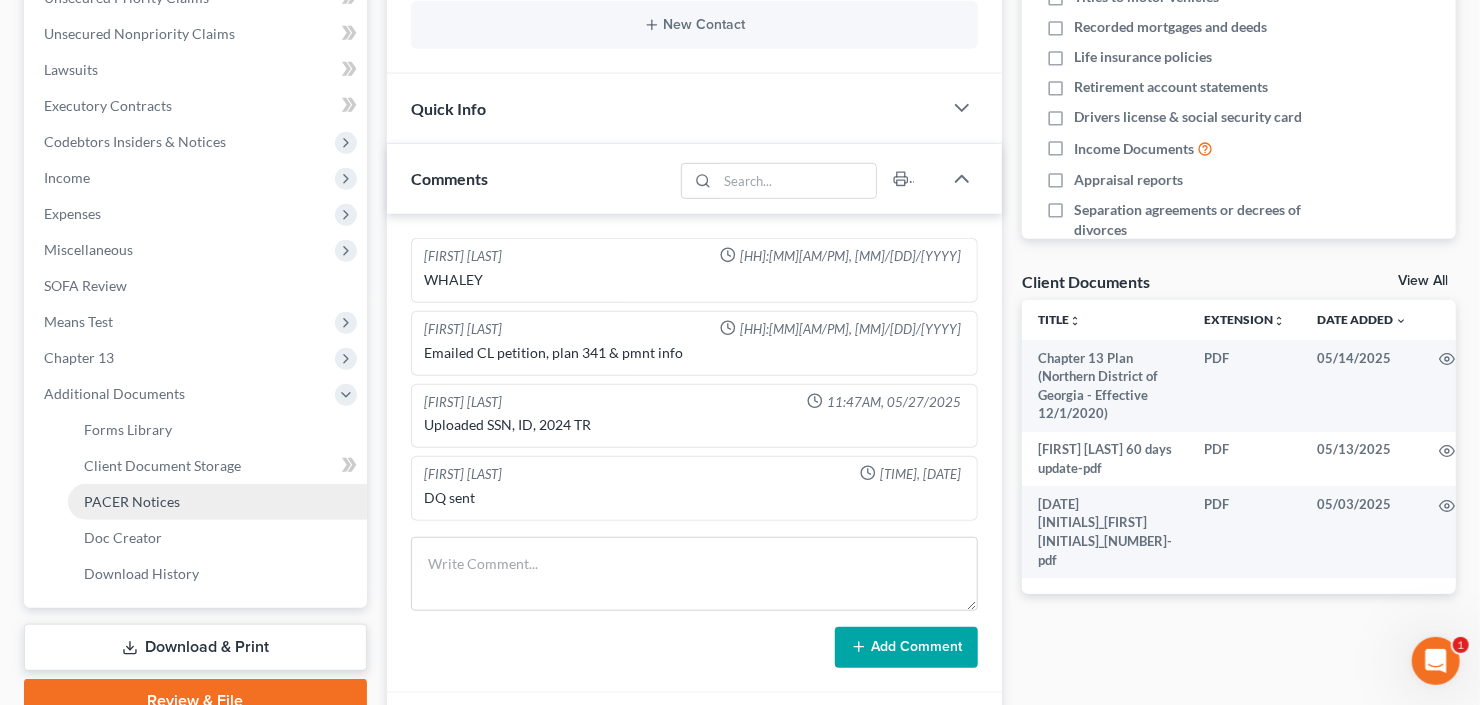 click on "PACER Notices" at bounding box center (132, 501) 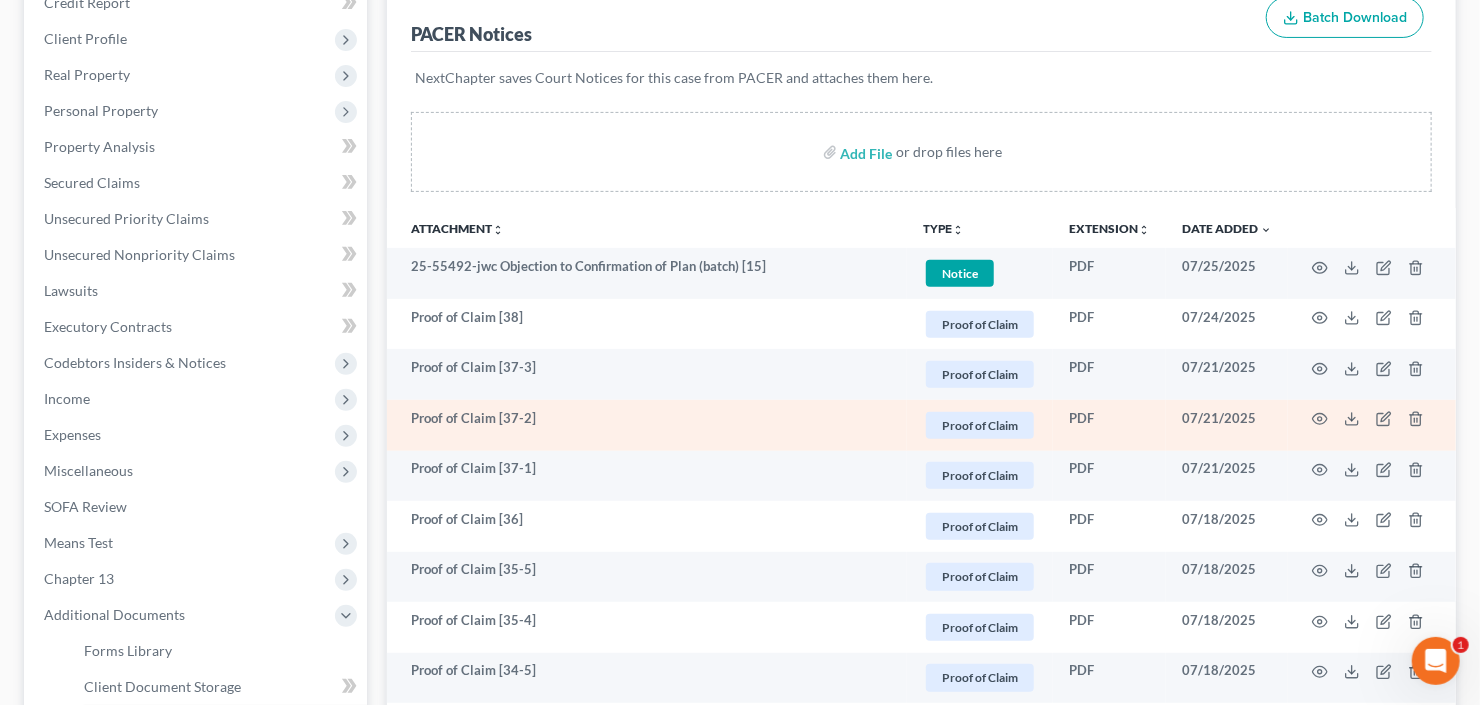 scroll, scrollTop: 320, scrollLeft: 0, axis: vertical 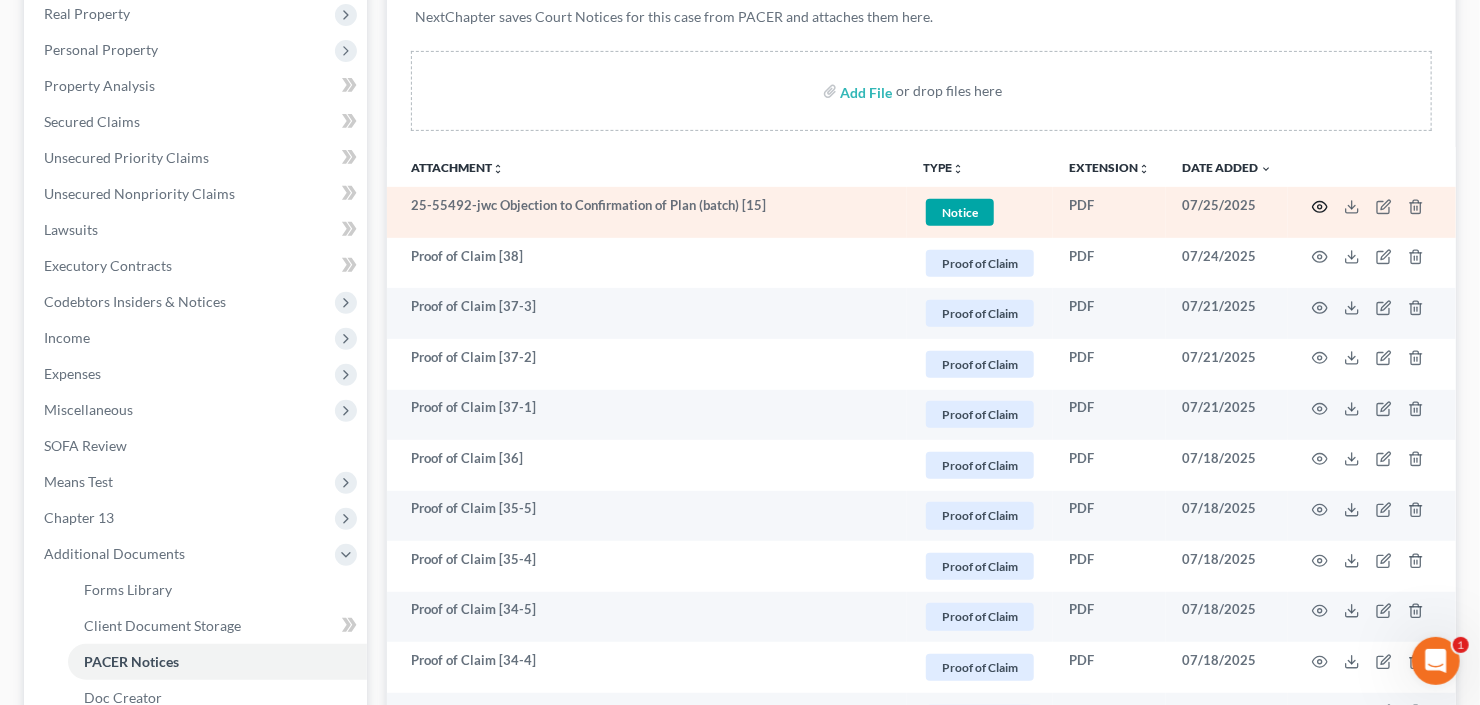 click 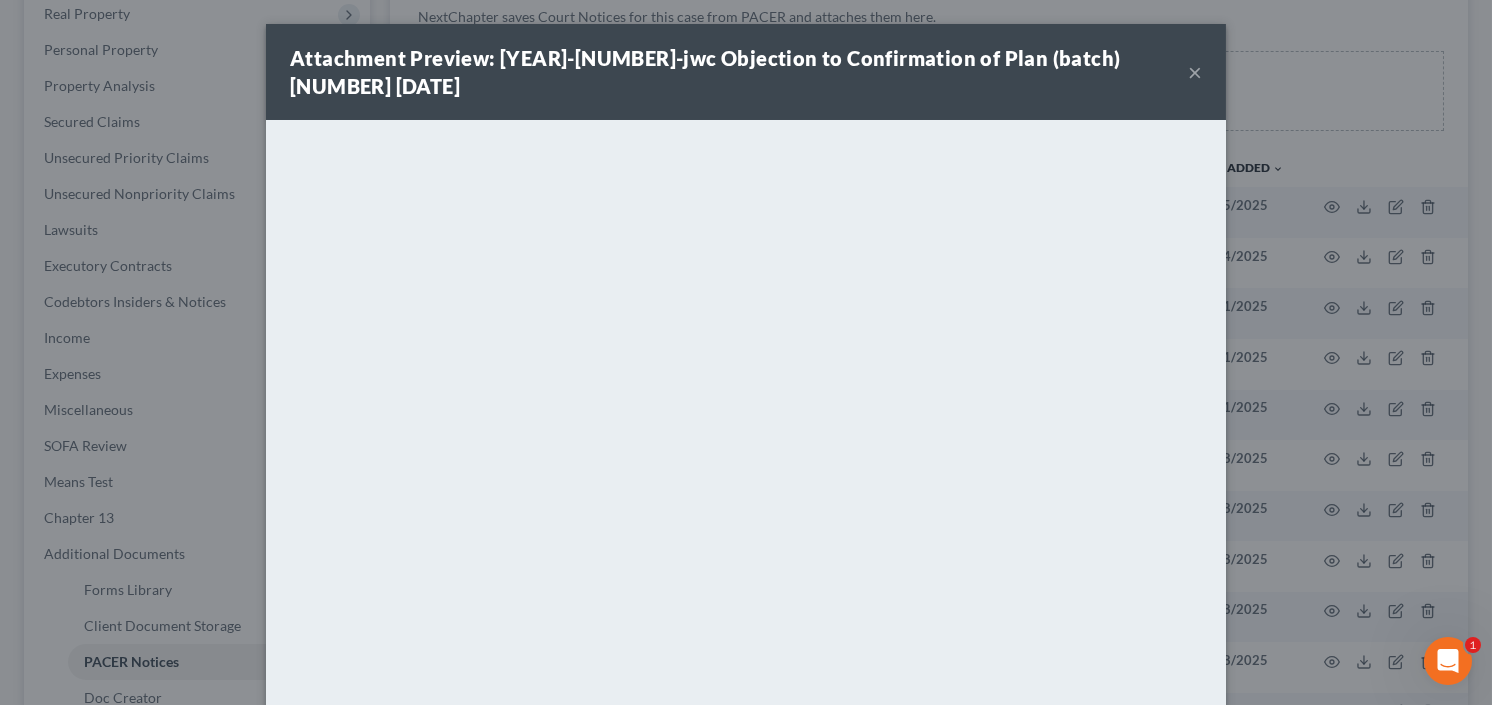 click on "×" at bounding box center [1195, 72] 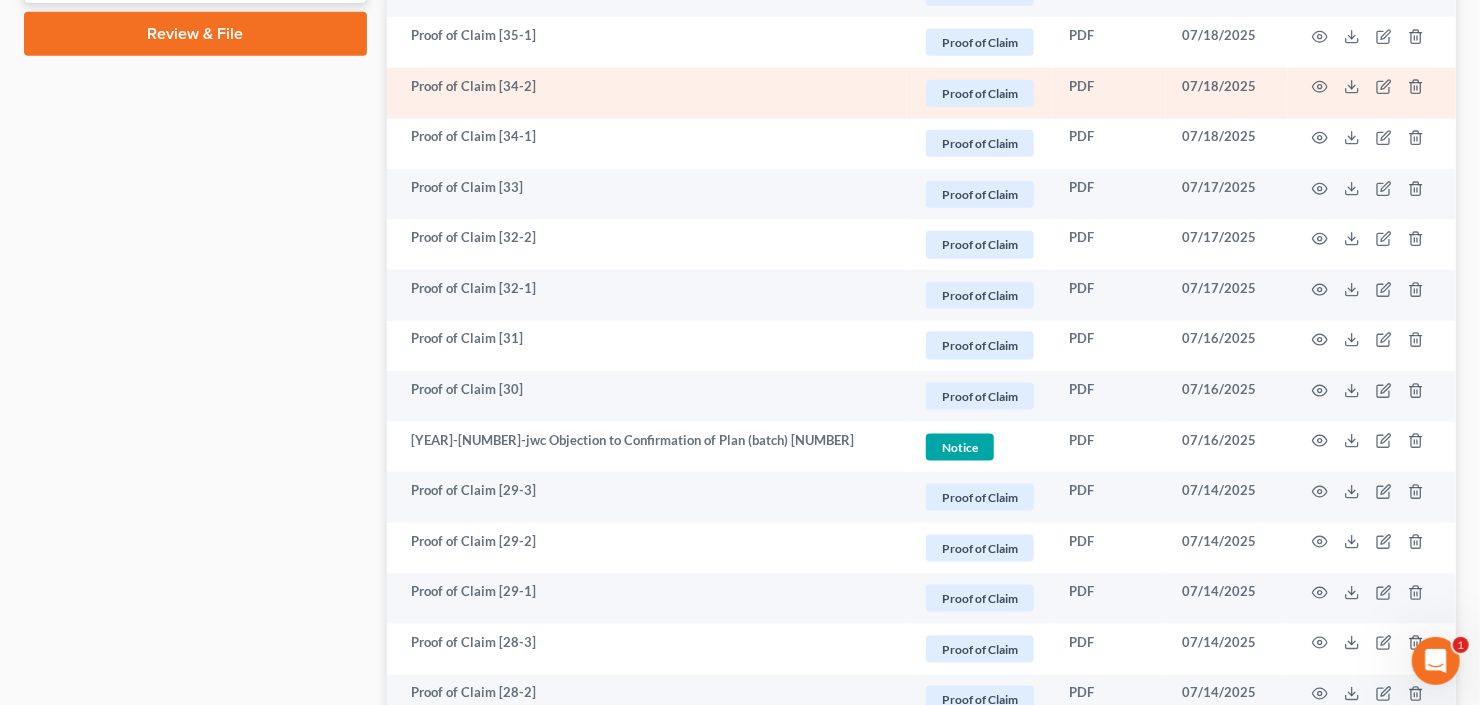 scroll, scrollTop: 1280, scrollLeft: 0, axis: vertical 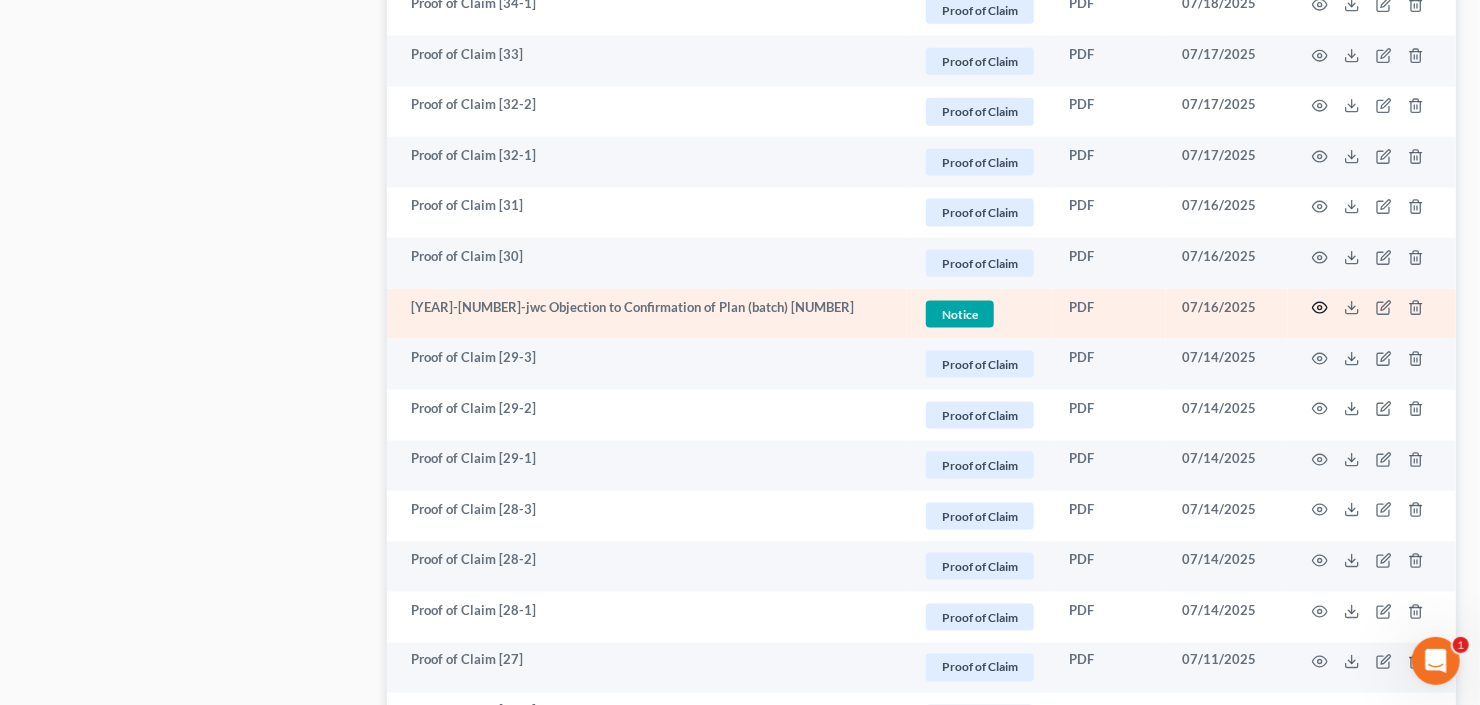 click 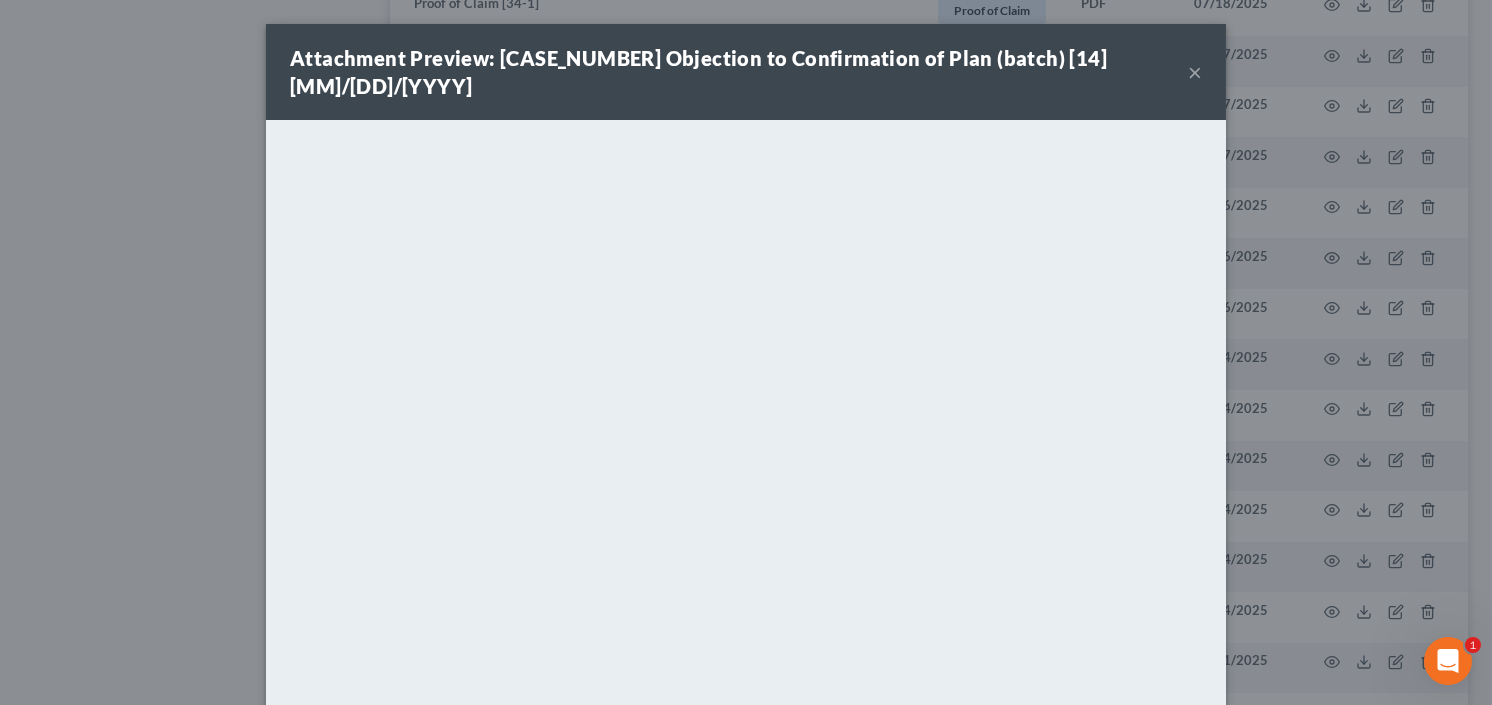 click on "×" at bounding box center (1195, 72) 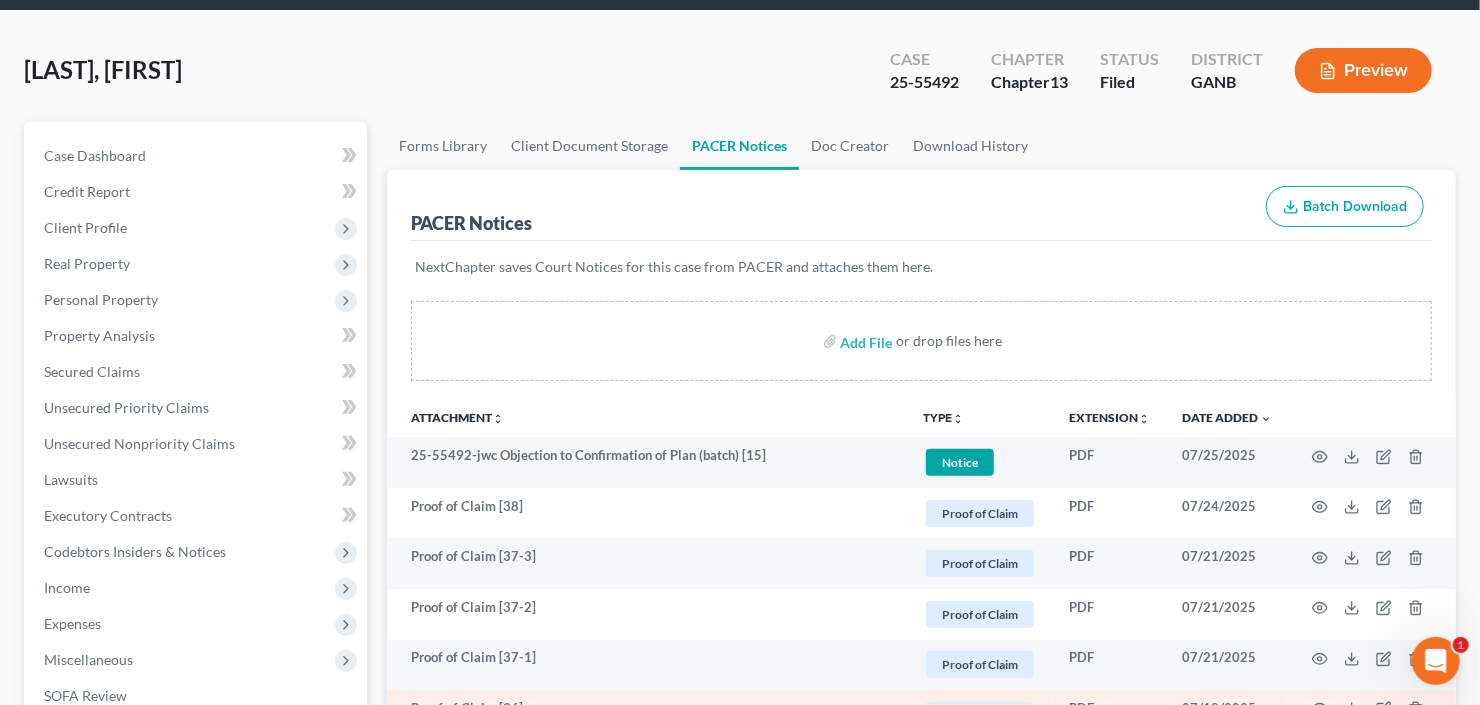 scroll, scrollTop: 160, scrollLeft: 0, axis: vertical 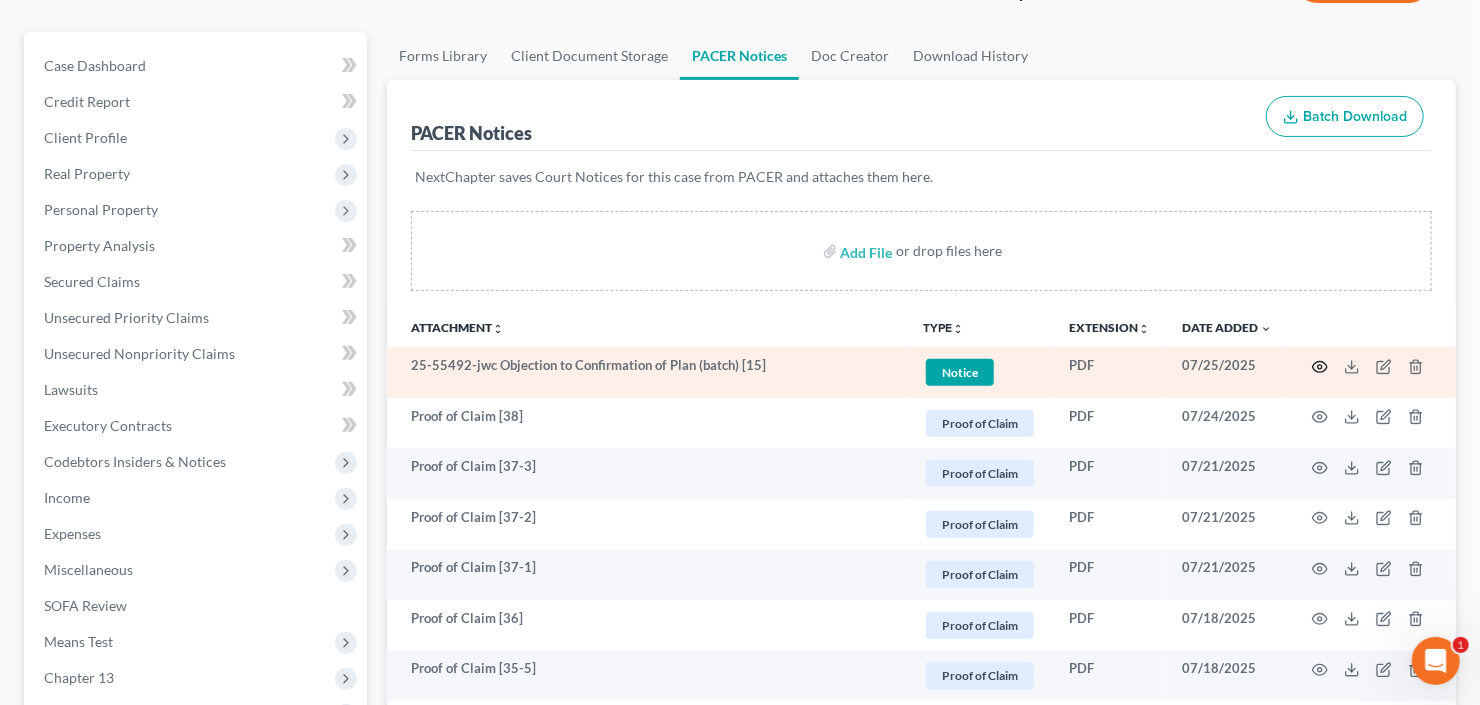 click 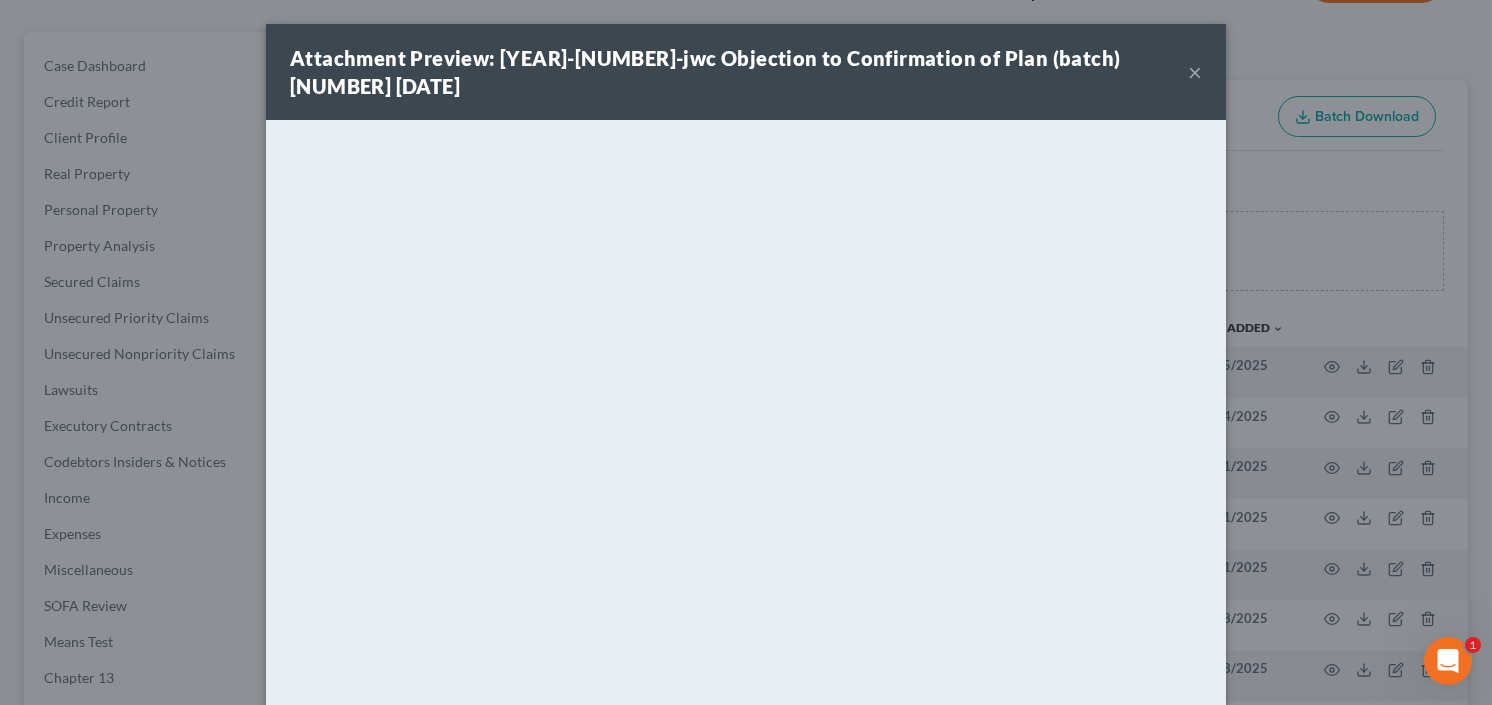 click on "×" at bounding box center [1195, 72] 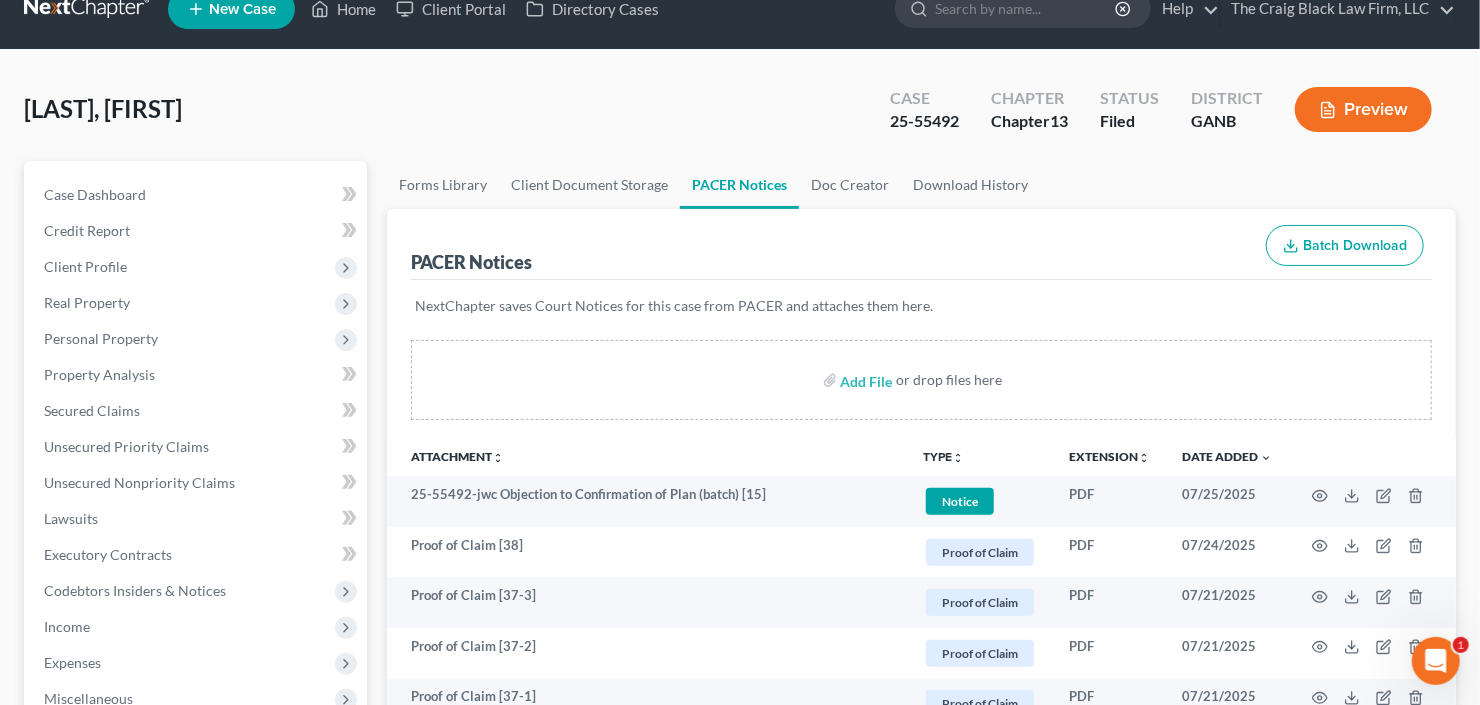 scroll, scrollTop: 0, scrollLeft: 0, axis: both 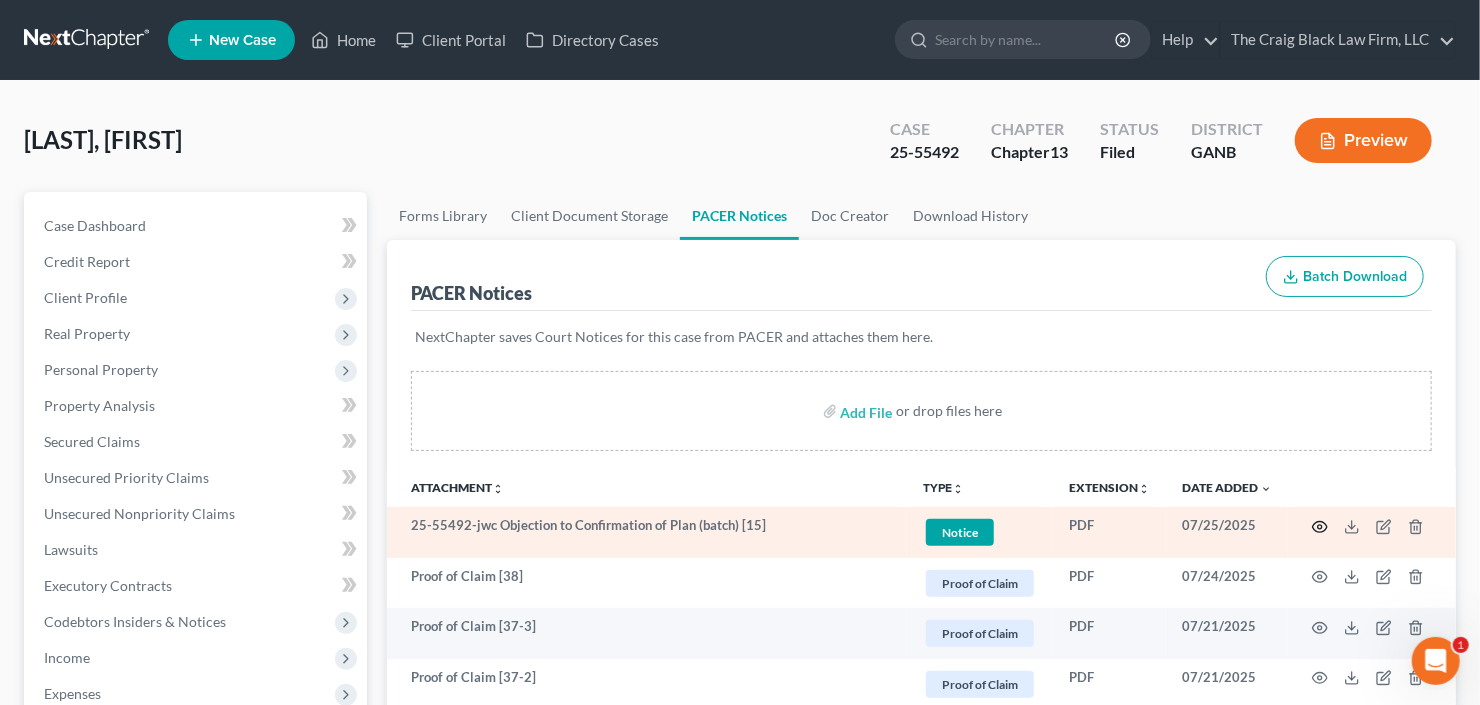 click 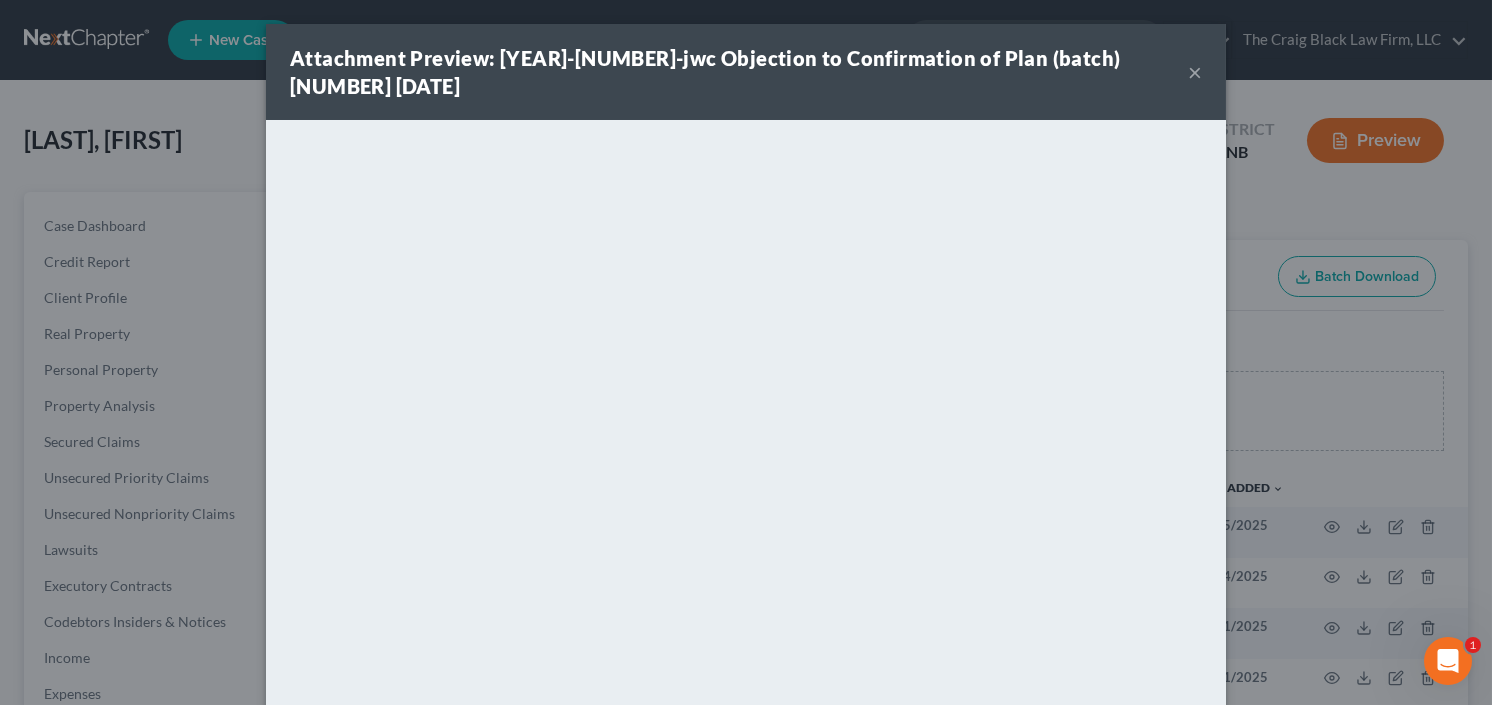 click on "×" at bounding box center [1195, 72] 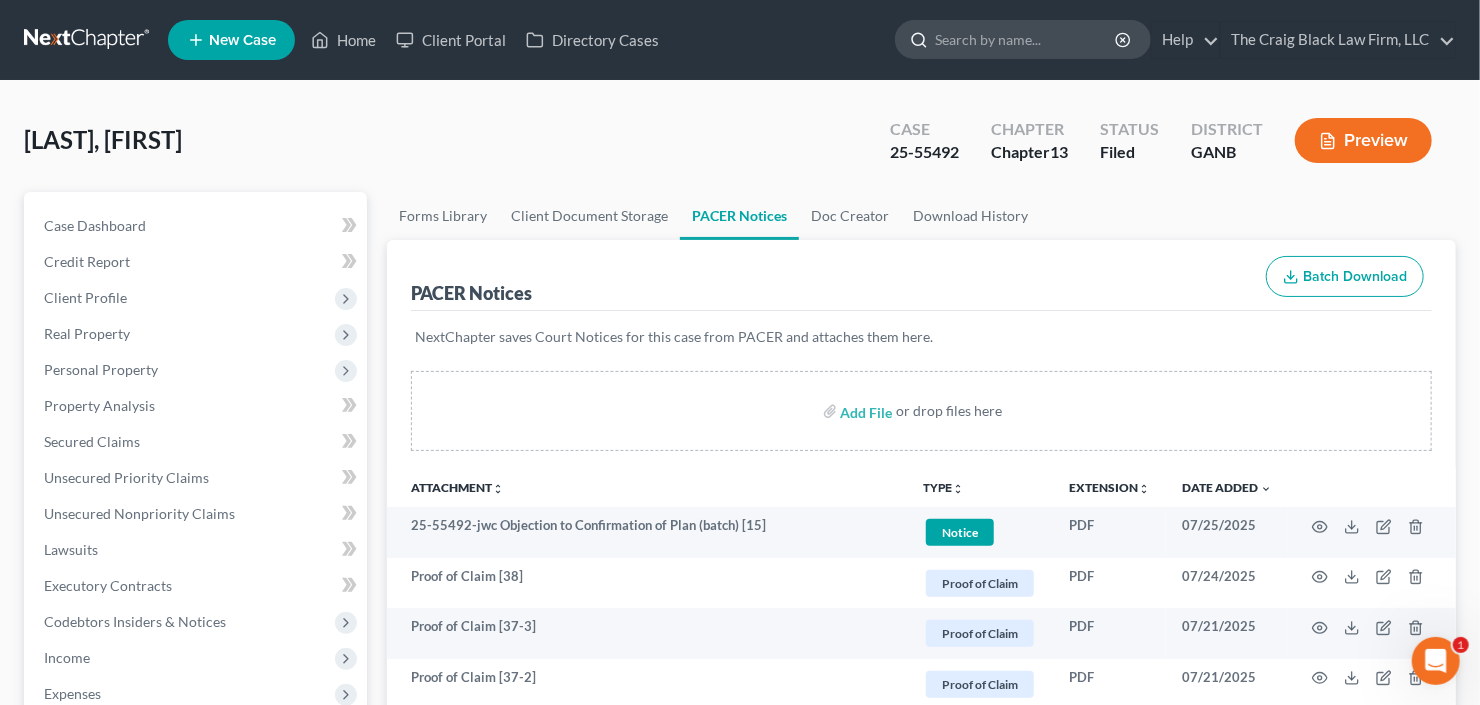 click at bounding box center (1026, 39) 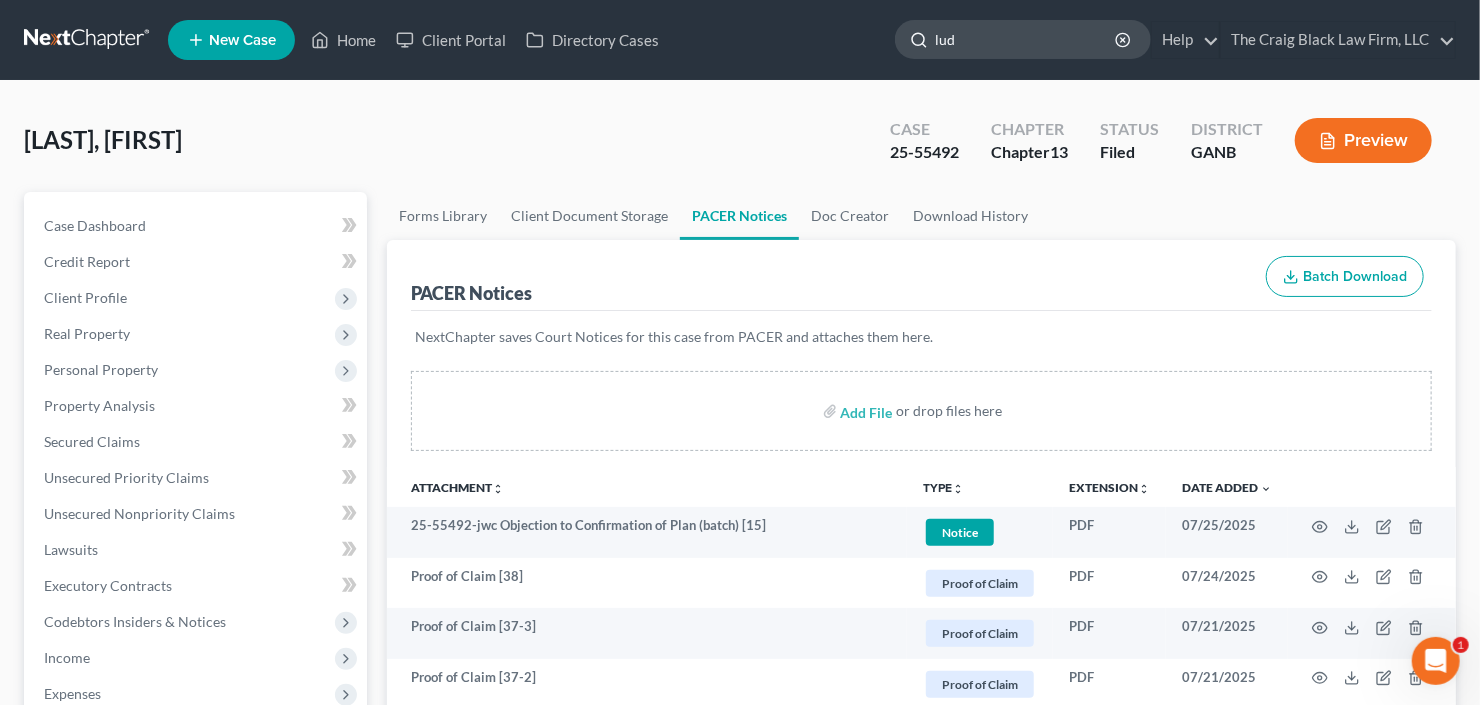type on "ludd" 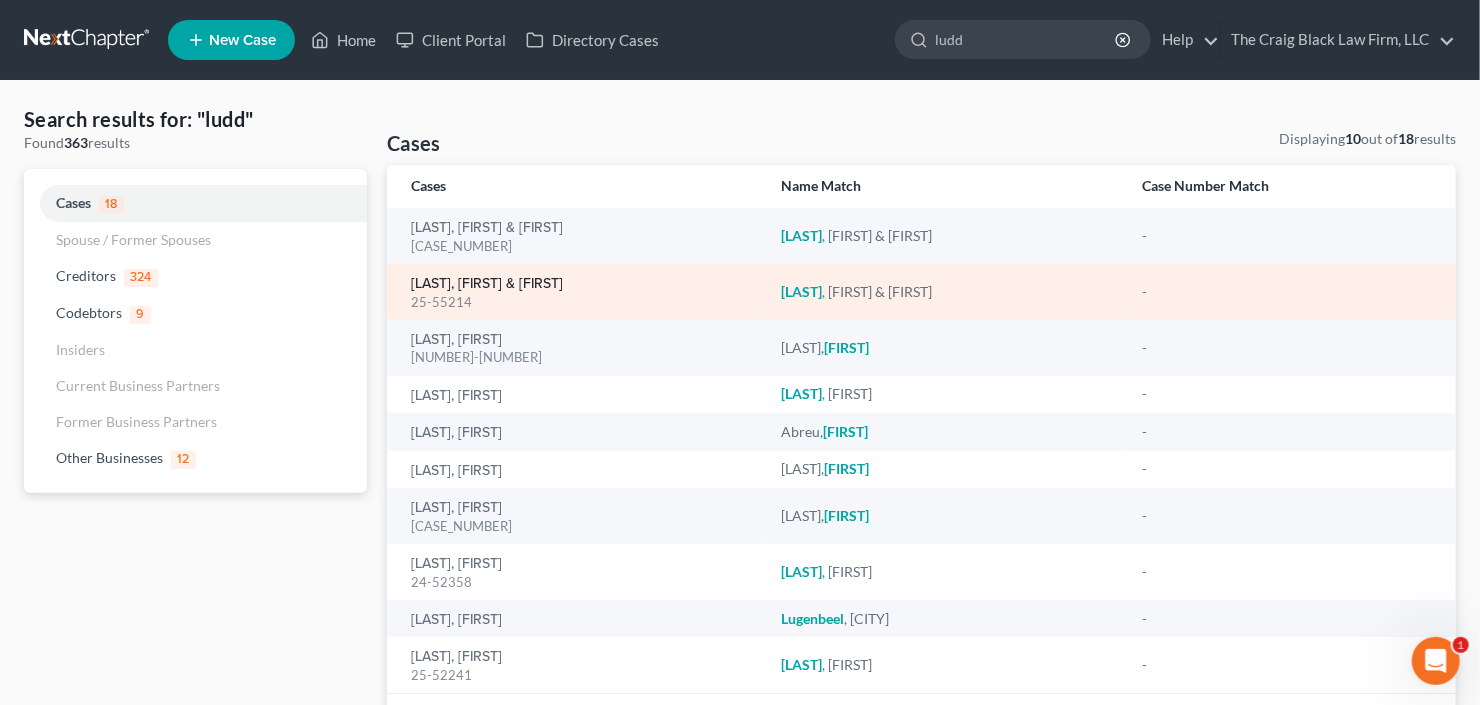 click on "Ludd, Adolph & Bessie" at bounding box center [487, 284] 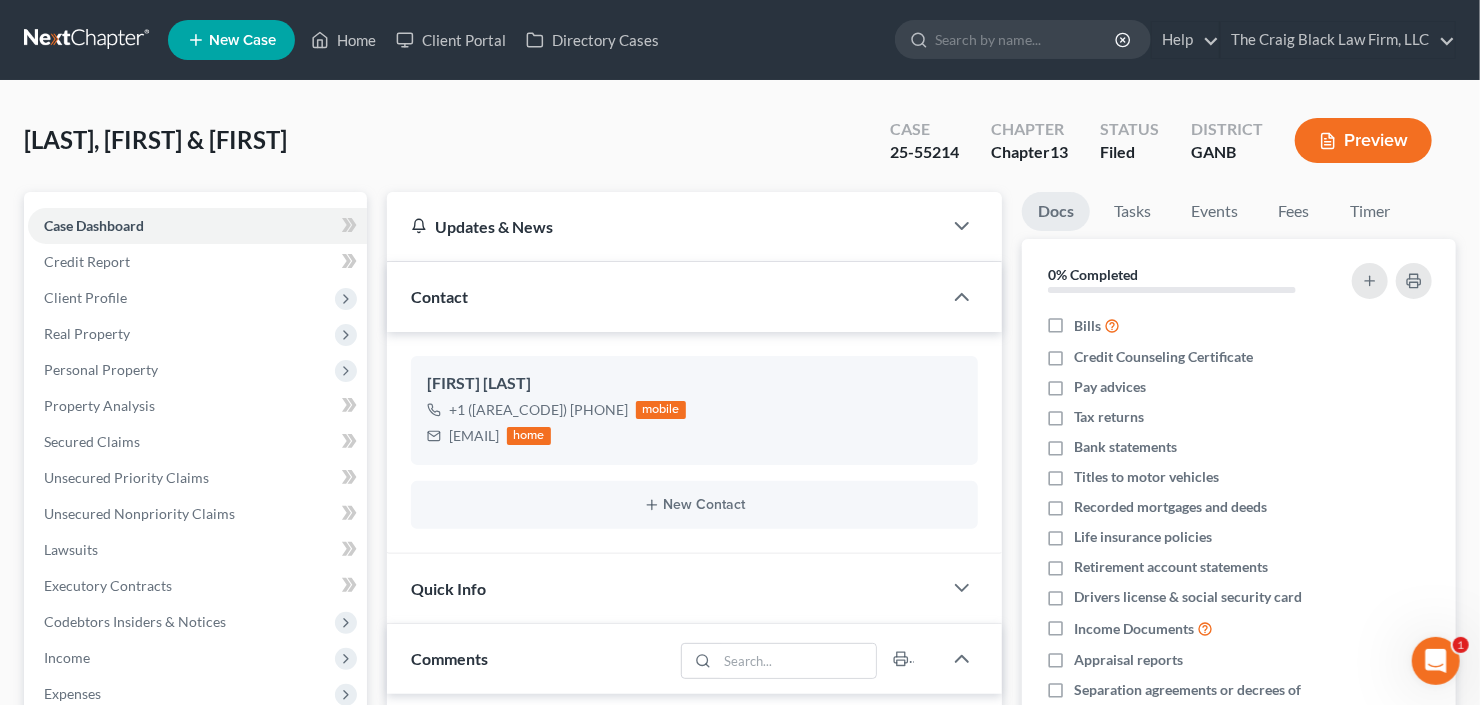scroll, scrollTop: 681, scrollLeft: 0, axis: vertical 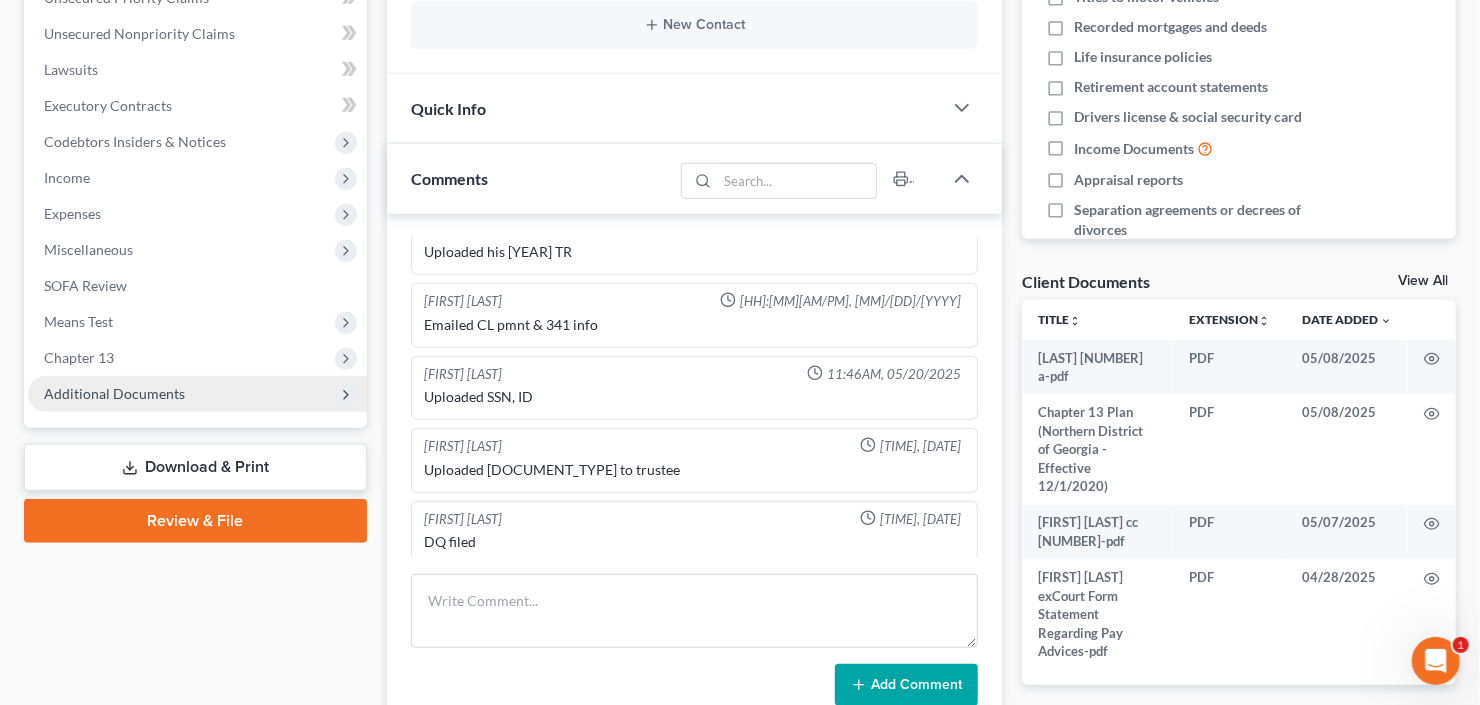 click on "Additional Documents" at bounding box center [114, 393] 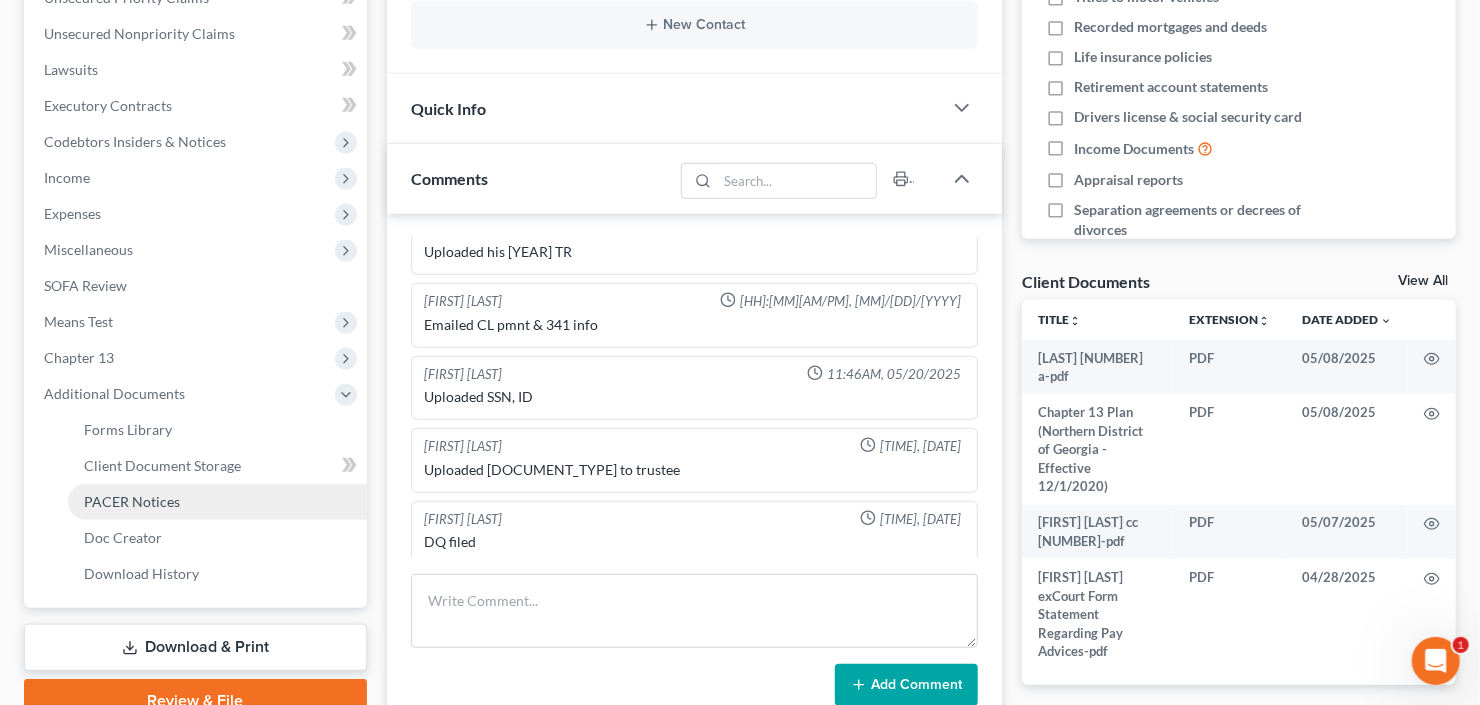 click on "PACER Notices" at bounding box center (132, 501) 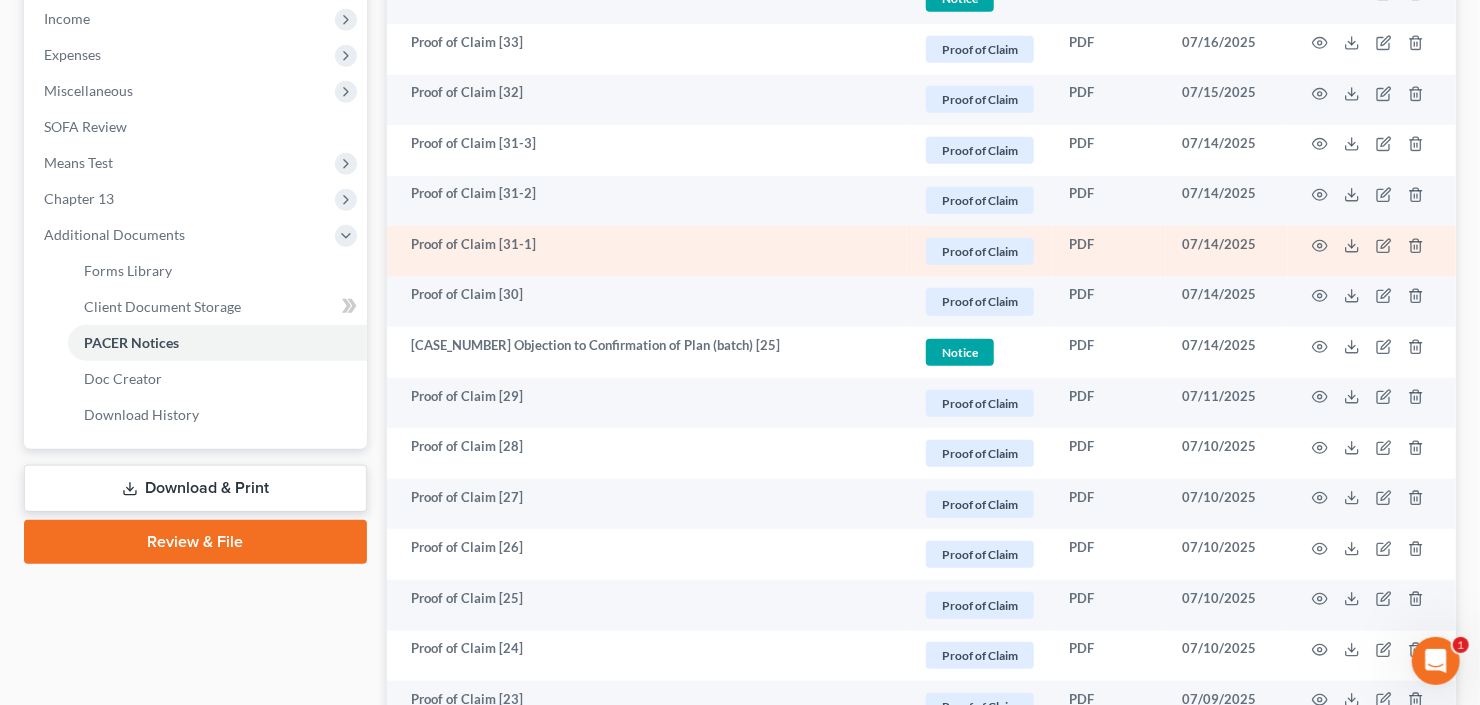 scroll, scrollTop: 640, scrollLeft: 0, axis: vertical 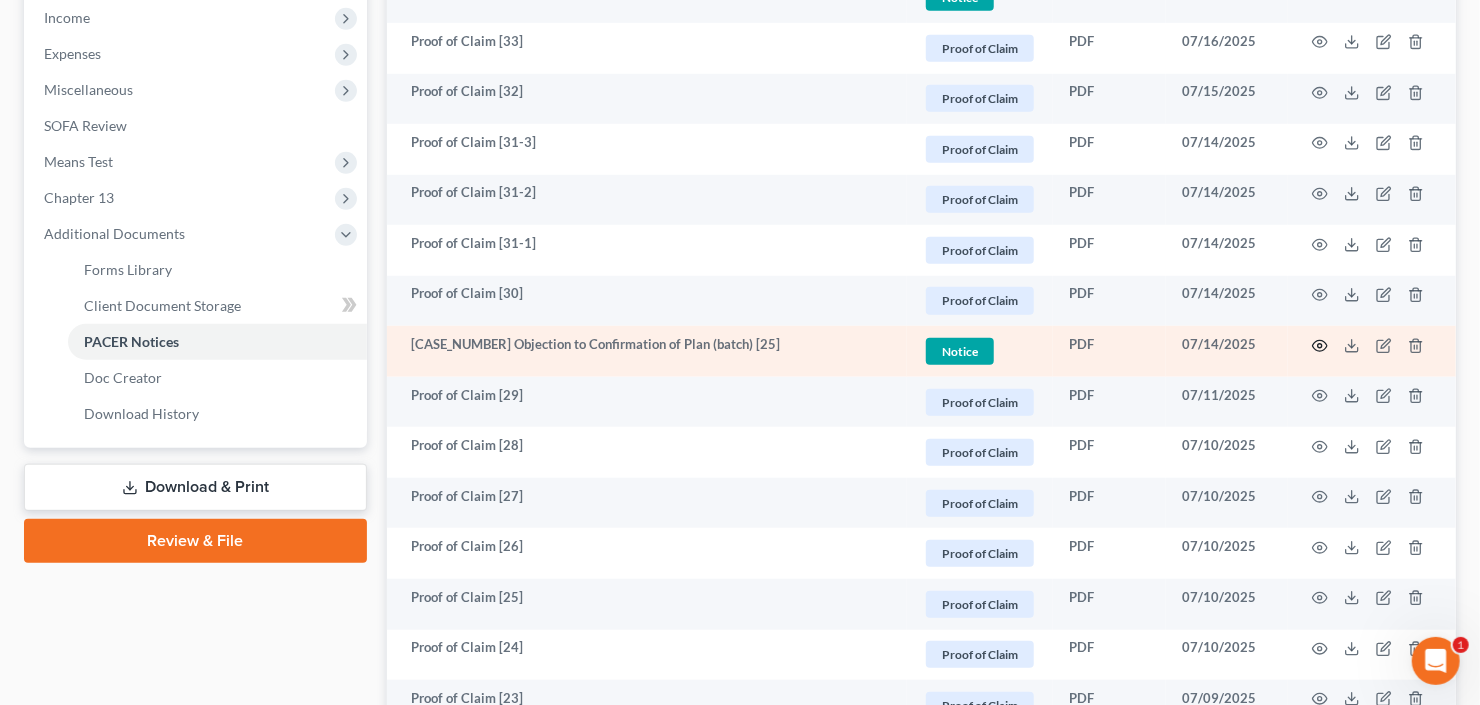 click 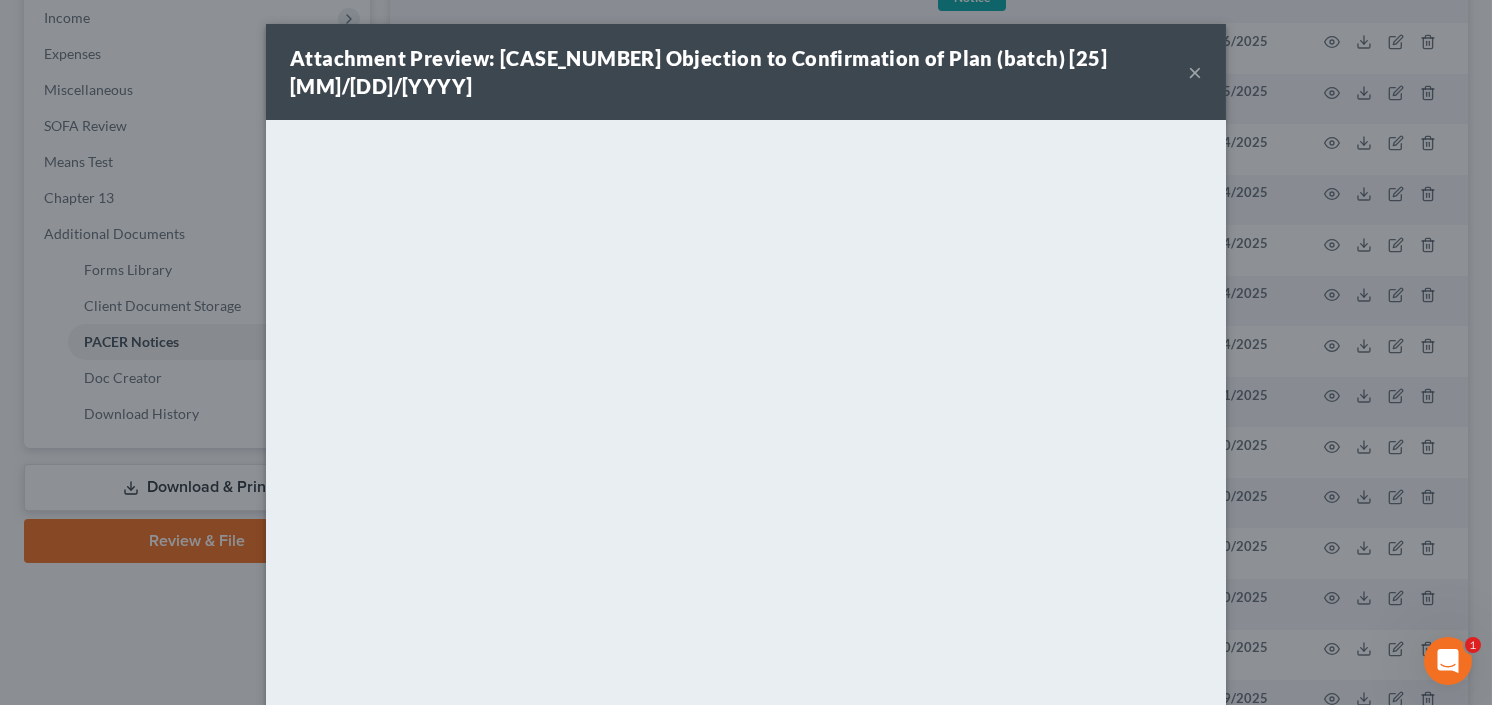 click on "×" at bounding box center (1195, 72) 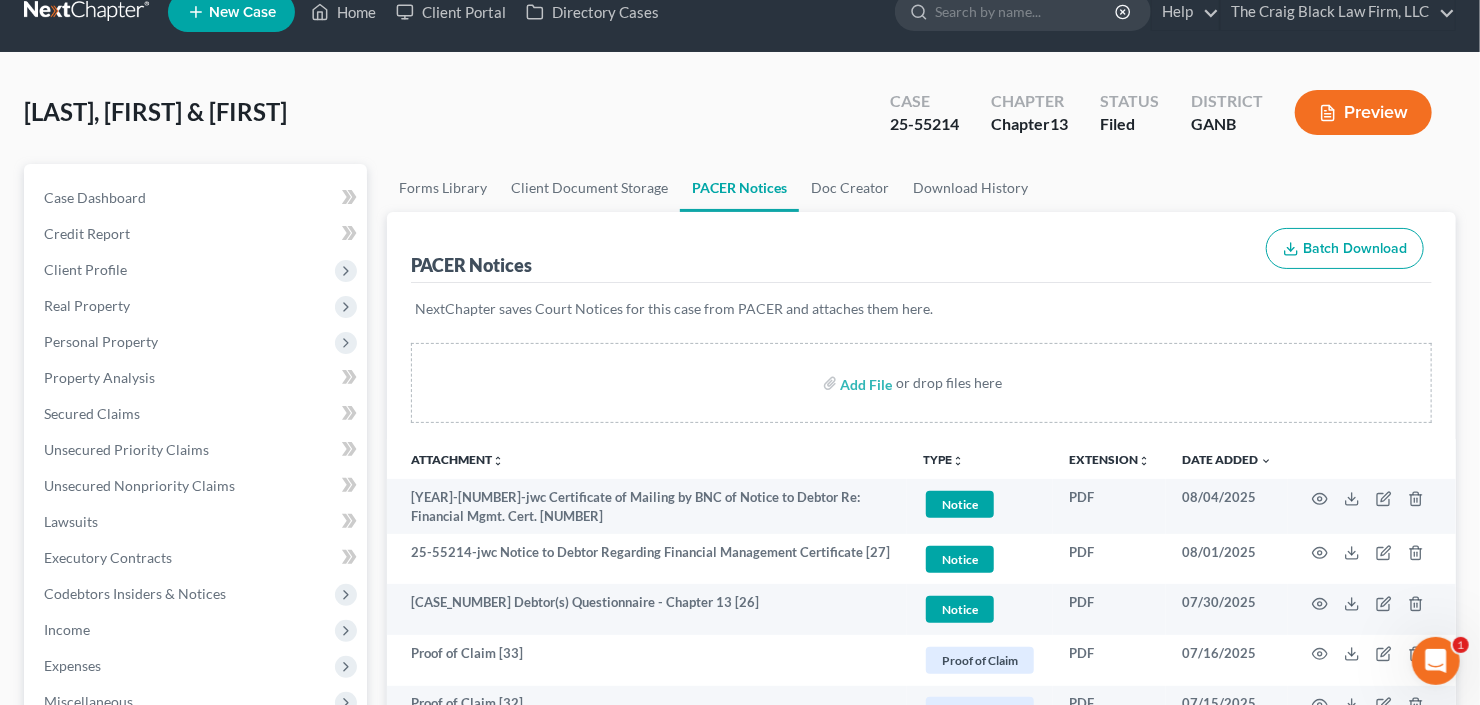 scroll, scrollTop: 0, scrollLeft: 0, axis: both 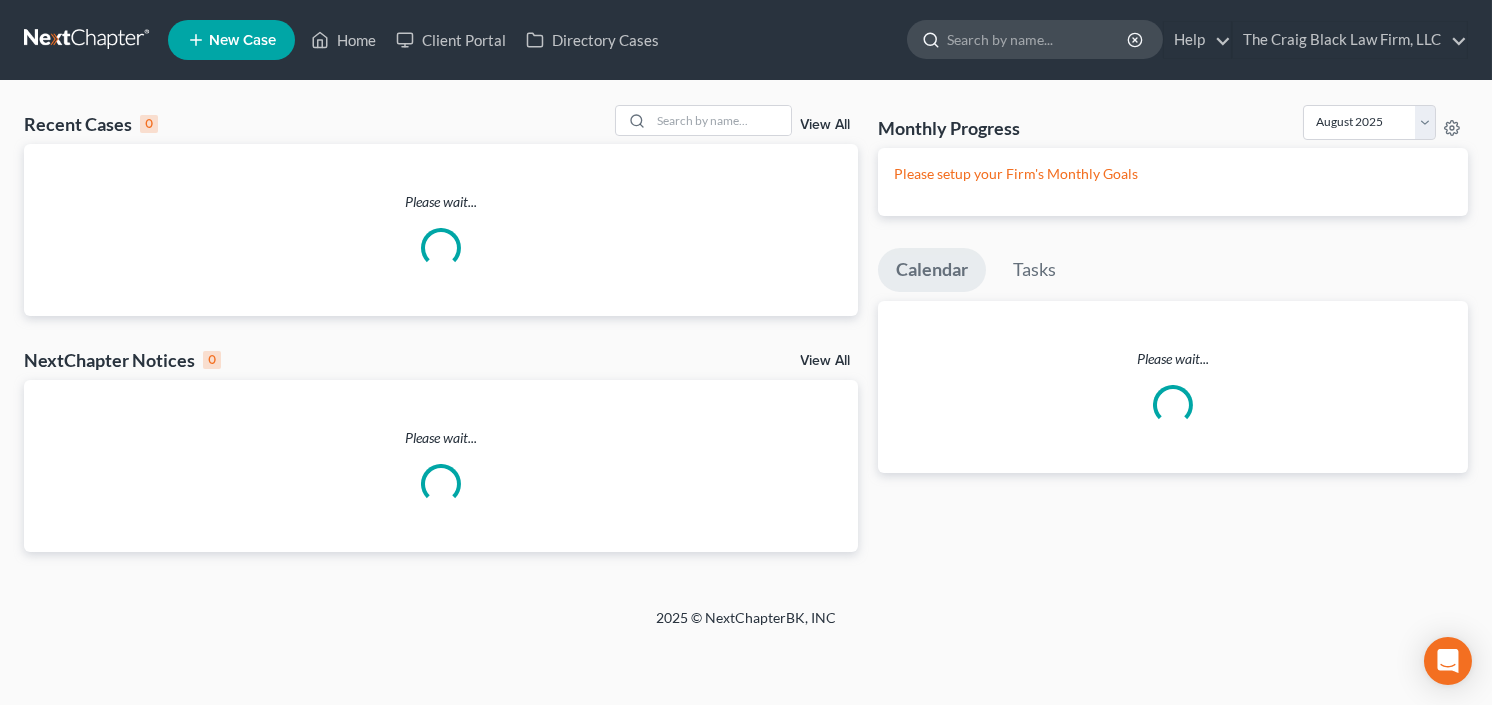 click at bounding box center (1038, 39) 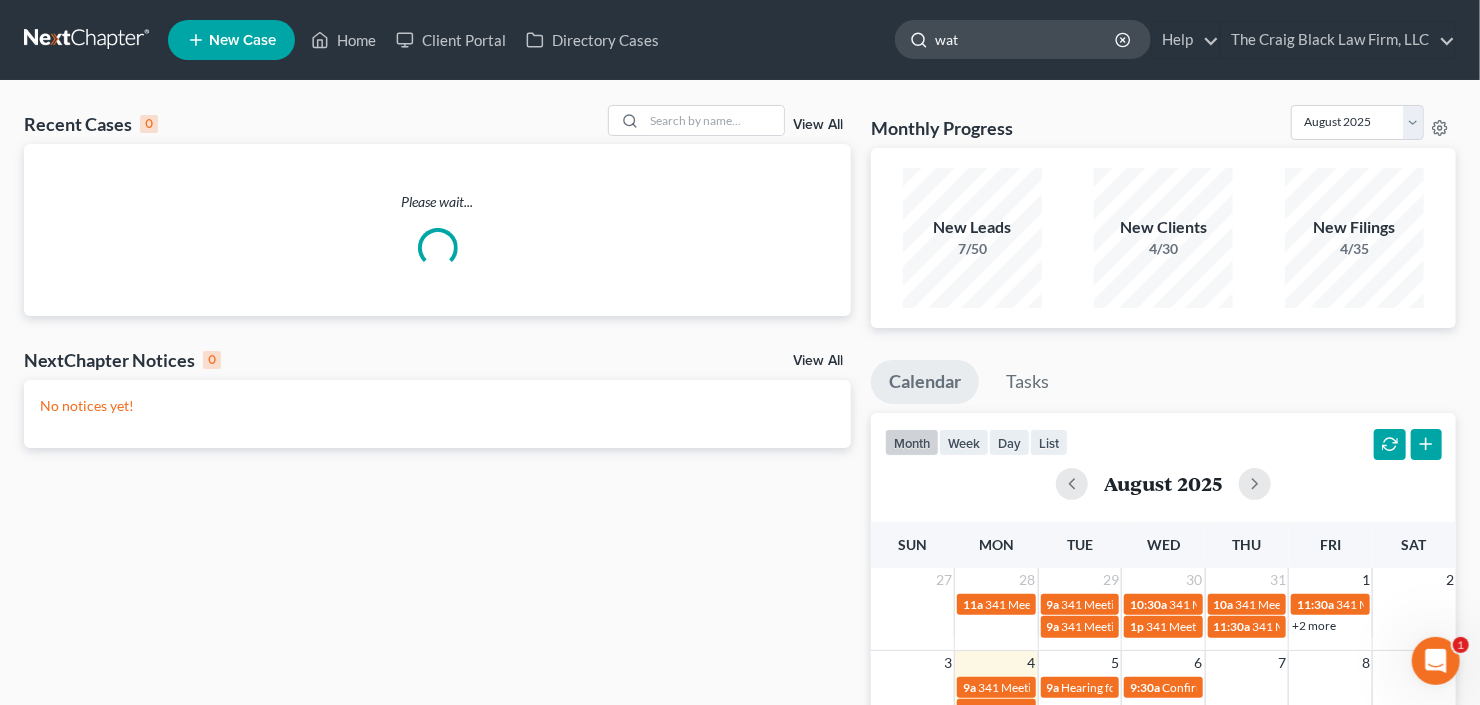 scroll, scrollTop: 0, scrollLeft: 0, axis: both 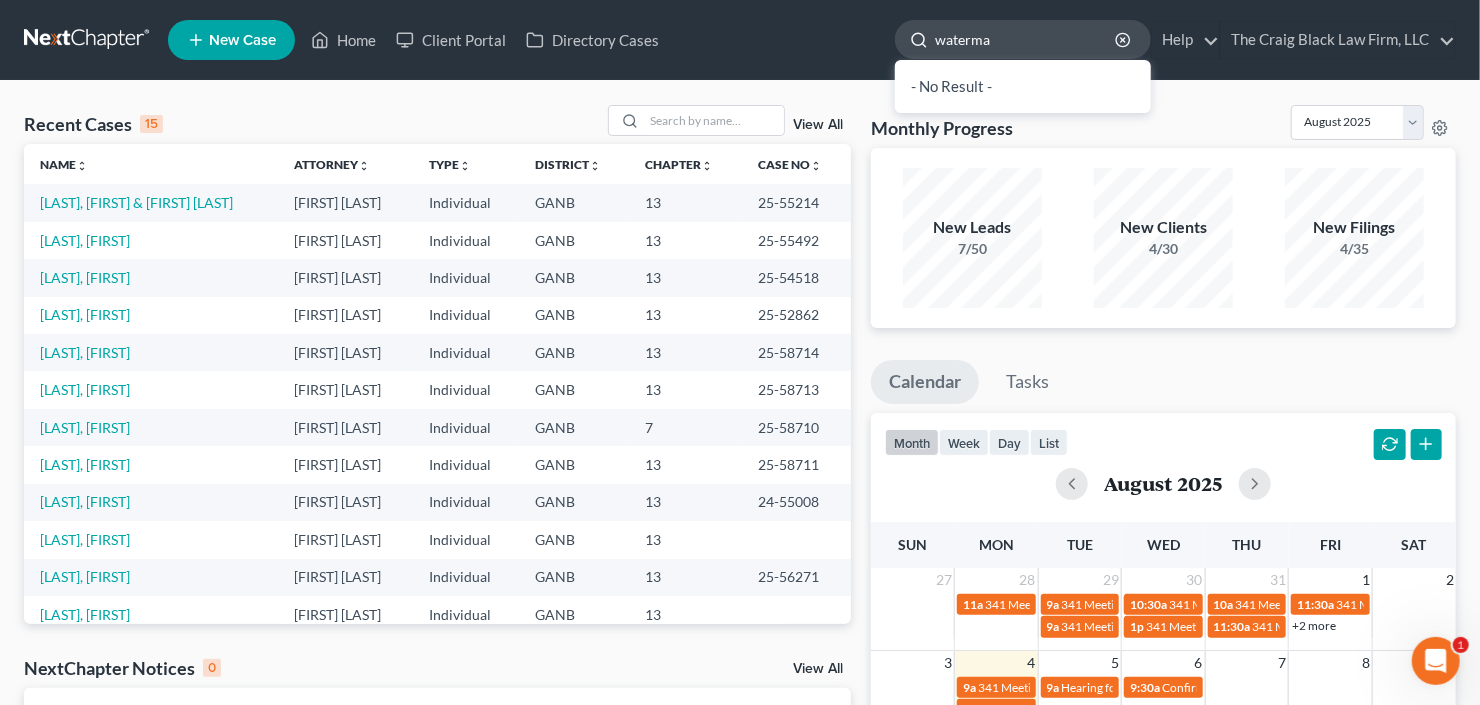 type on "waterman" 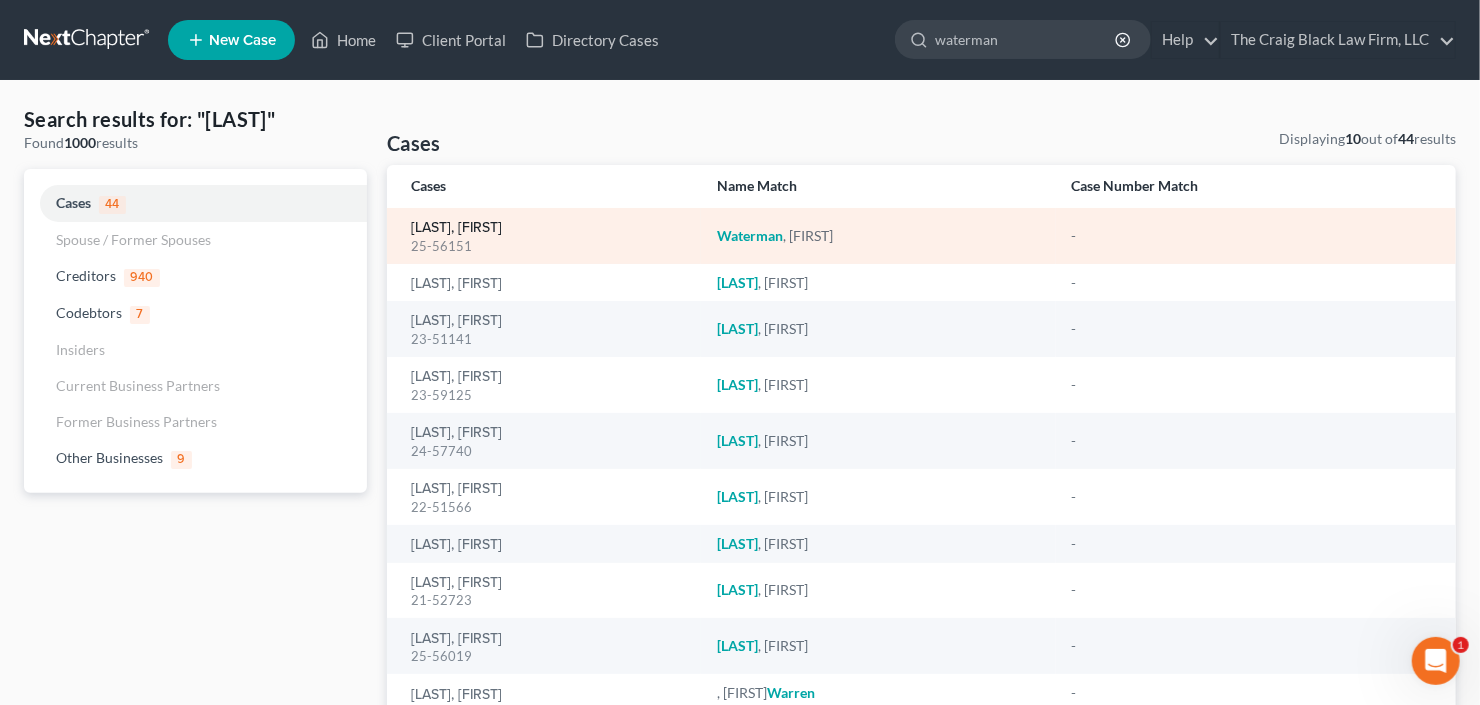 click on "Waterman, Gamal" at bounding box center (456, 228) 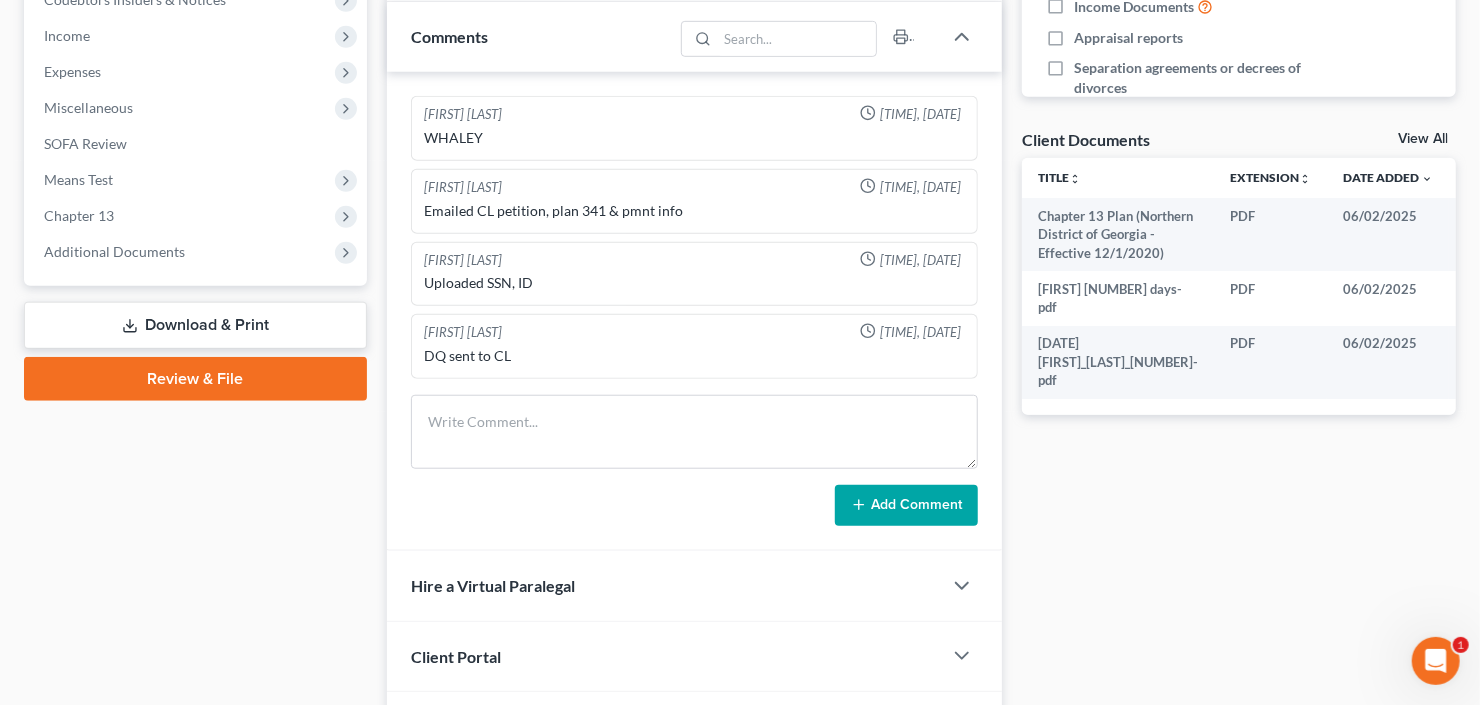 scroll, scrollTop: 720, scrollLeft: 0, axis: vertical 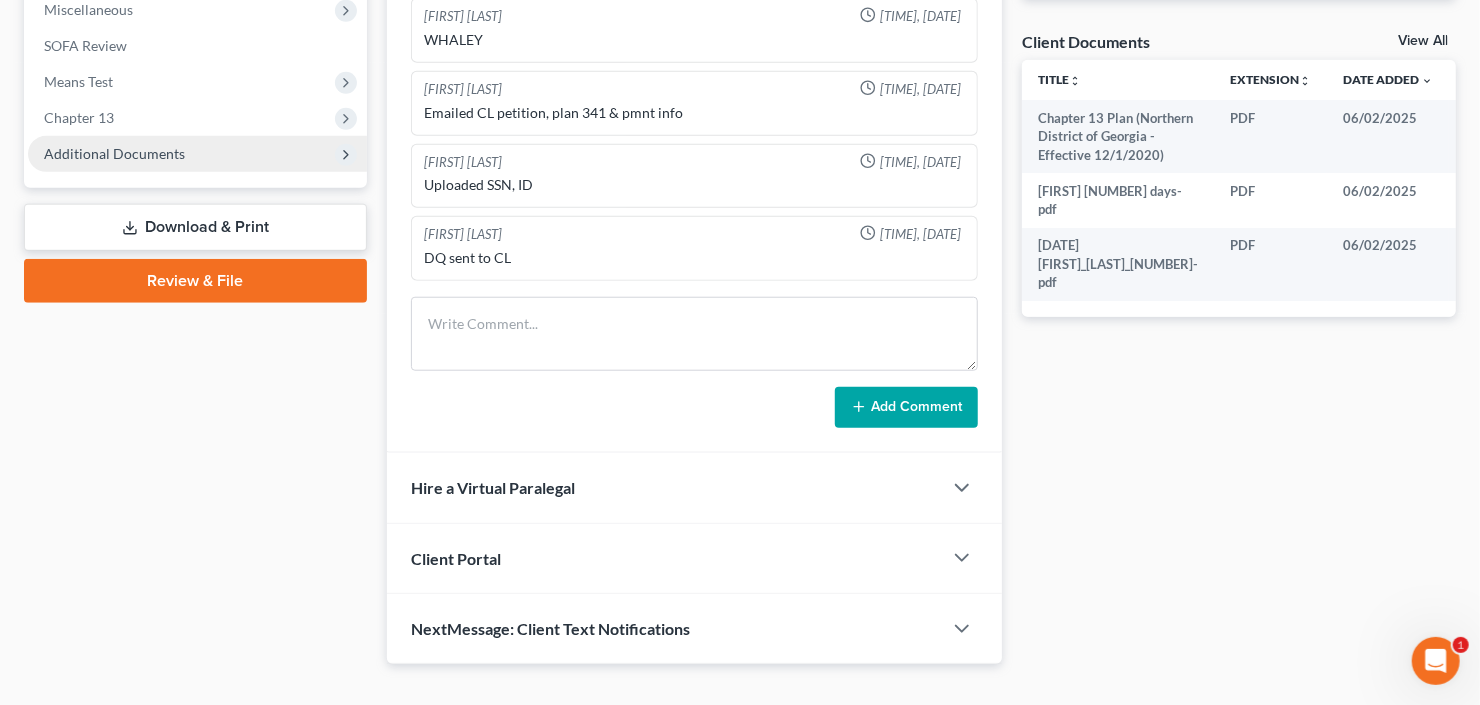 click on "Additional Documents" at bounding box center (114, 153) 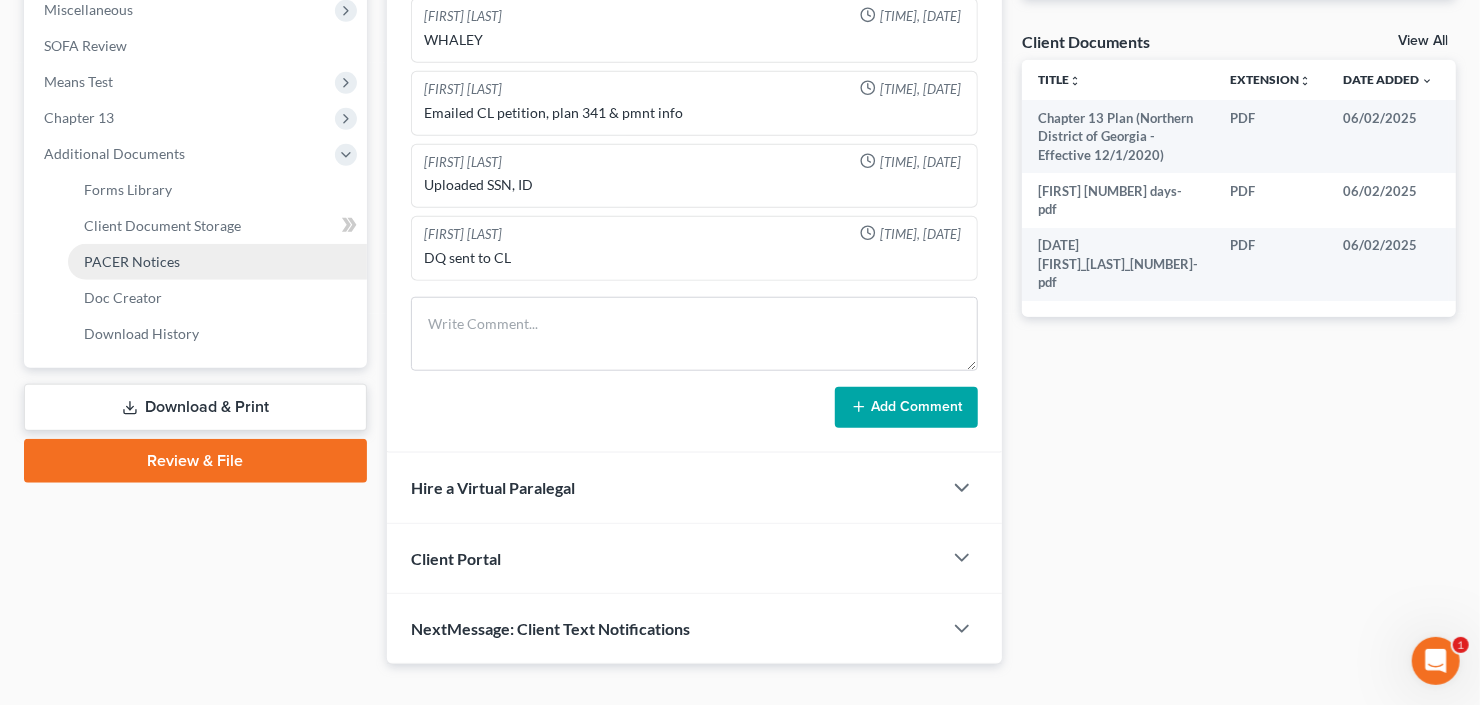 click on "PACER Notices" at bounding box center [132, 261] 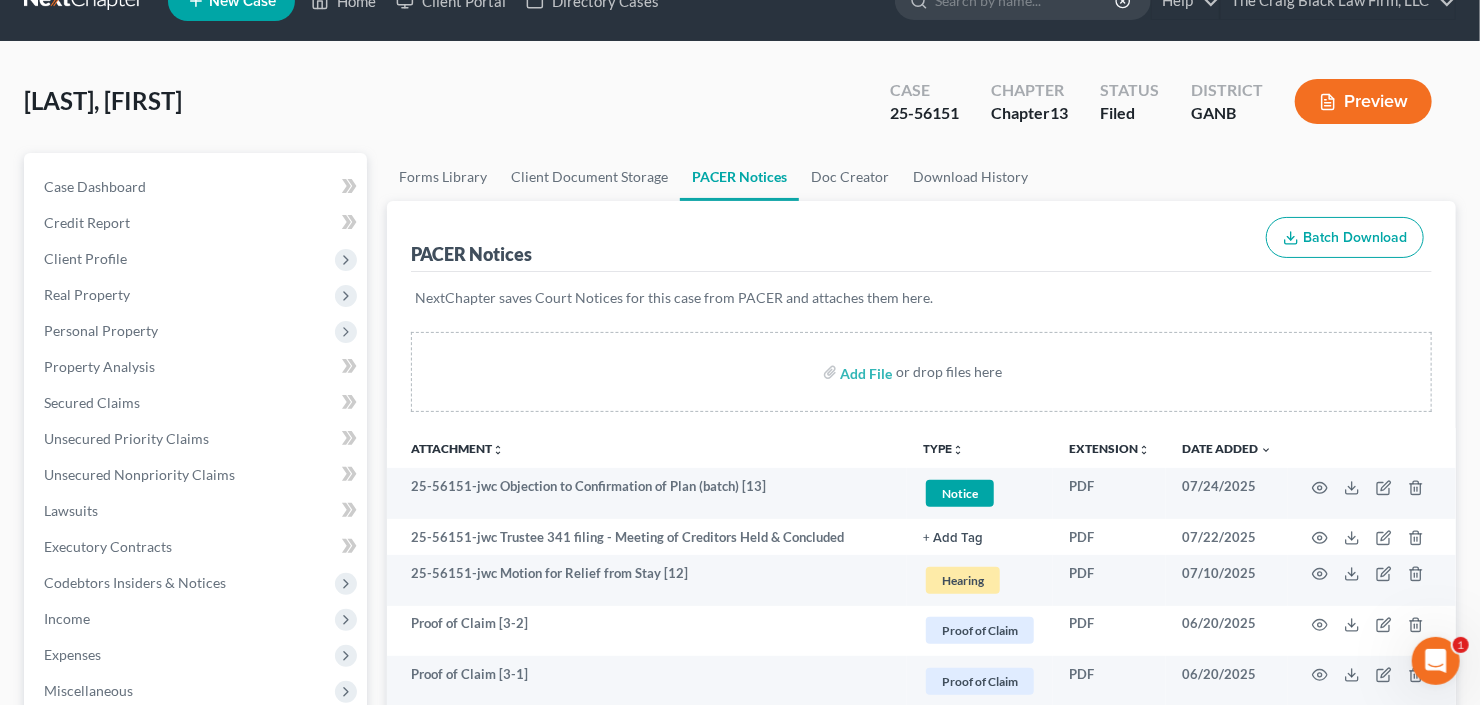 scroll, scrollTop: 0, scrollLeft: 0, axis: both 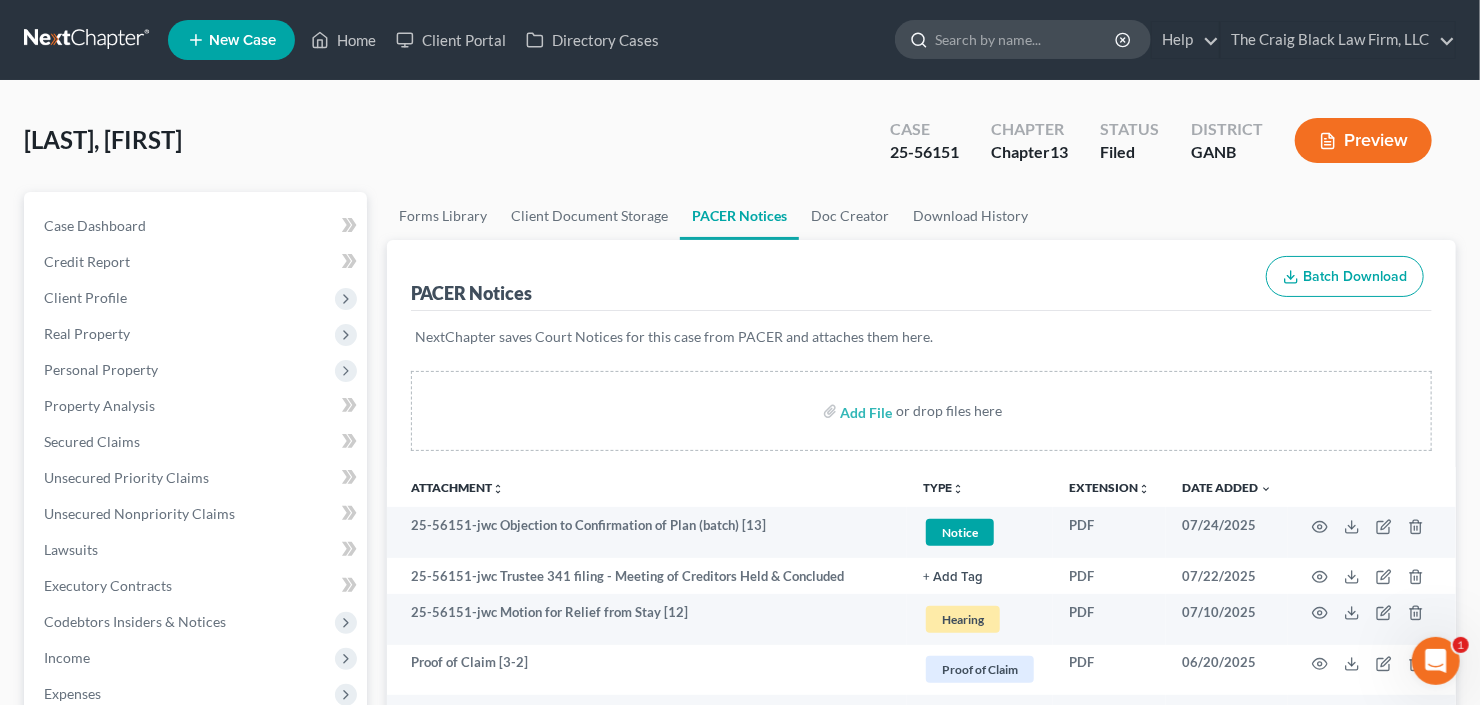 click at bounding box center (1026, 39) 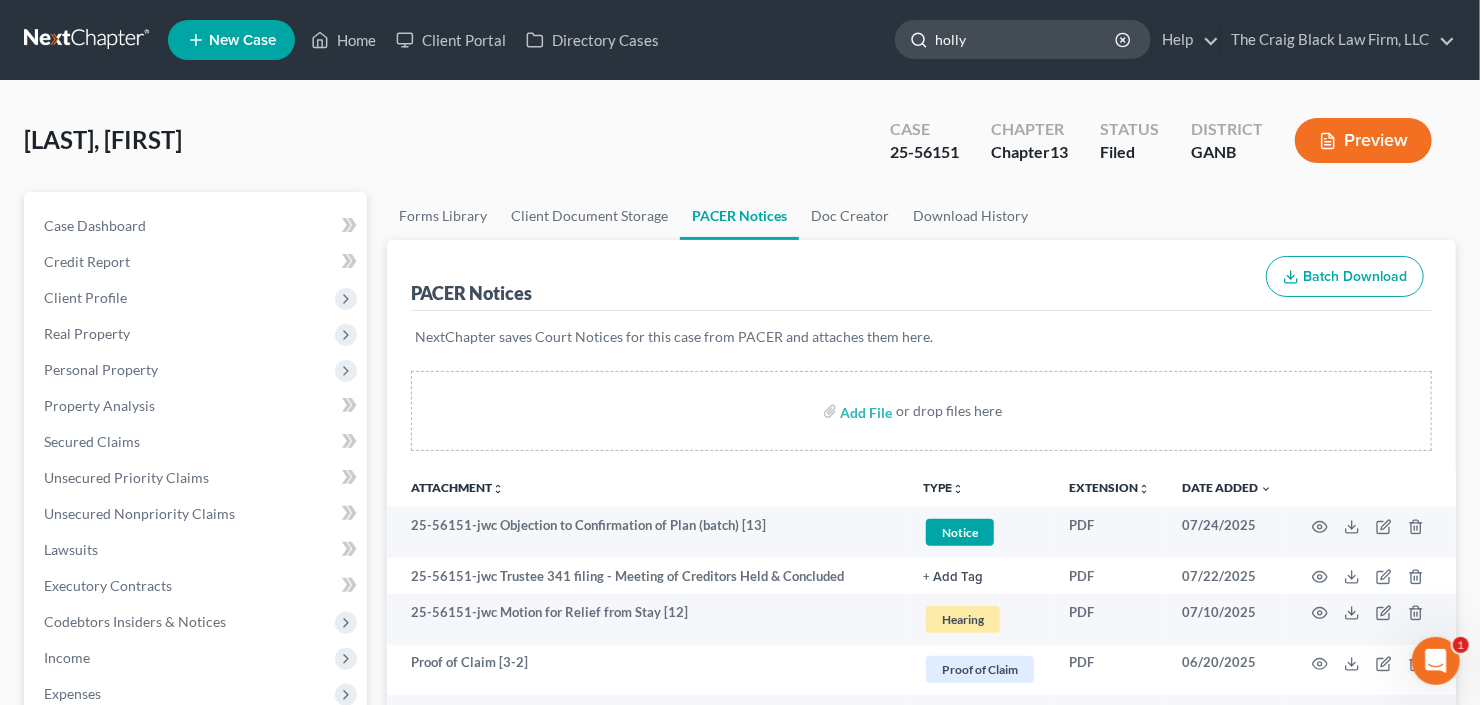 type on "holly" 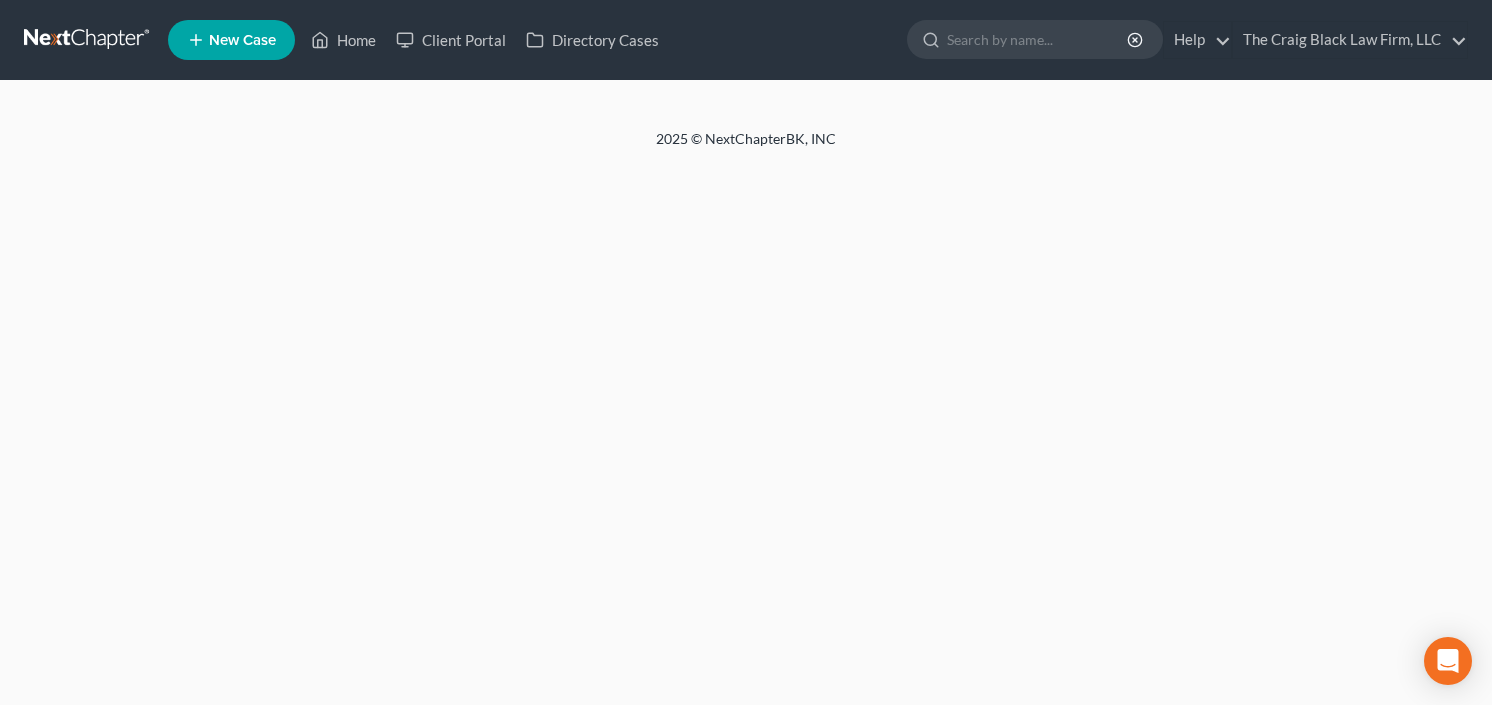 scroll, scrollTop: 0, scrollLeft: 0, axis: both 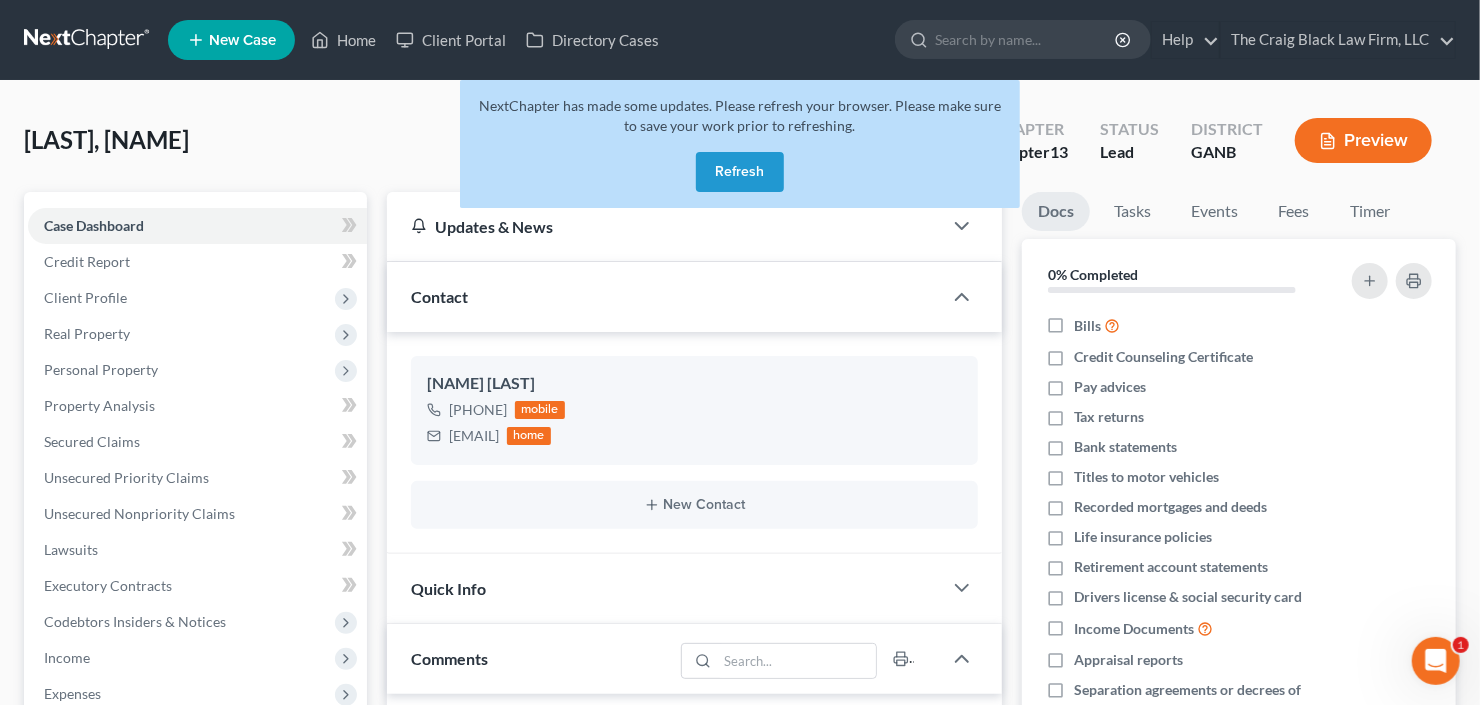 click on "Refresh" at bounding box center (740, 172) 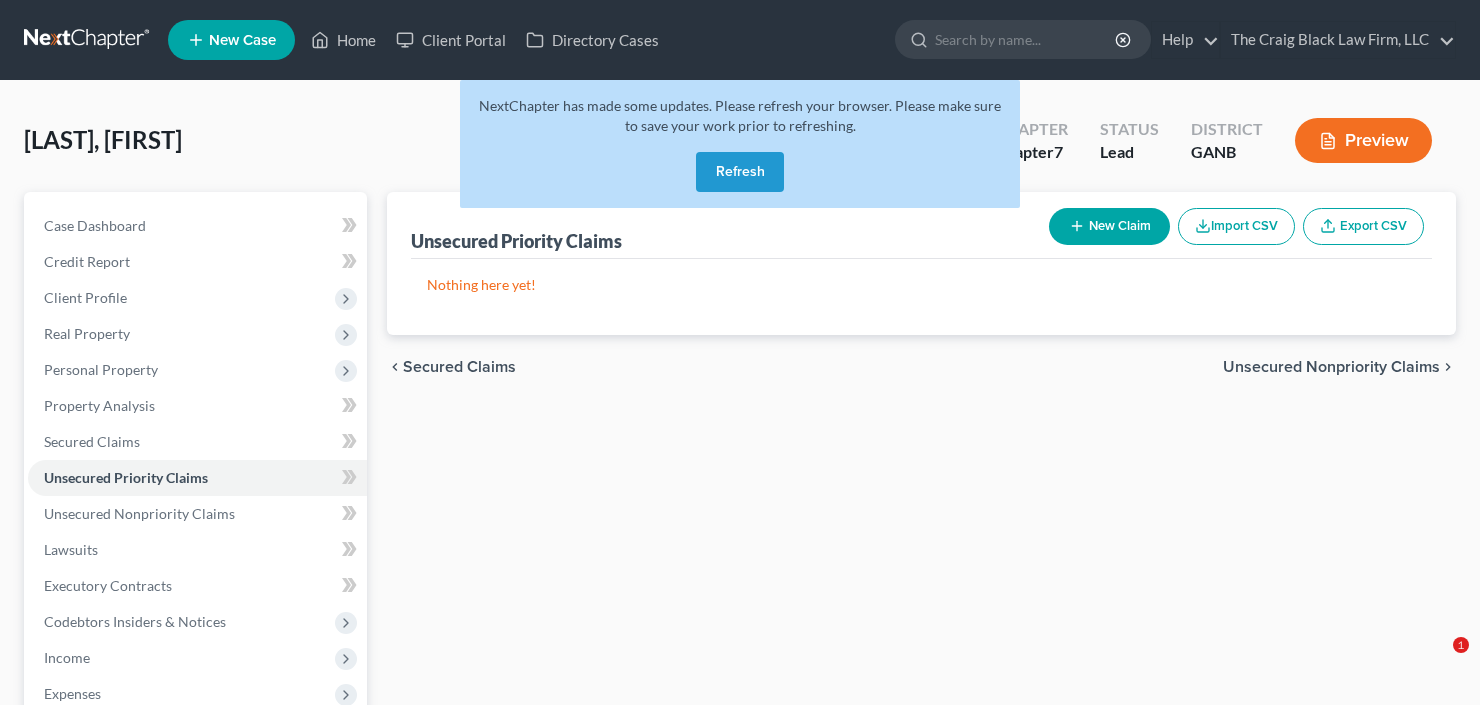 scroll, scrollTop: 0, scrollLeft: 0, axis: both 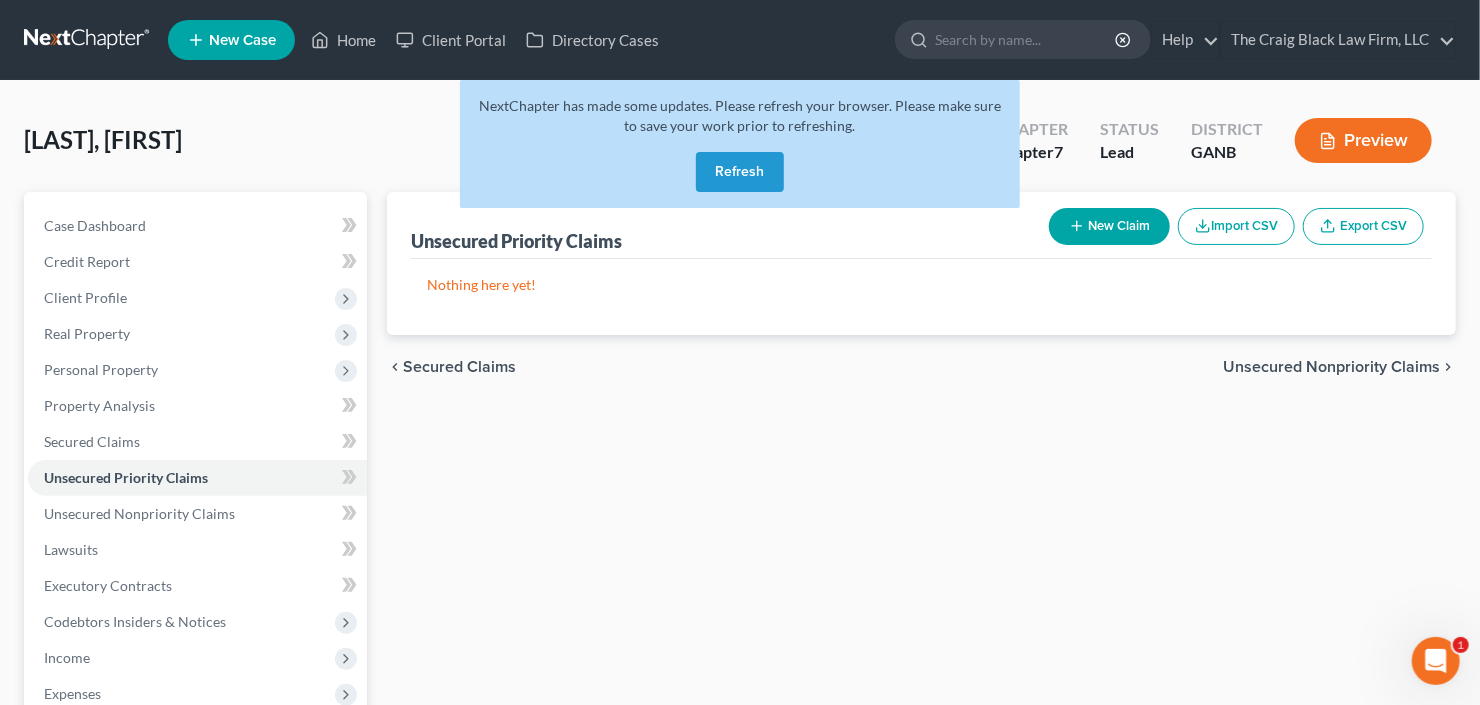click on "Refresh" at bounding box center (740, 172) 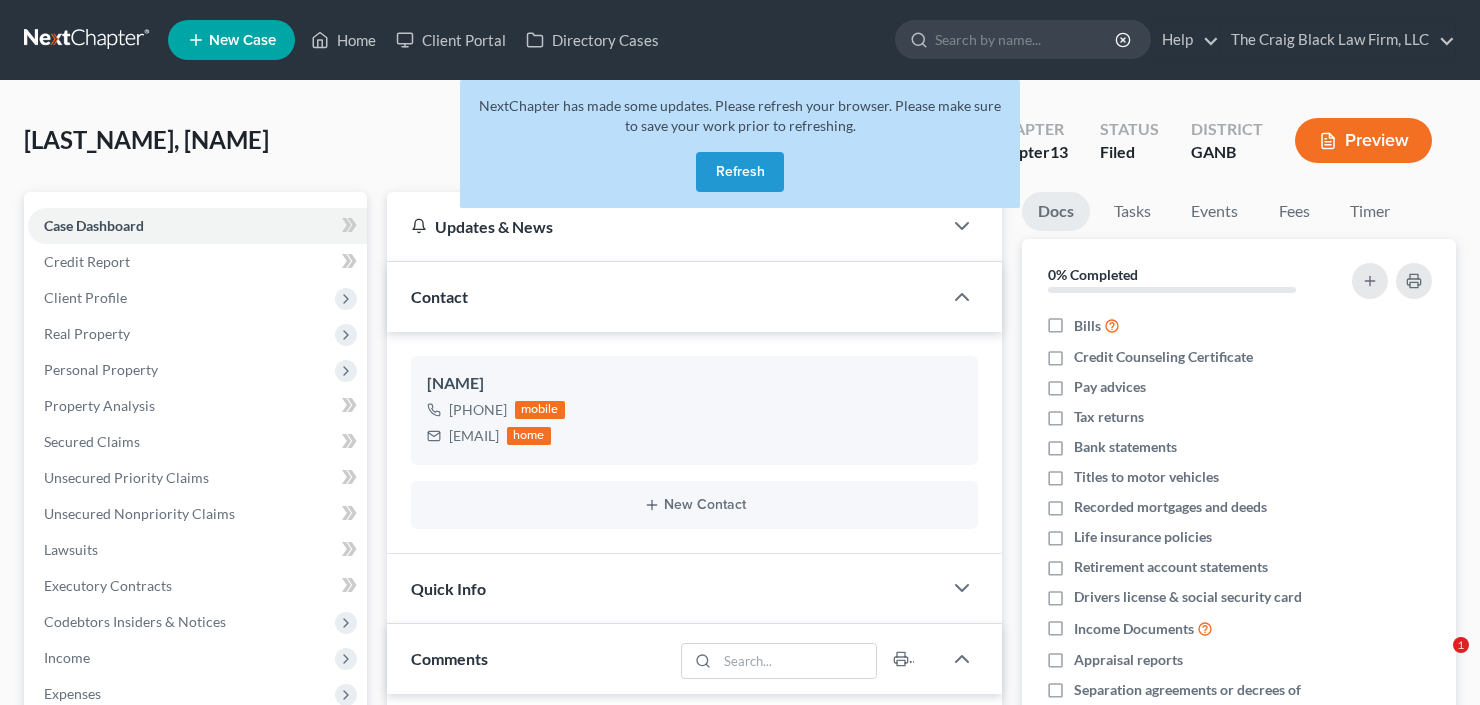 scroll, scrollTop: 0, scrollLeft: 0, axis: both 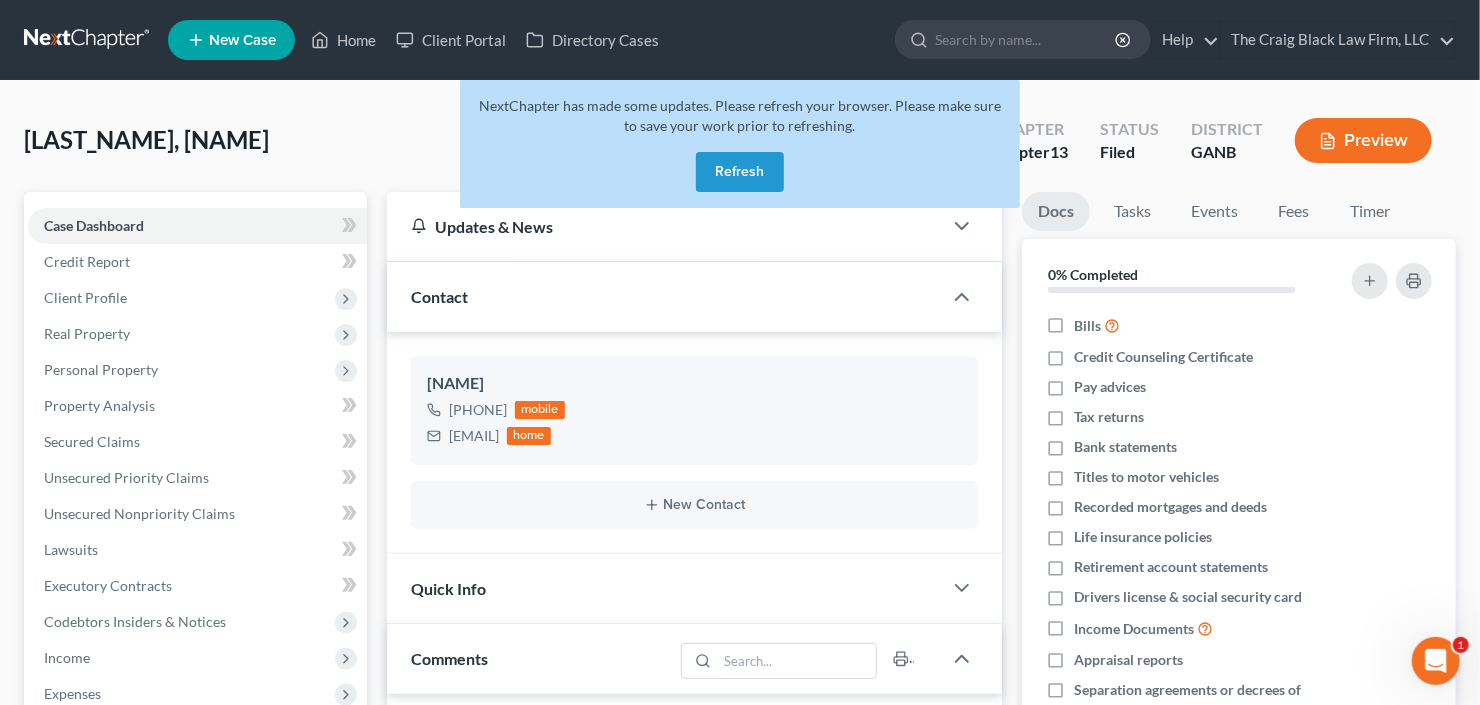 click on "Refresh" at bounding box center (740, 172) 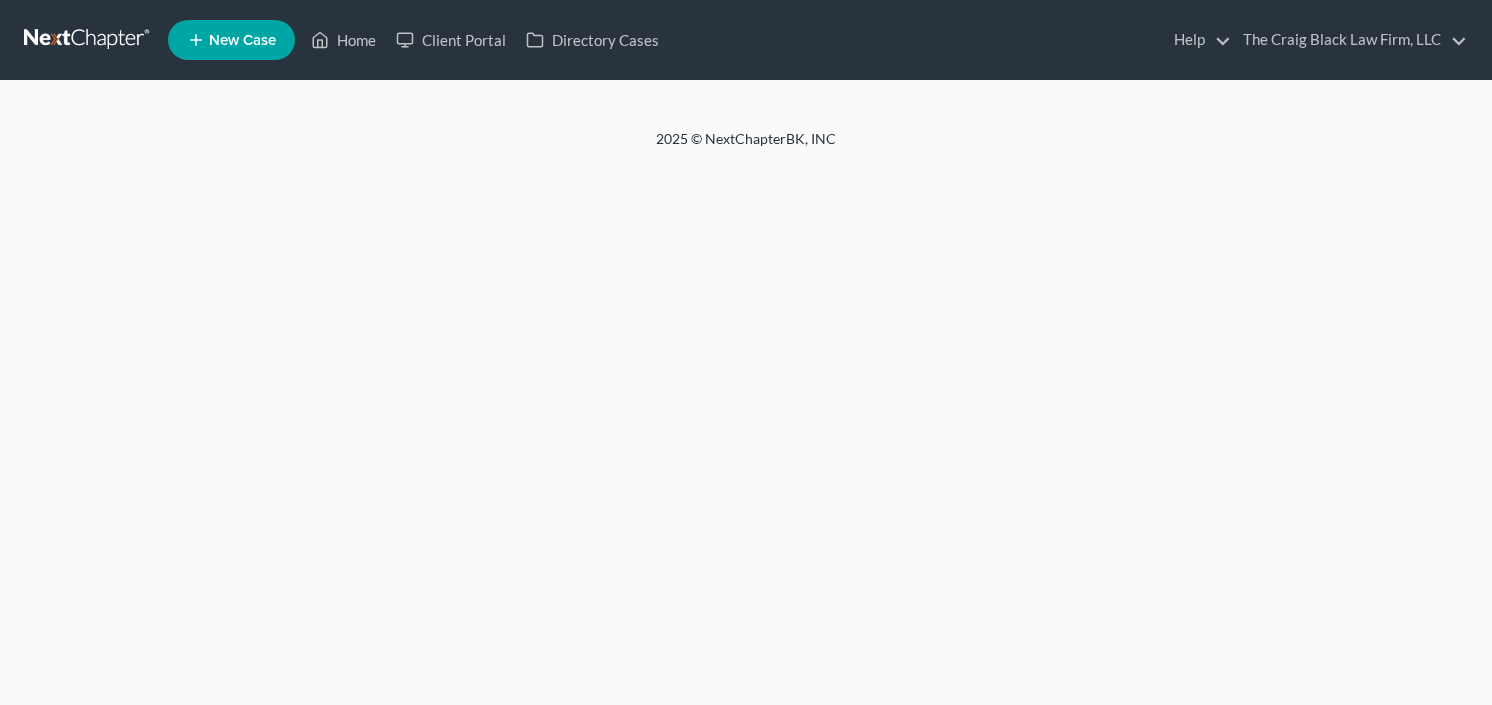 scroll, scrollTop: 0, scrollLeft: 0, axis: both 